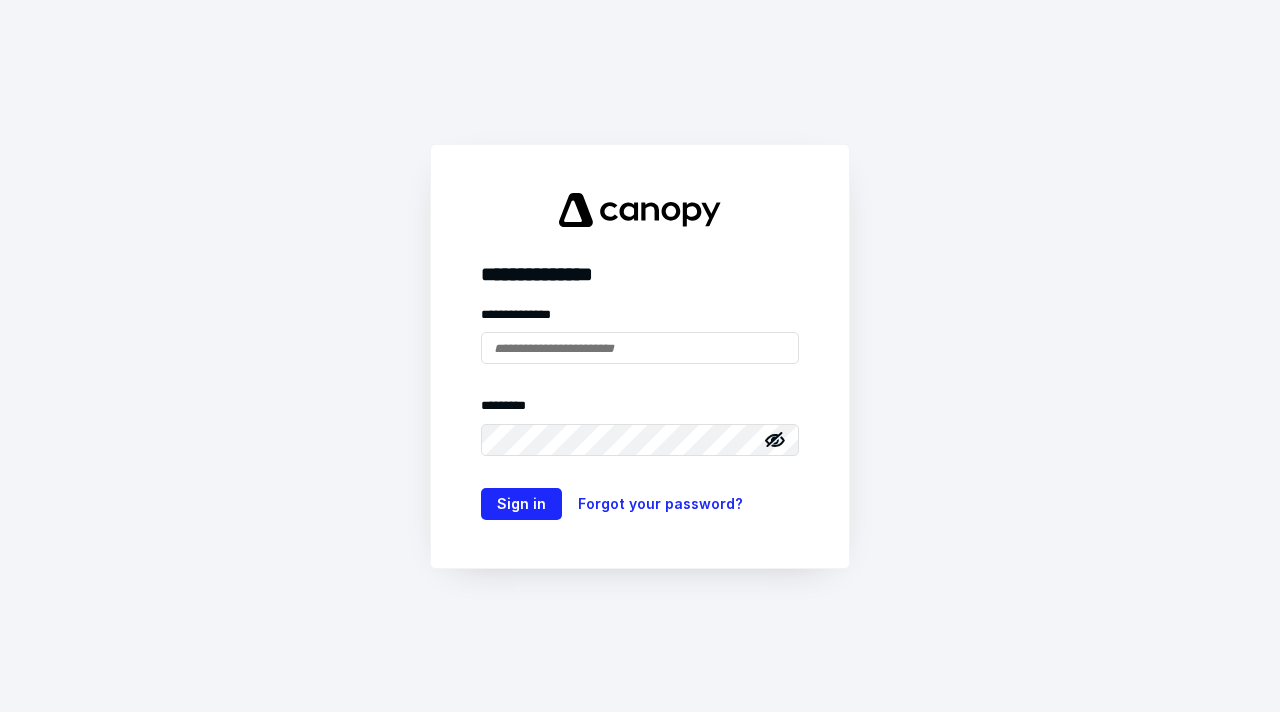 scroll, scrollTop: 0, scrollLeft: 0, axis: both 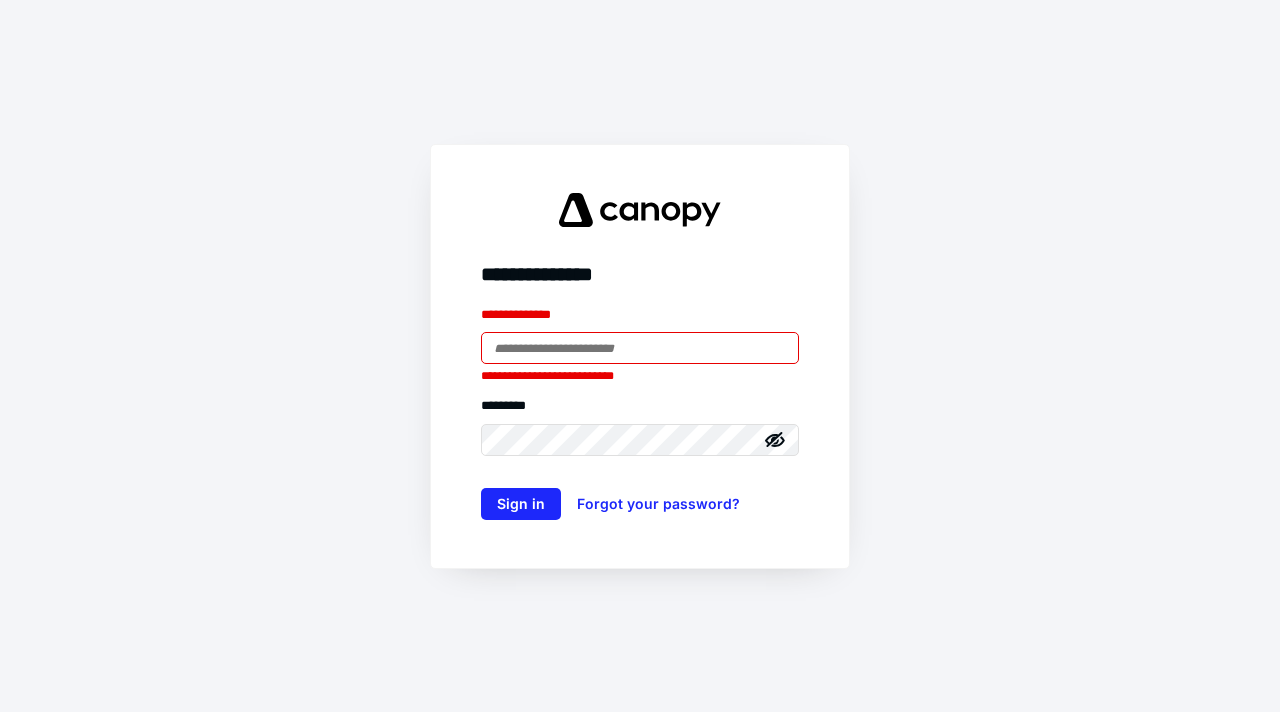 drag, startPoint x: 379, startPoint y: 315, endPoint x: 462, endPoint y: 329, distance: 84.17244 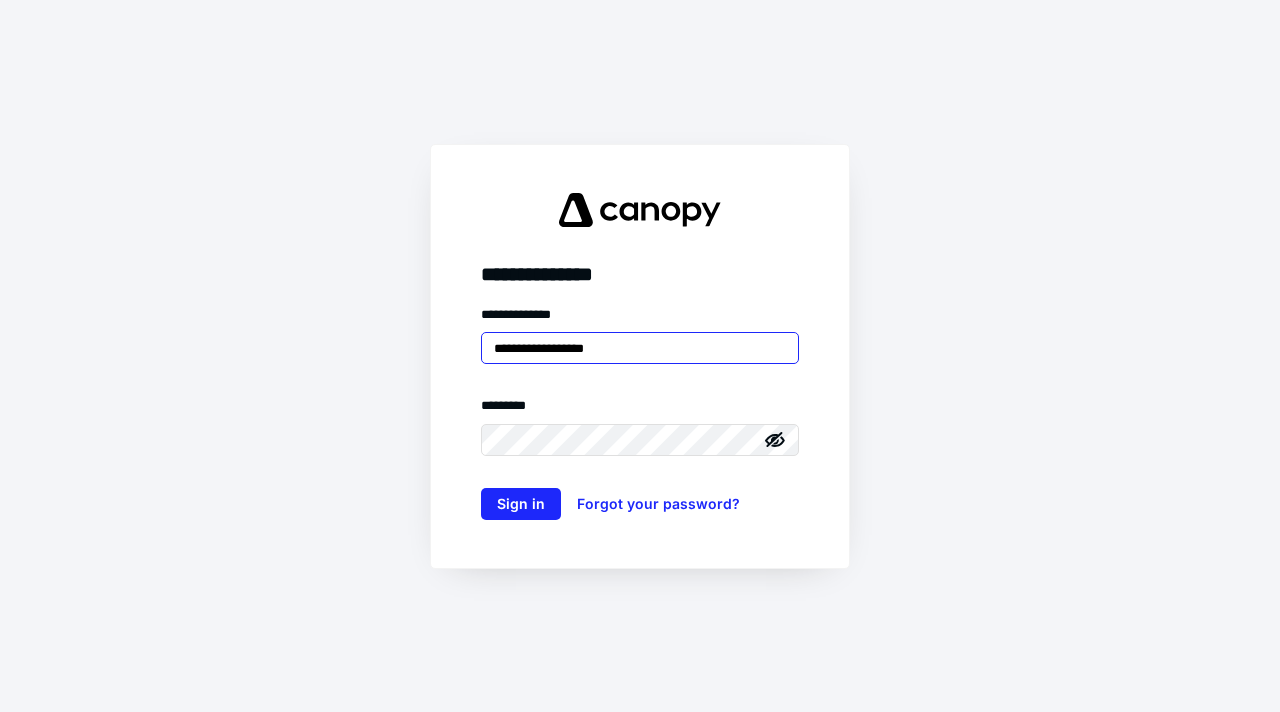 type on "**********" 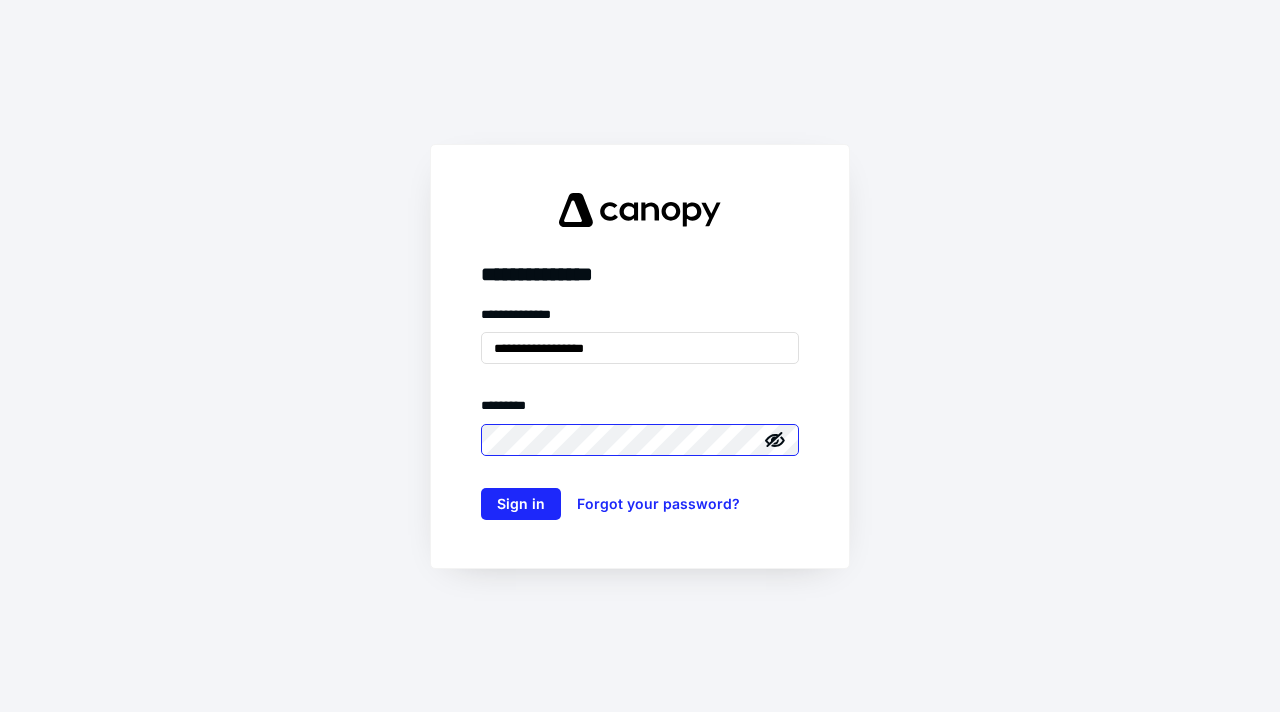 click on "Sign in" at bounding box center [521, 504] 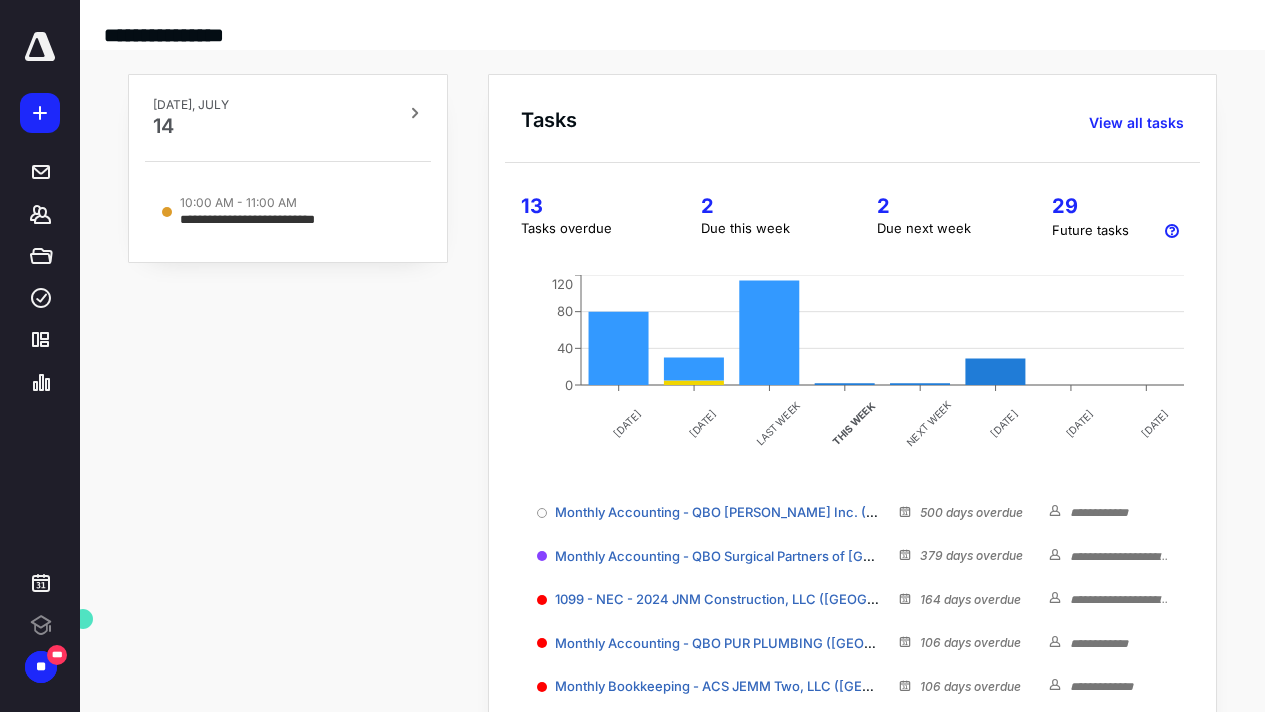 scroll, scrollTop: 0, scrollLeft: 0, axis: both 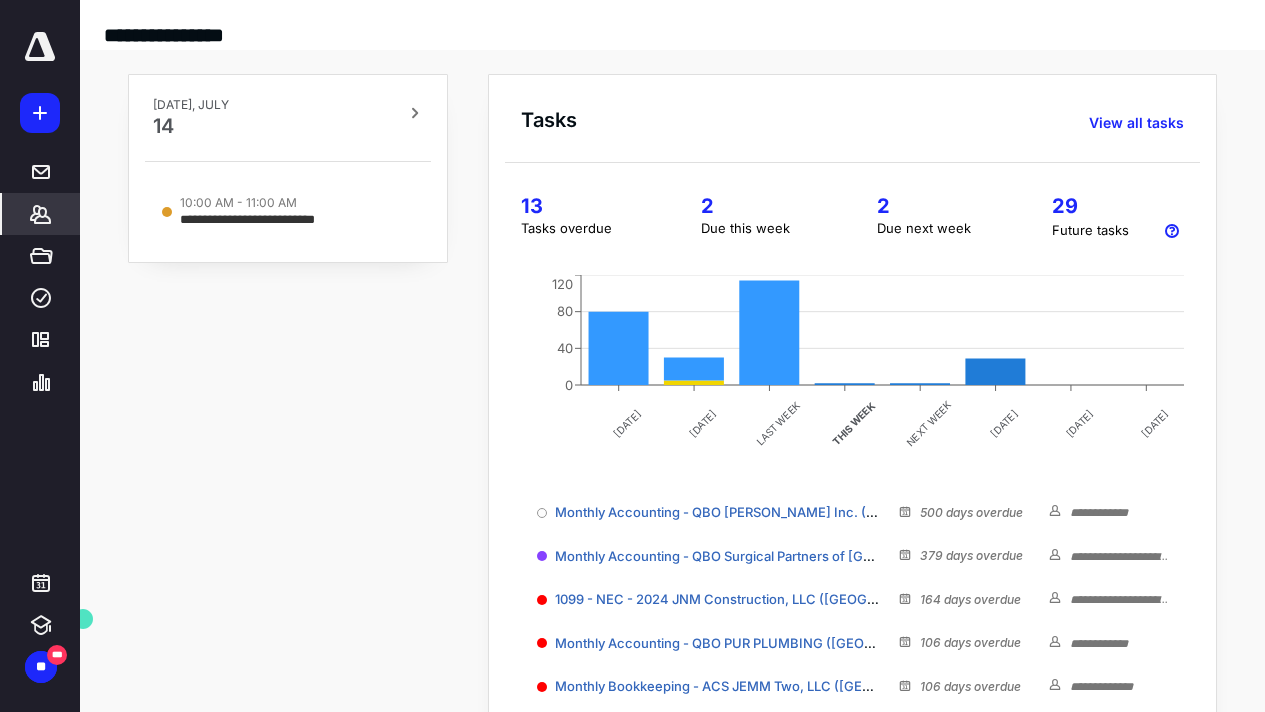 click 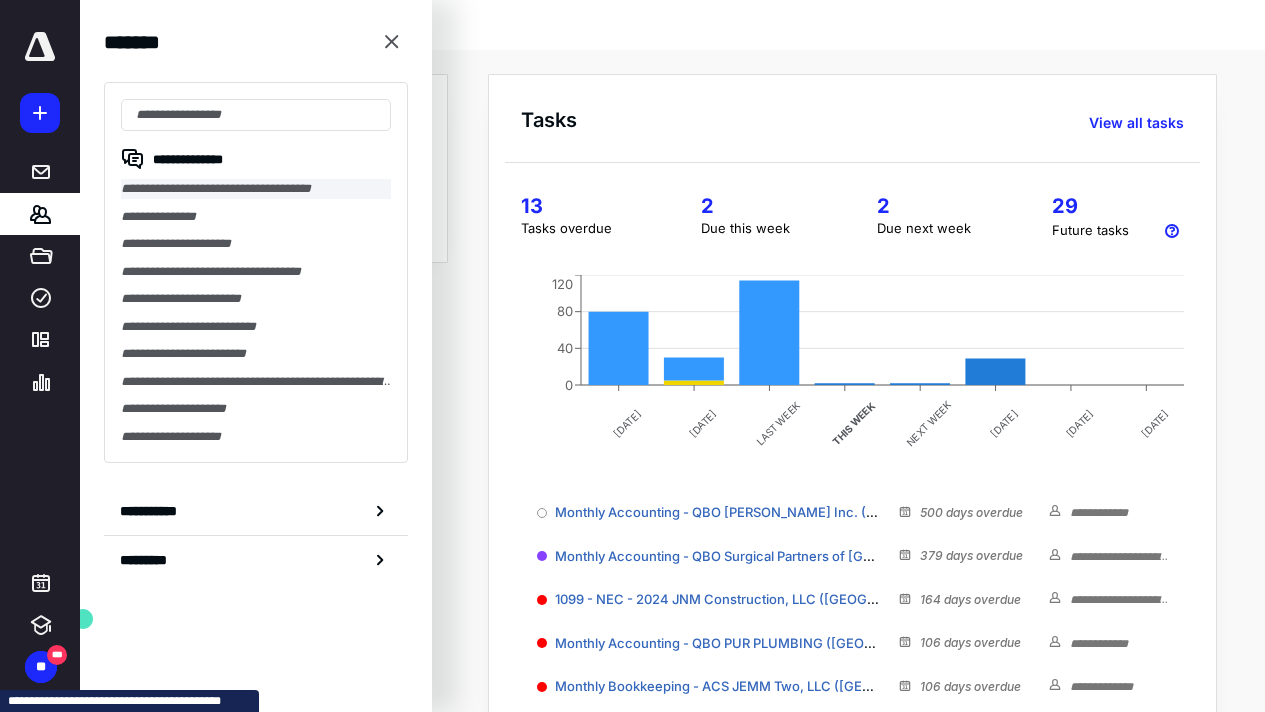 click on "**********" at bounding box center (256, 189) 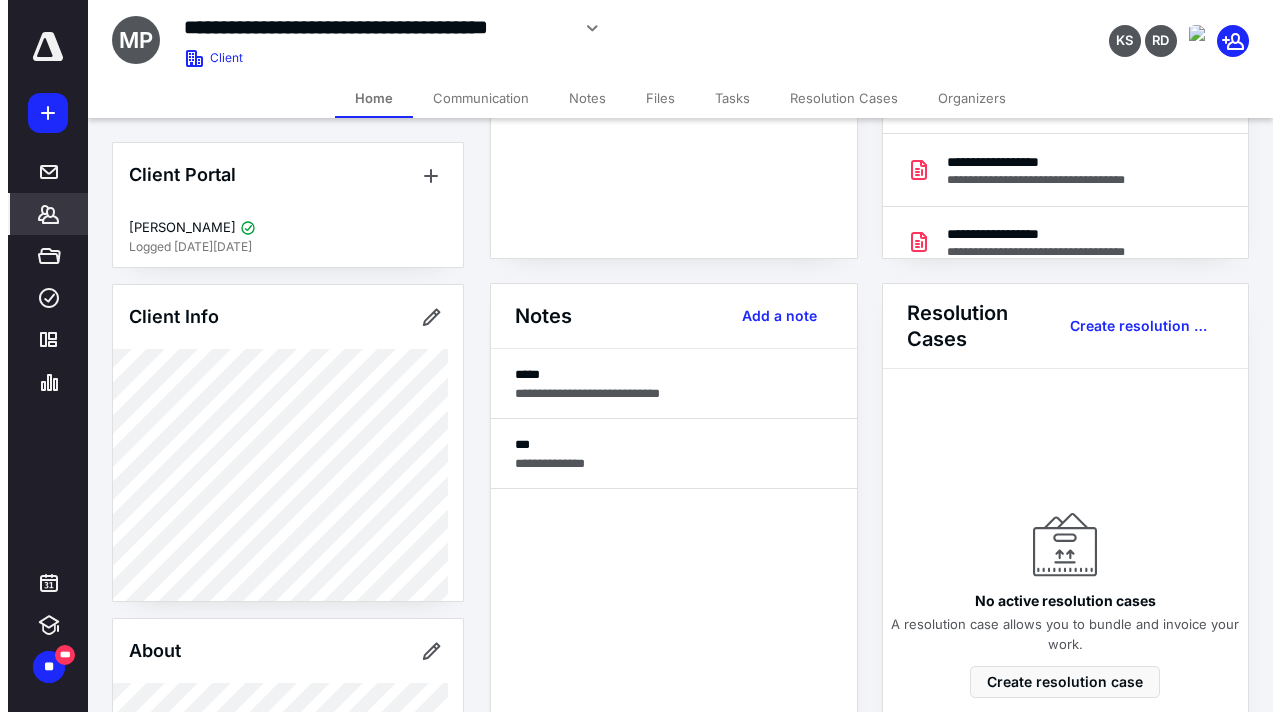 scroll, scrollTop: 400, scrollLeft: 0, axis: vertical 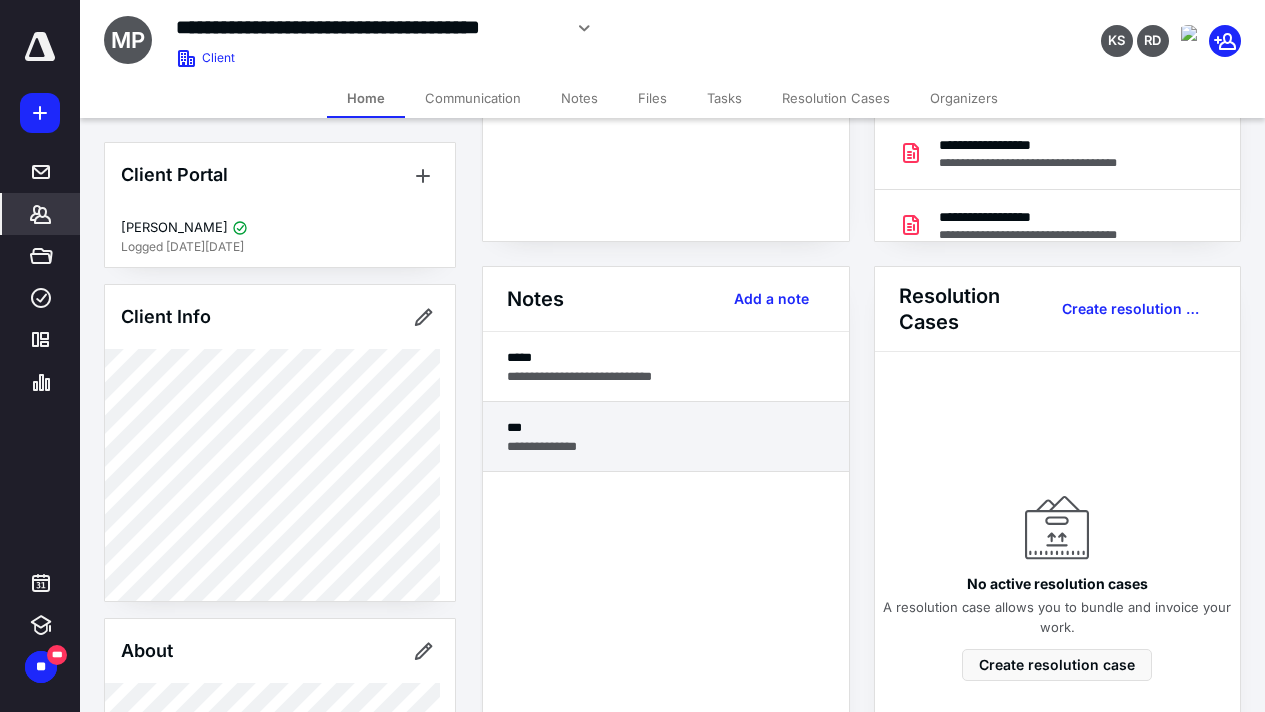click on "***" at bounding box center [666, 427] 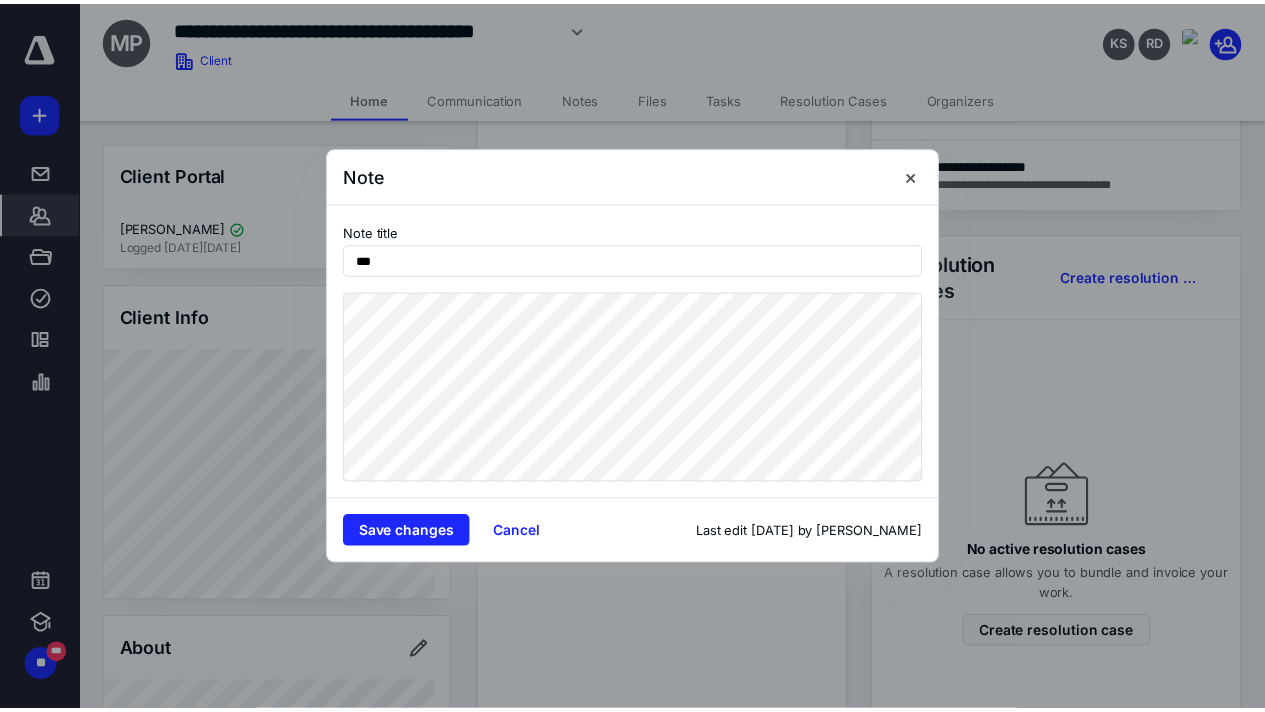 scroll, scrollTop: 400, scrollLeft: 0, axis: vertical 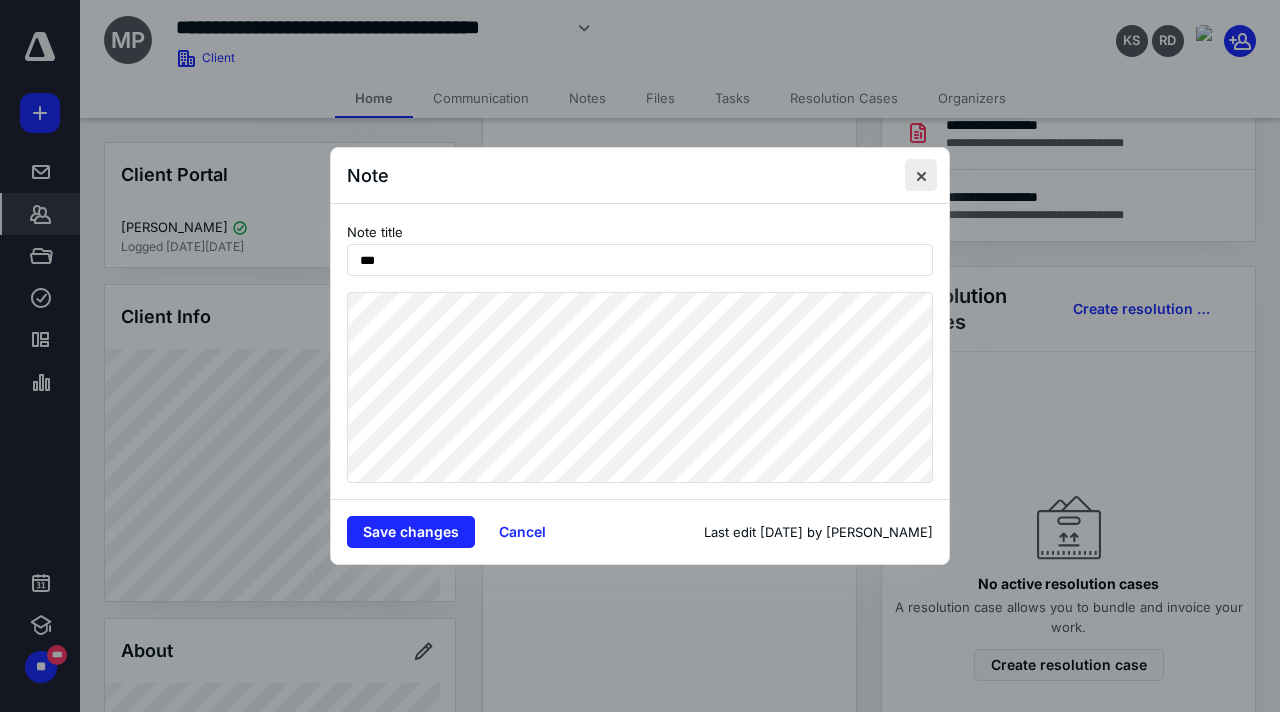 click at bounding box center (921, 175) 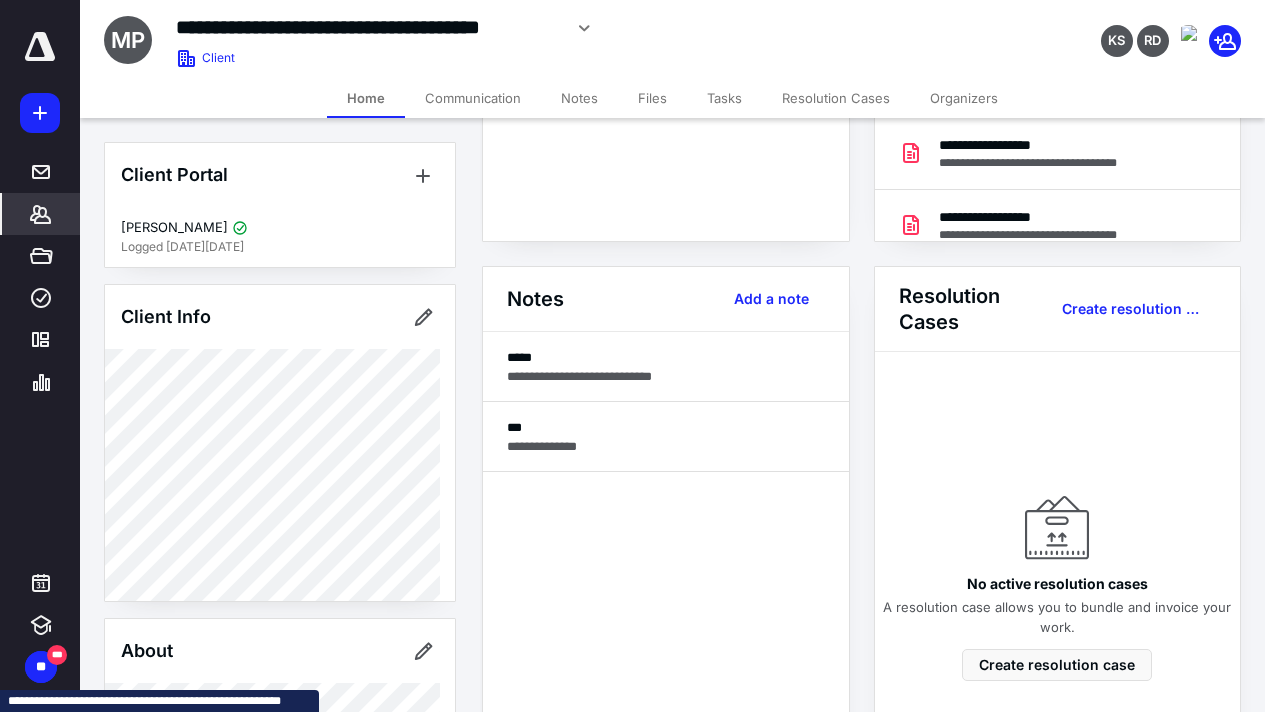 click on "Files" at bounding box center [652, 98] 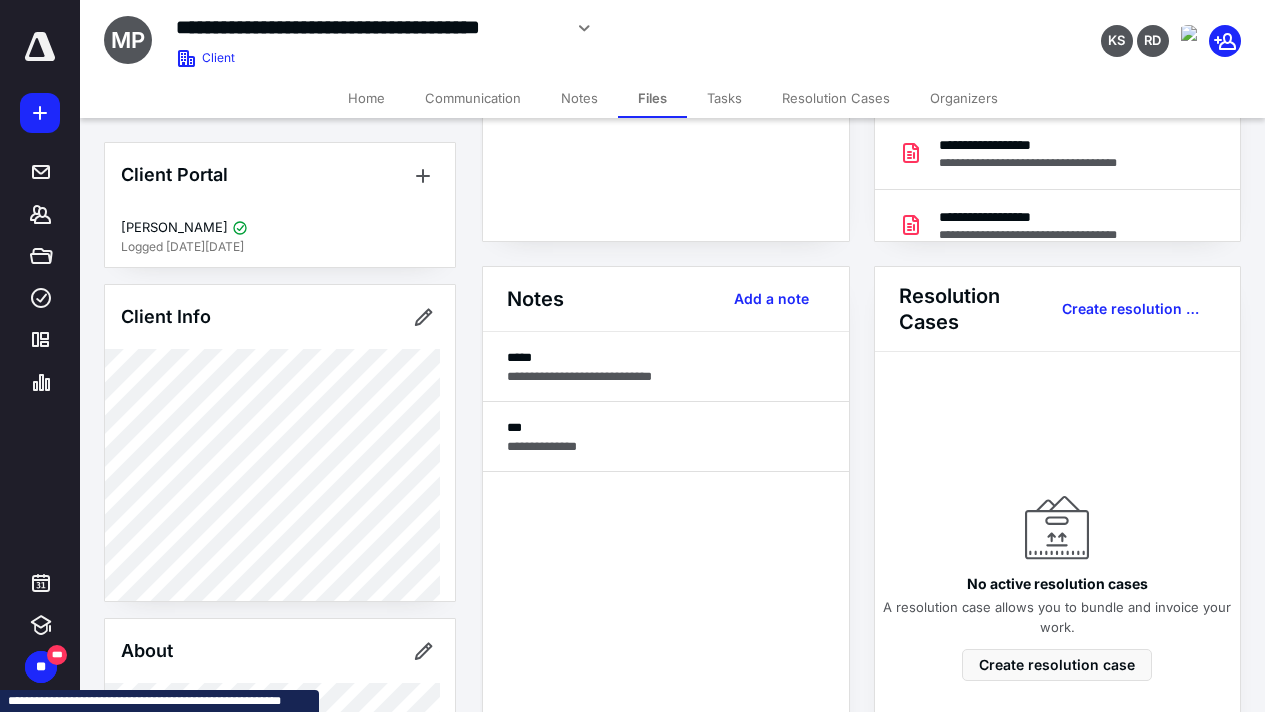 scroll, scrollTop: 0, scrollLeft: 0, axis: both 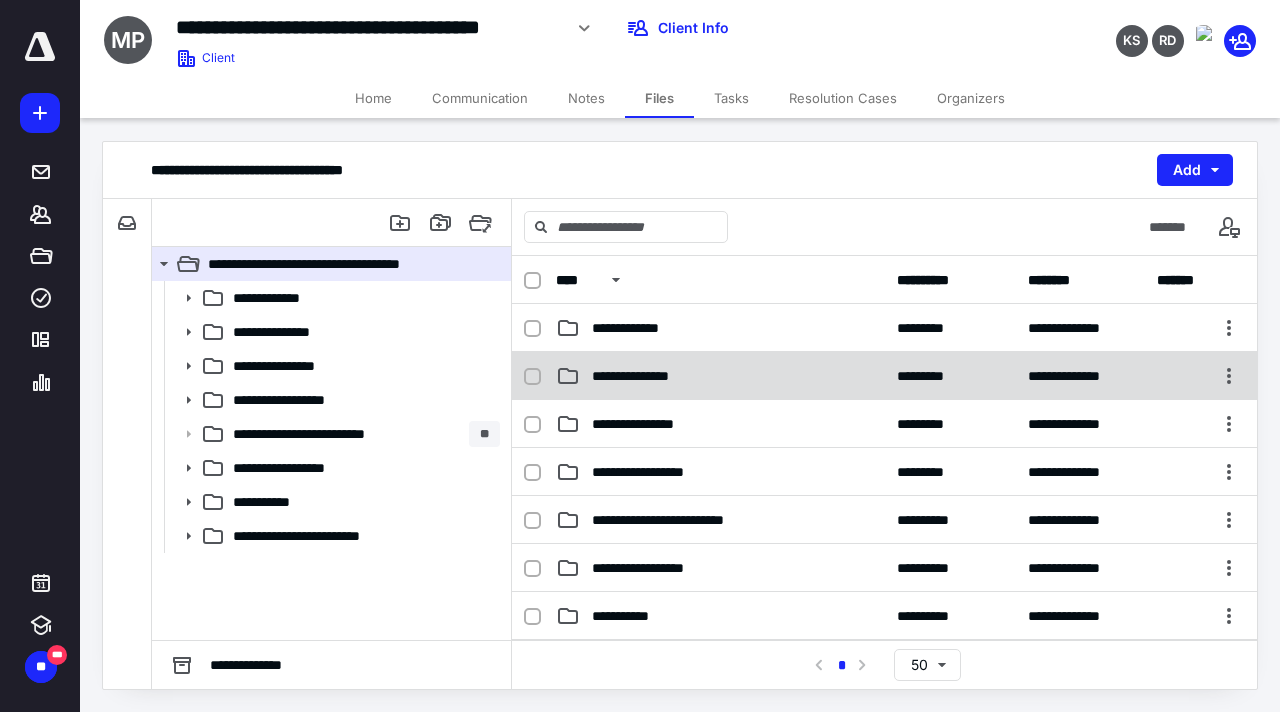 click on "**********" at bounding box center [648, 376] 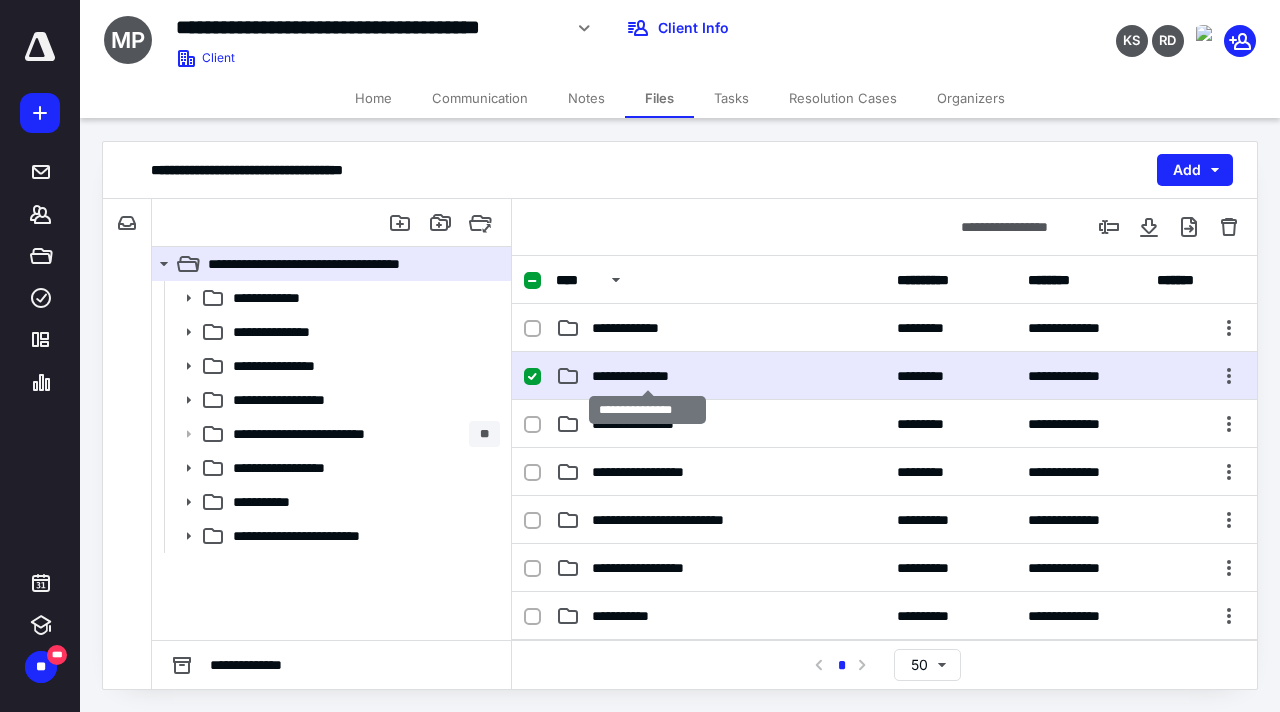 click on "**********" at bounding box center [648, 376] 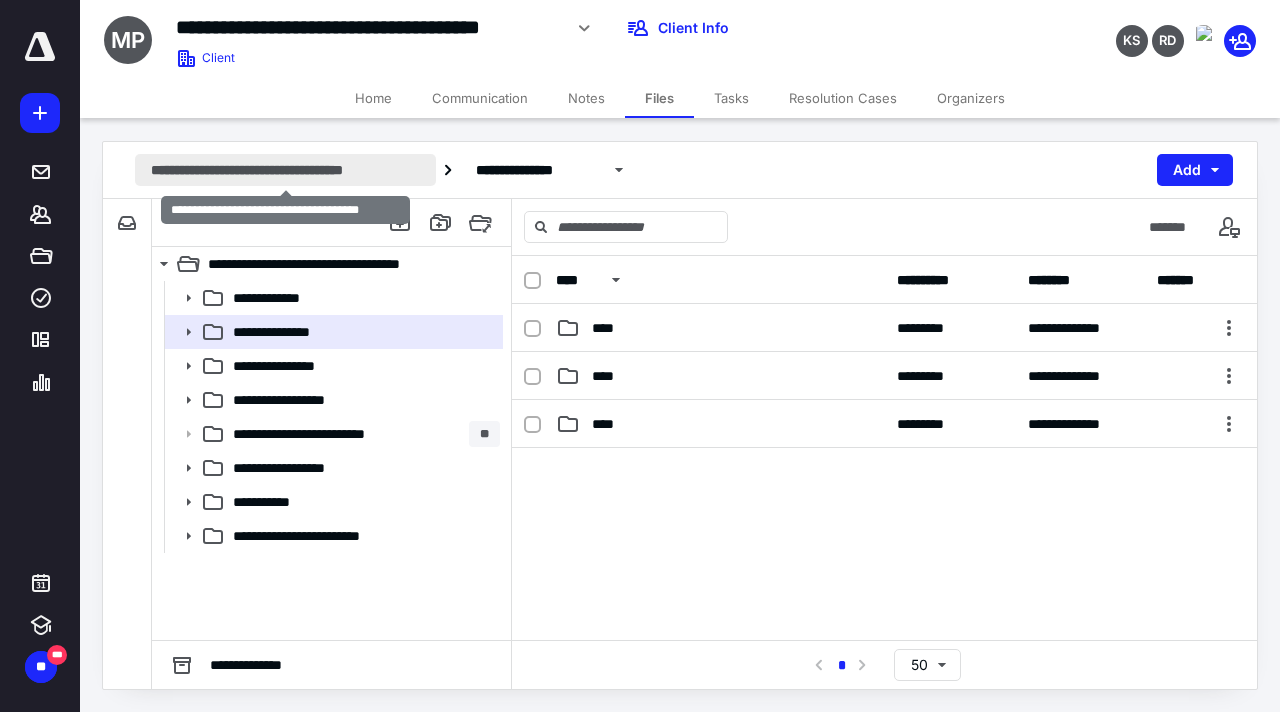 click on "**********" at bounding box center [285, 170] 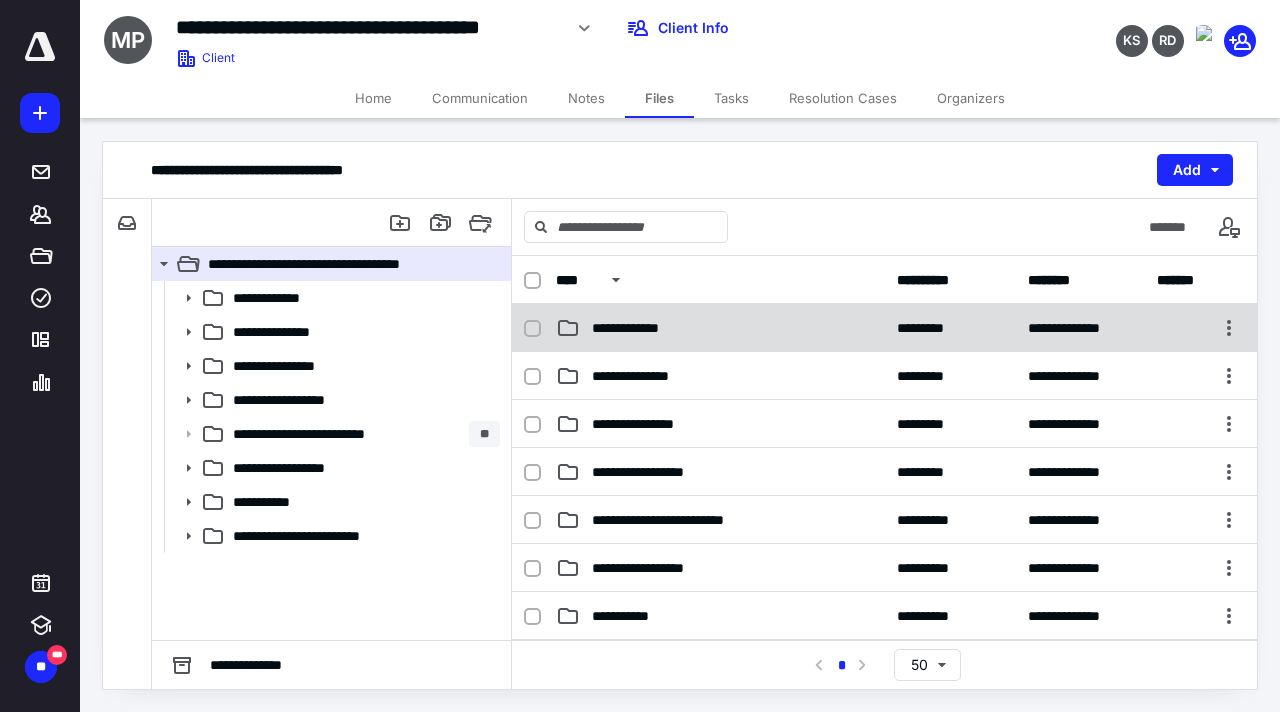 click 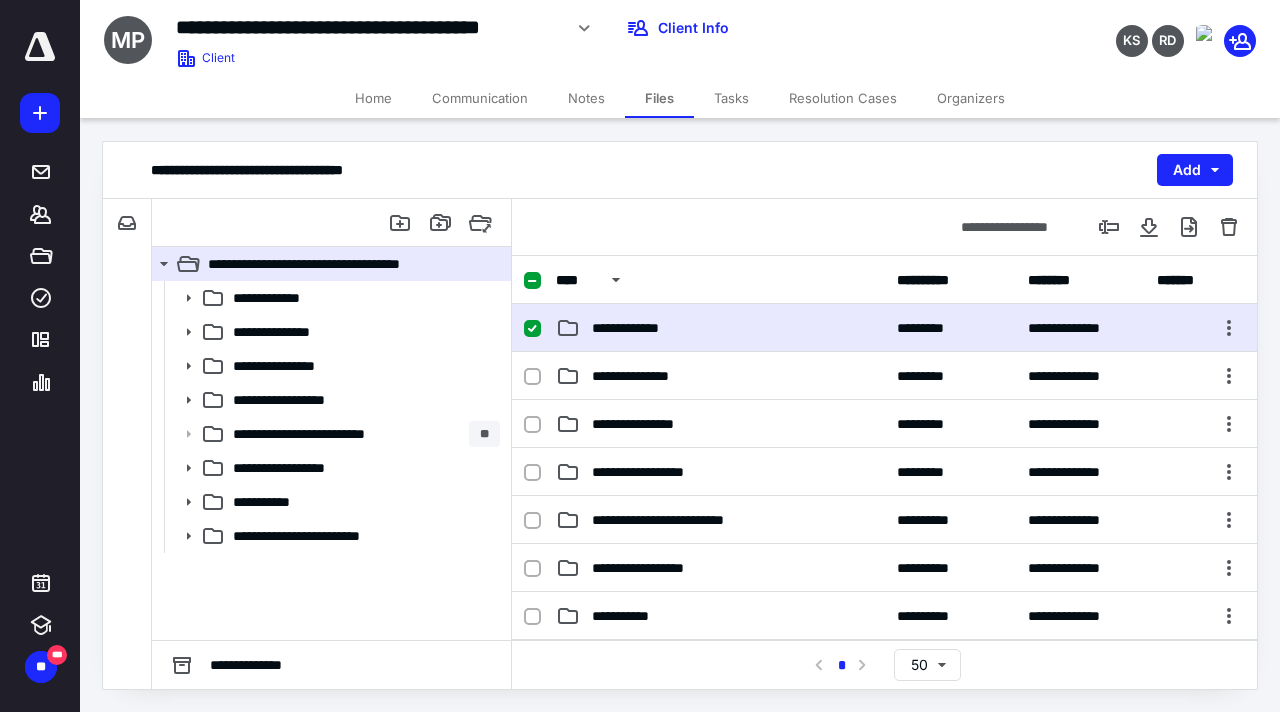 click 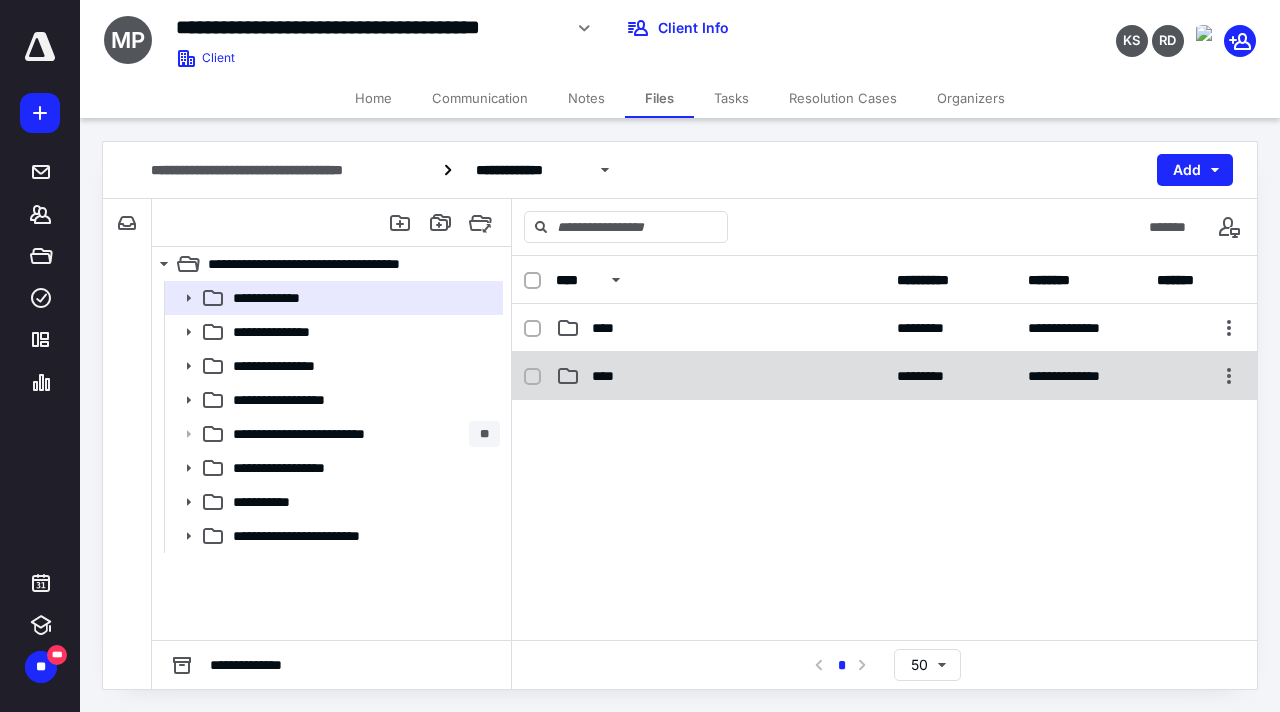 click on "**********" at bounding box center (884, 376) 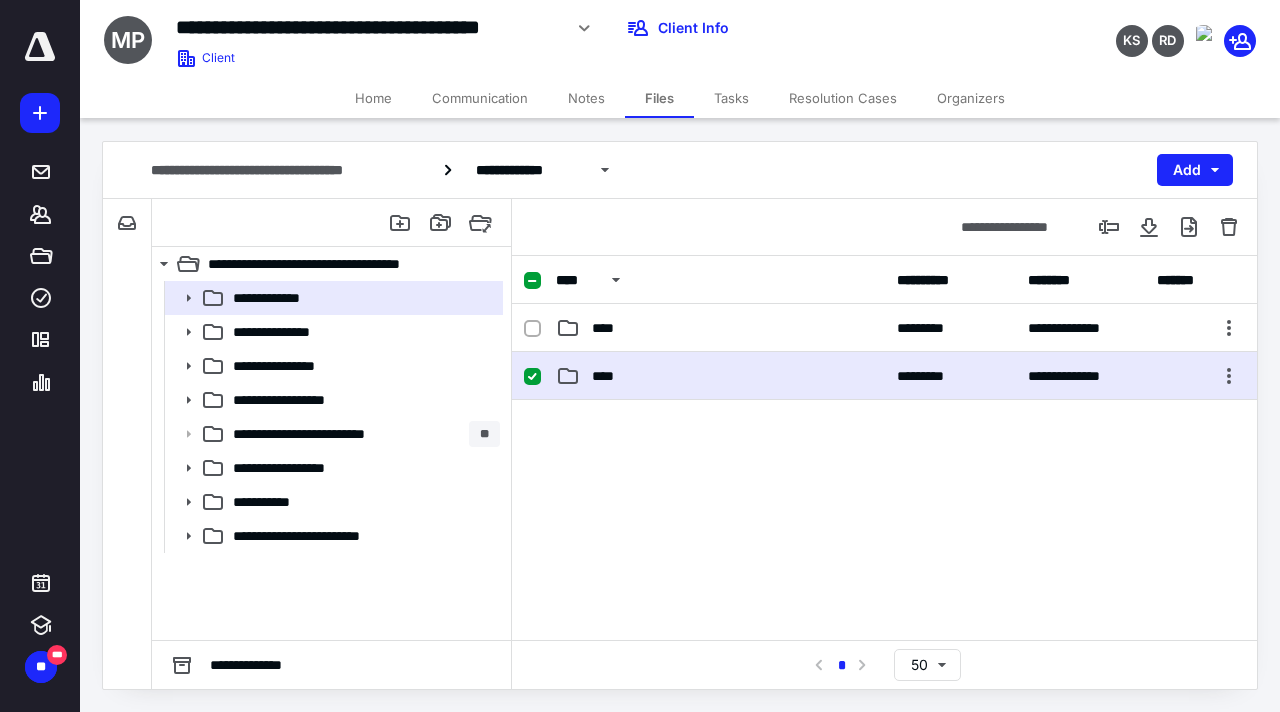 click on "**********" at bounding box center (884, 376) 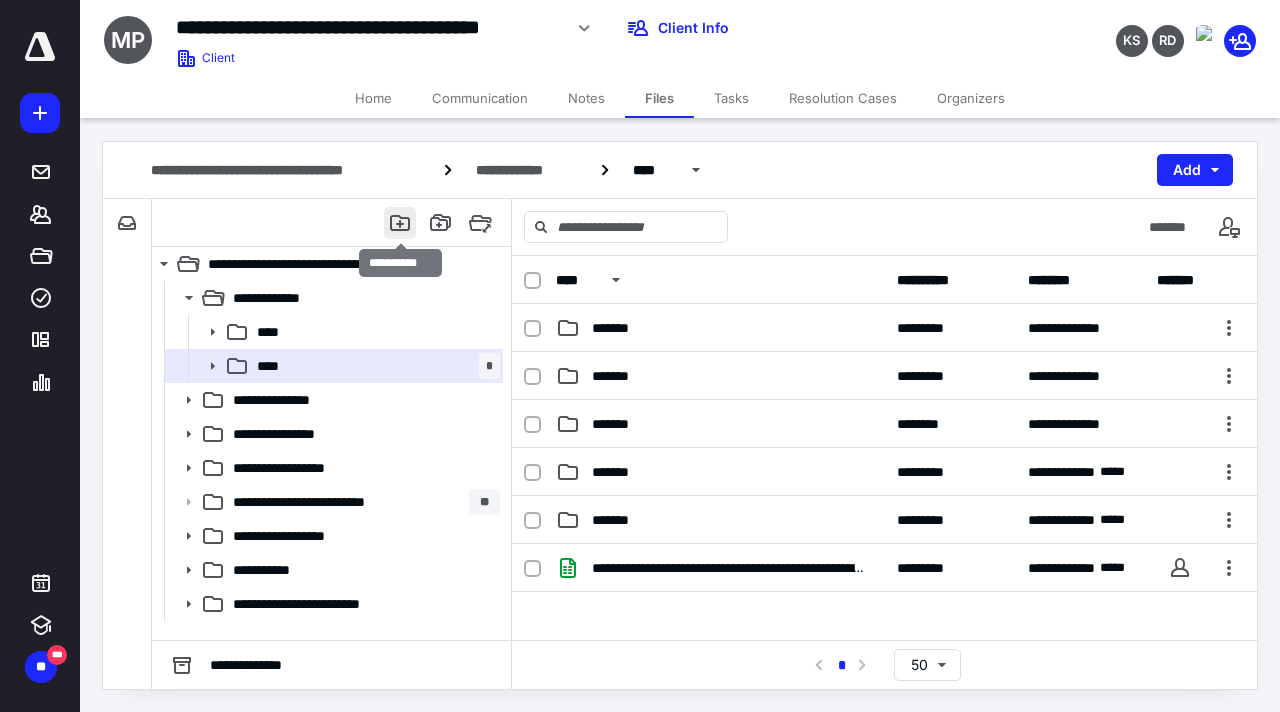 click at bounding box center (400, 223) 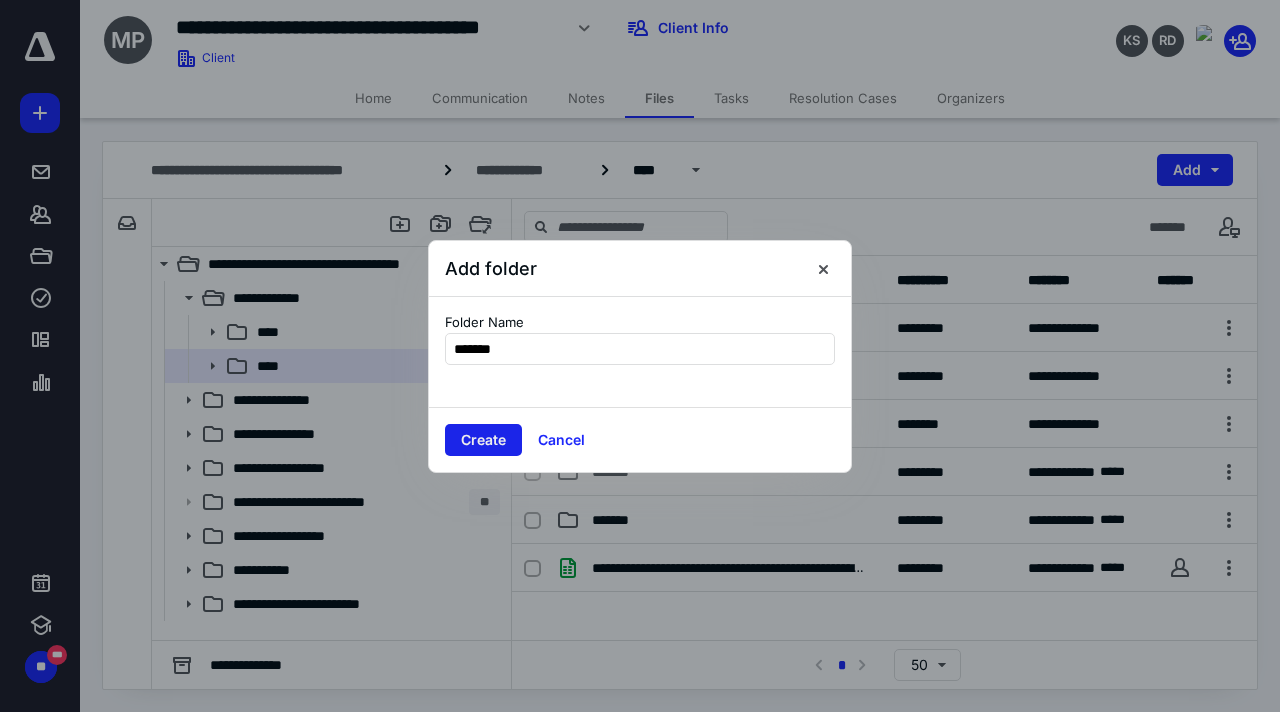 type on "*******" 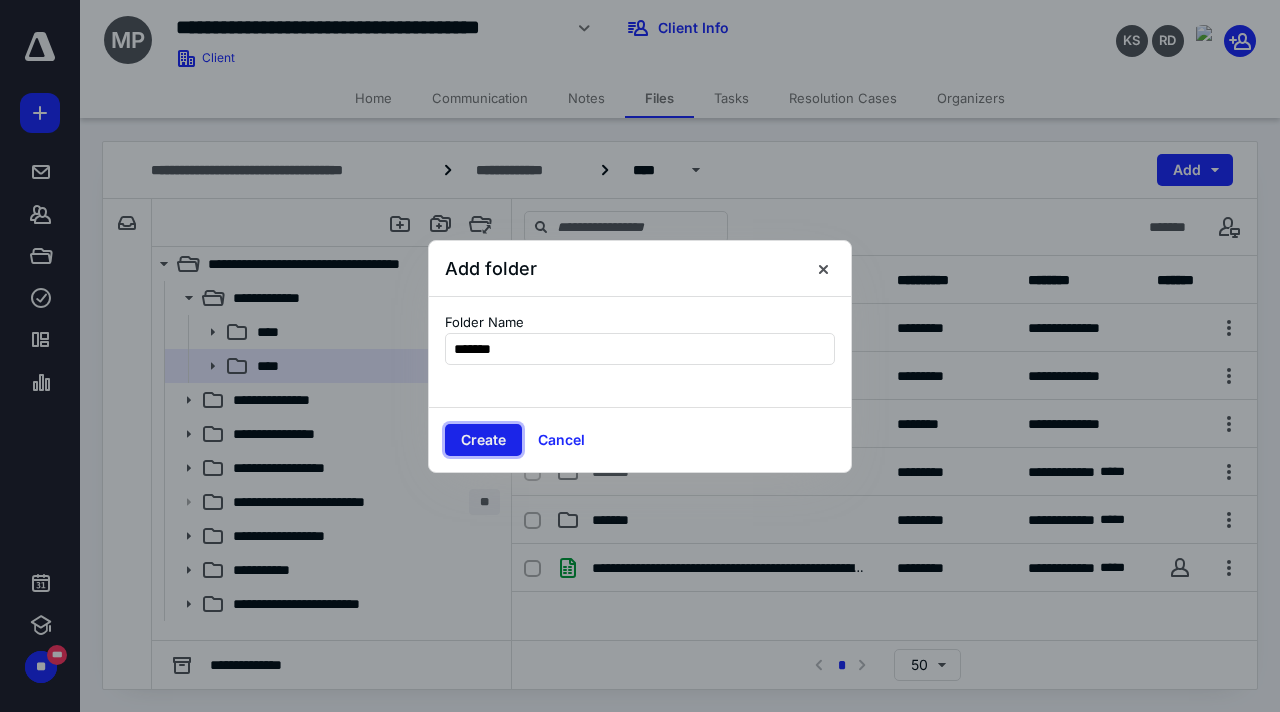 click on "Create" at bounding box center [483, 440] 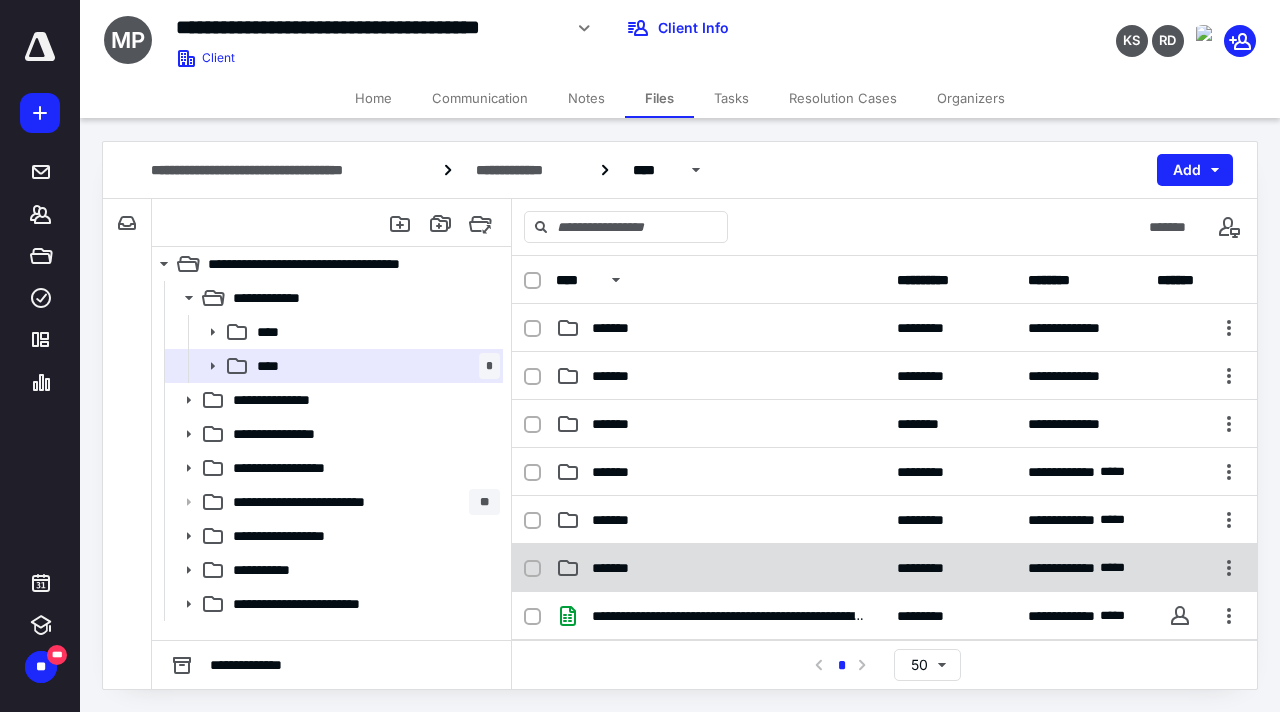 click on "*******" at bounding box center (621, 568) 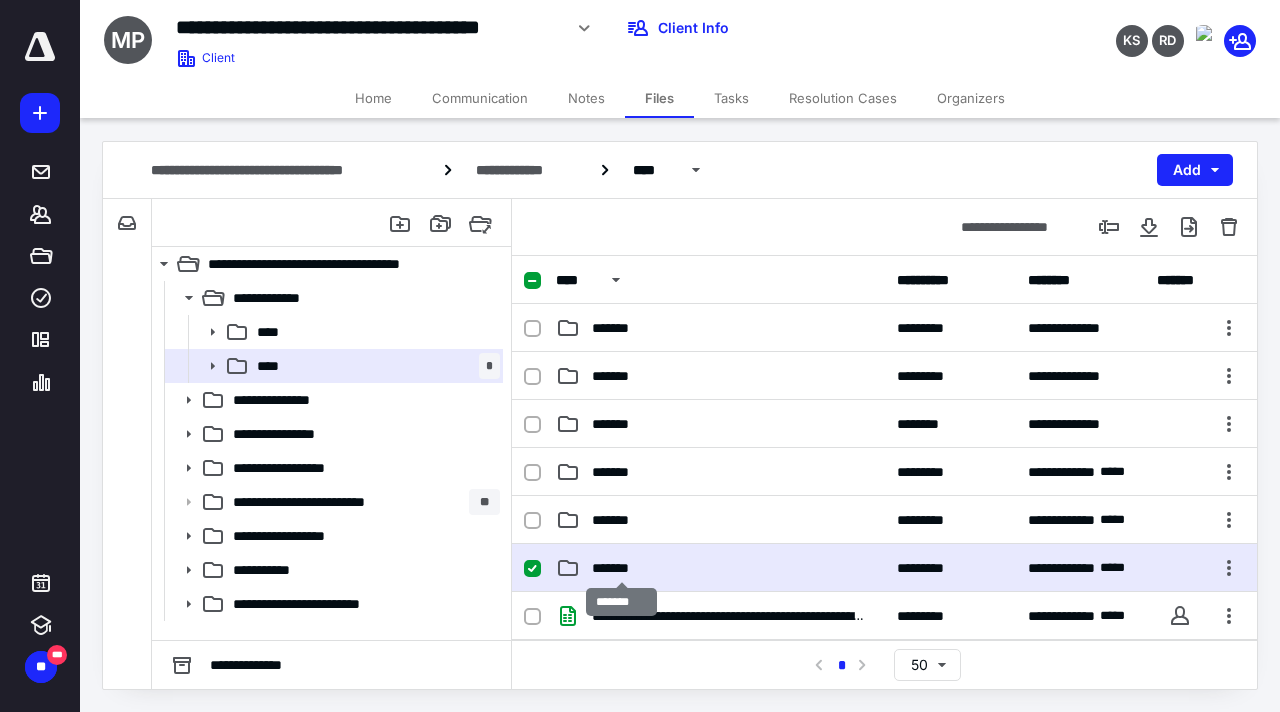 click on "*******" at bounding box center (621, 568) 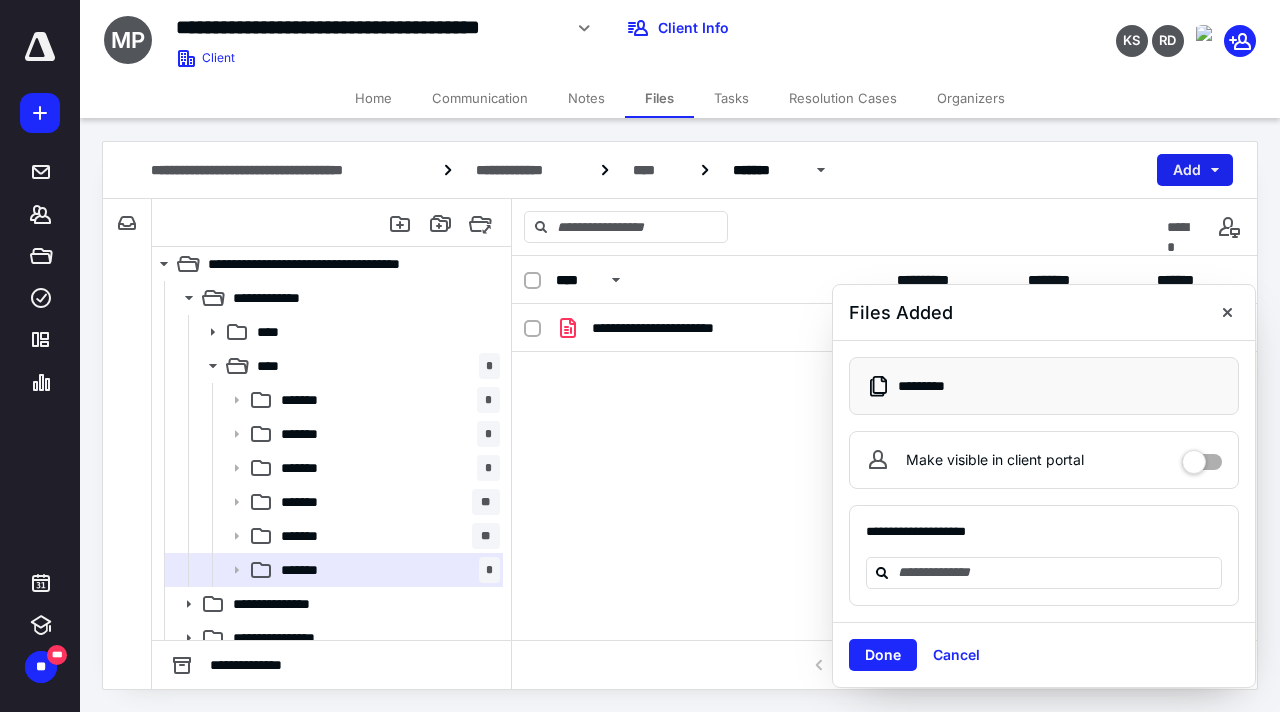 click on "Add" at bounding box center [1195, 170] 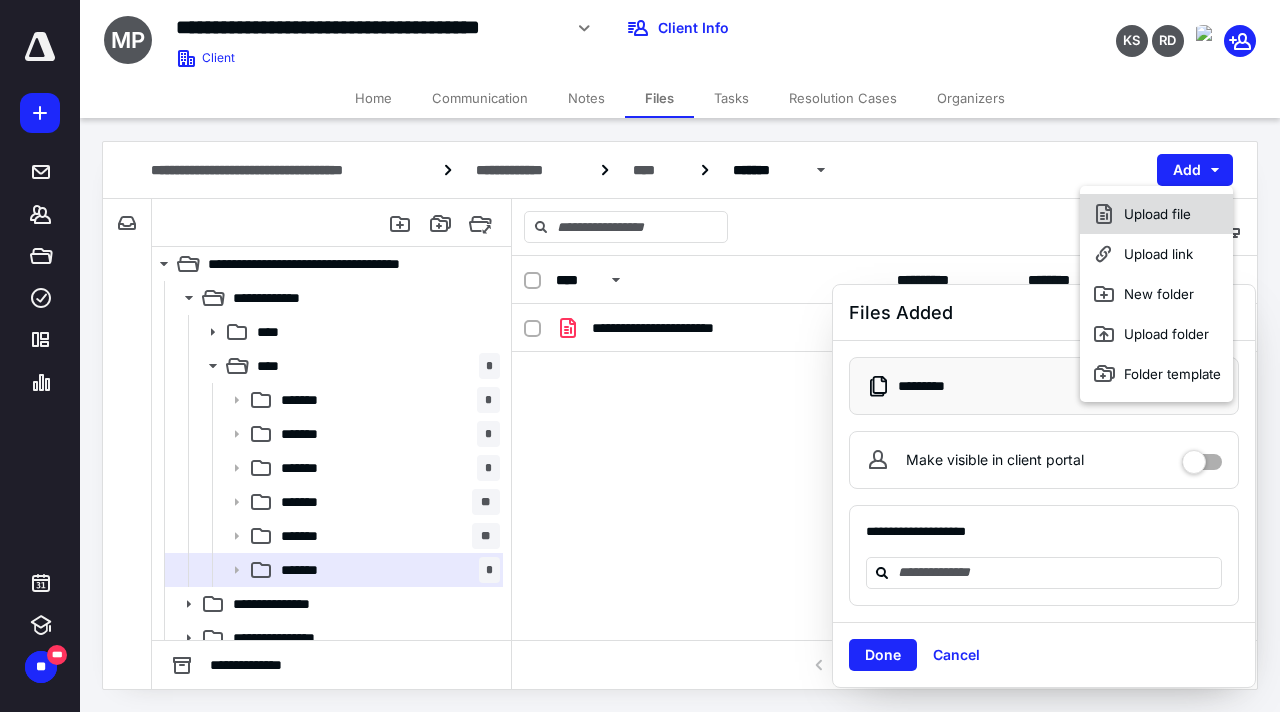 click on "Upload file" at bounding box center (1156, 214) 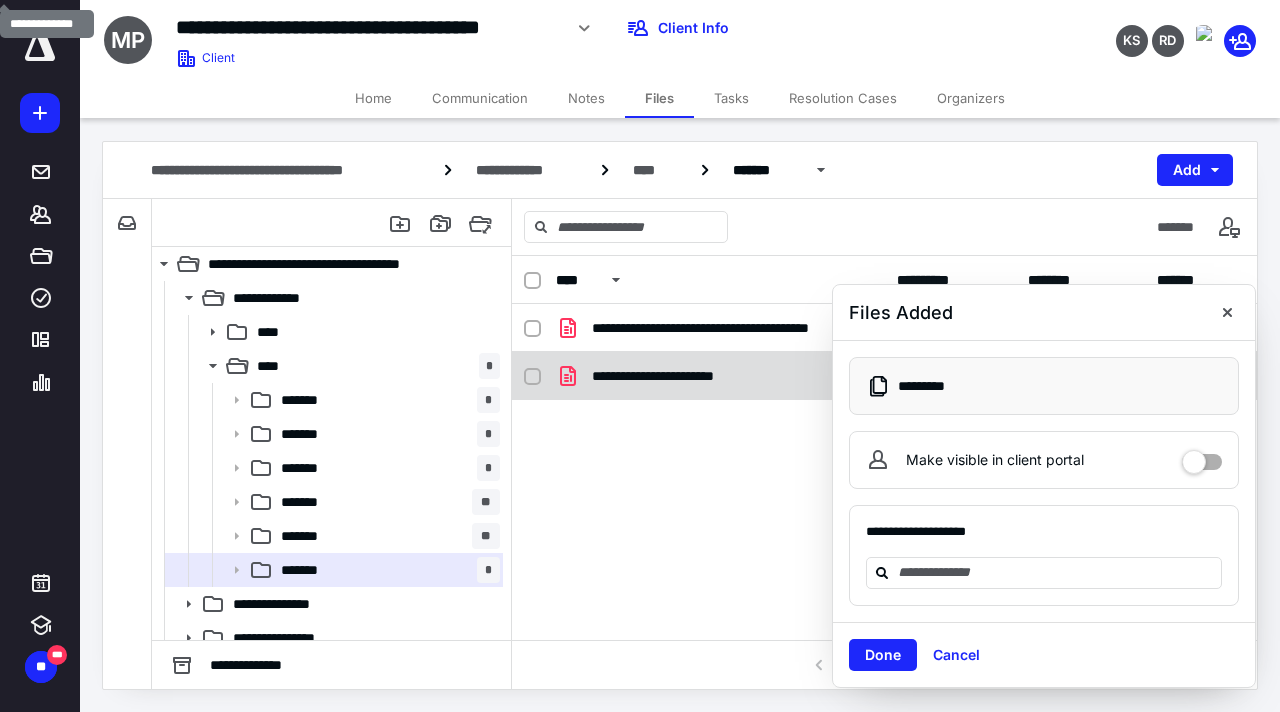 click on "**********" at bounding box center (677, 376) 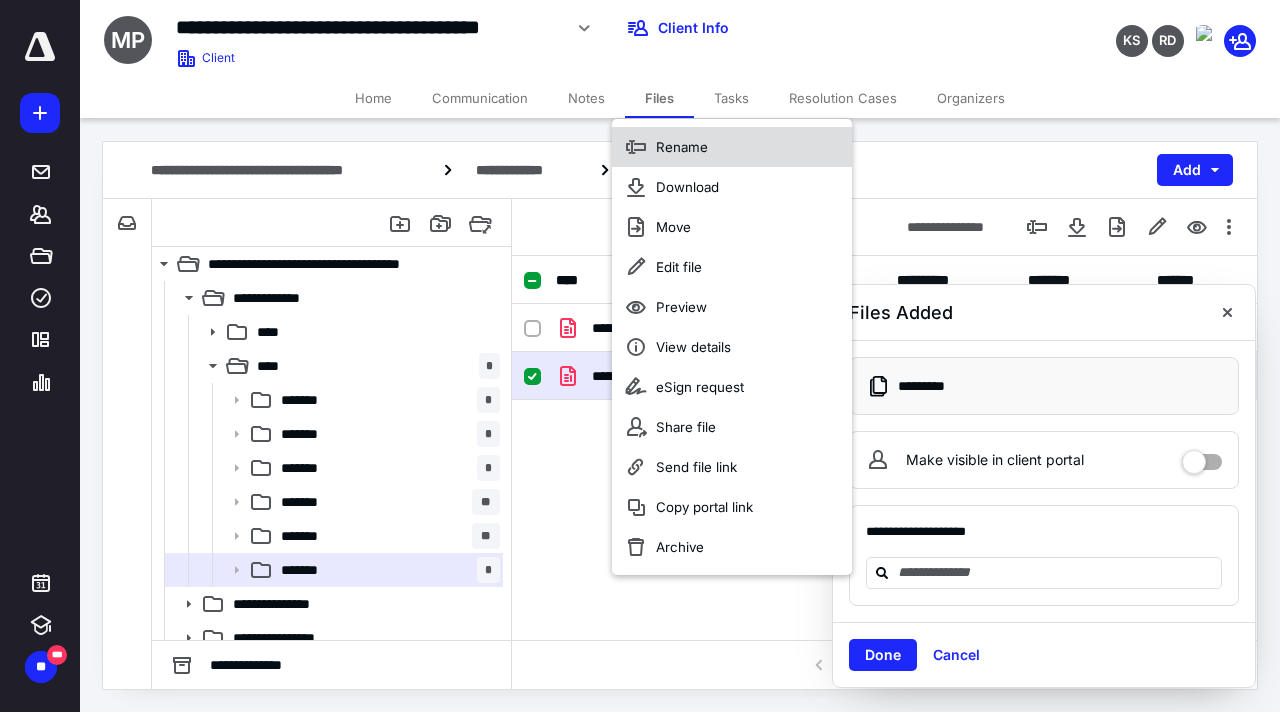 click on "Rename" at bounding box center (732, 147) 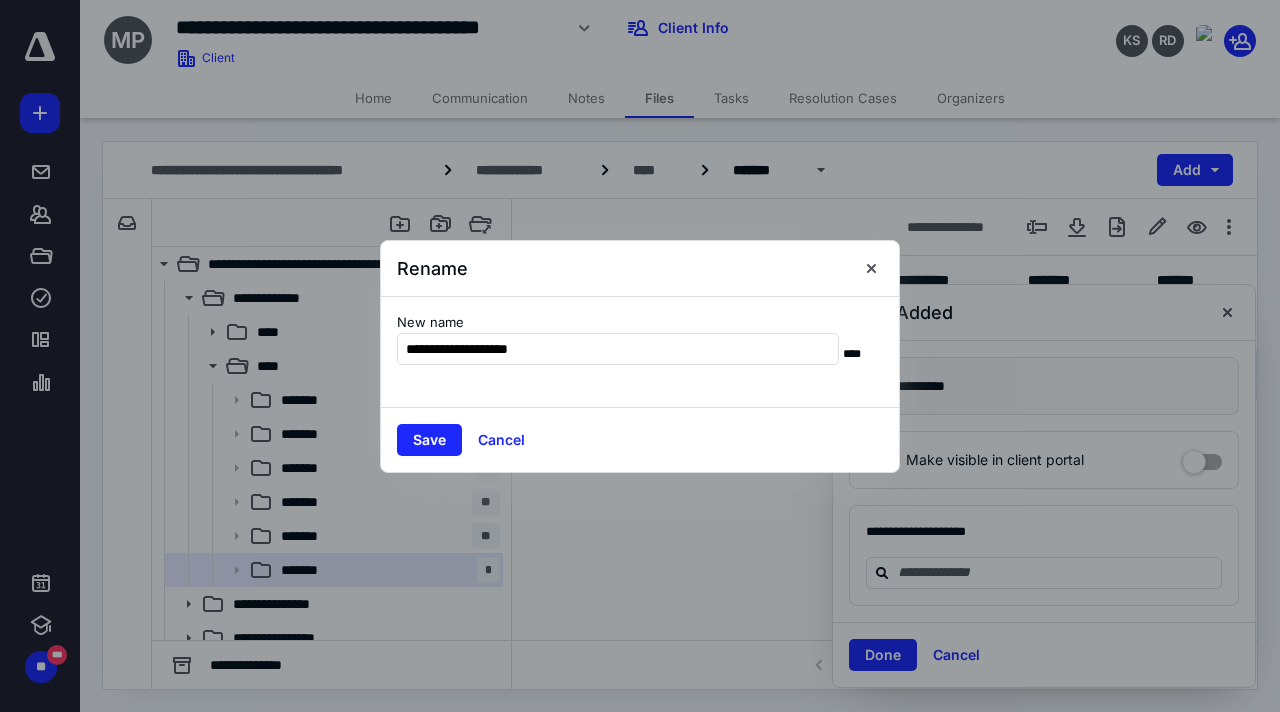 click on "**********" at bounding box center [640, 352] 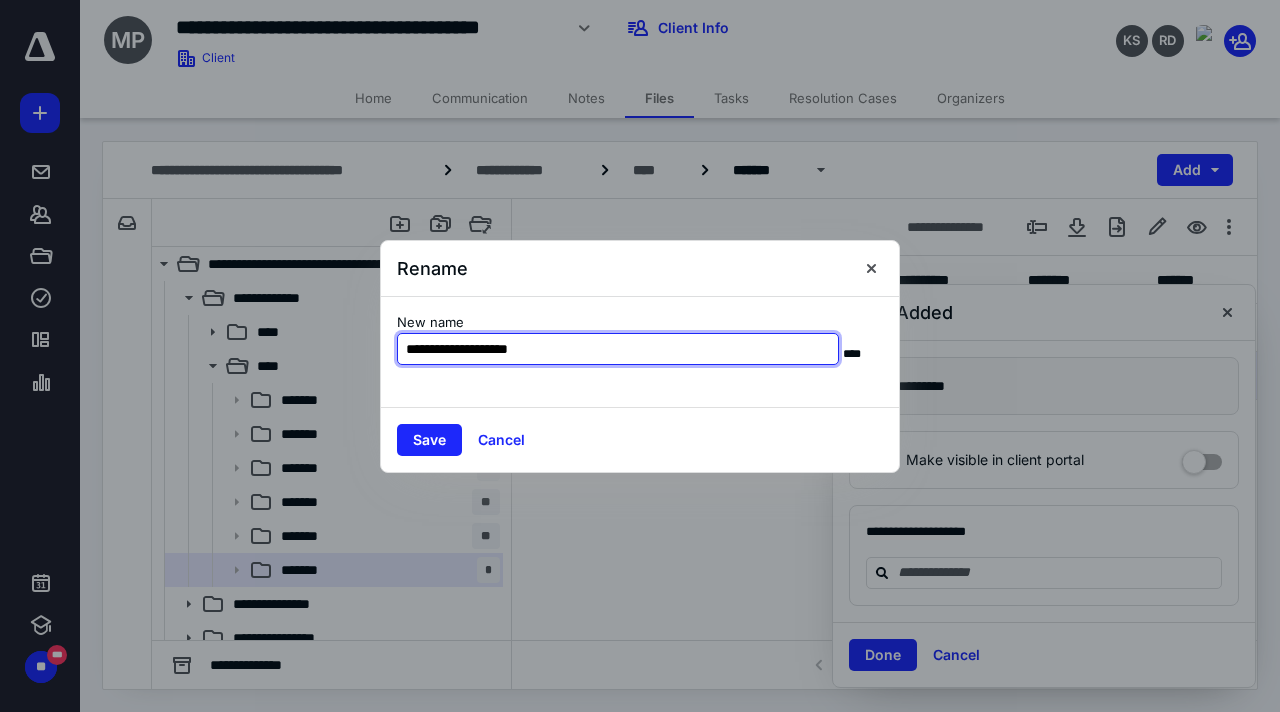 drag, startPoint x: 563, startPoint y: 349, endPoint x: 184, endPoint y: 350, distance: 379.0013 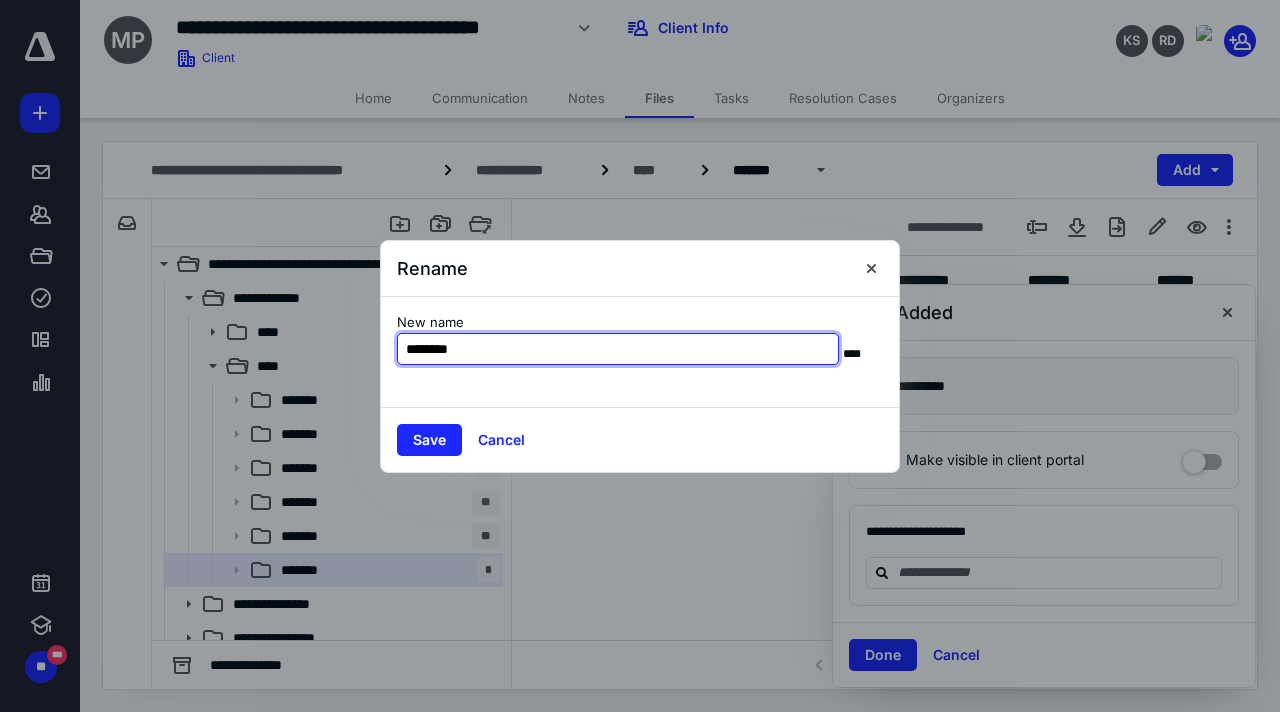 paste on "**********" 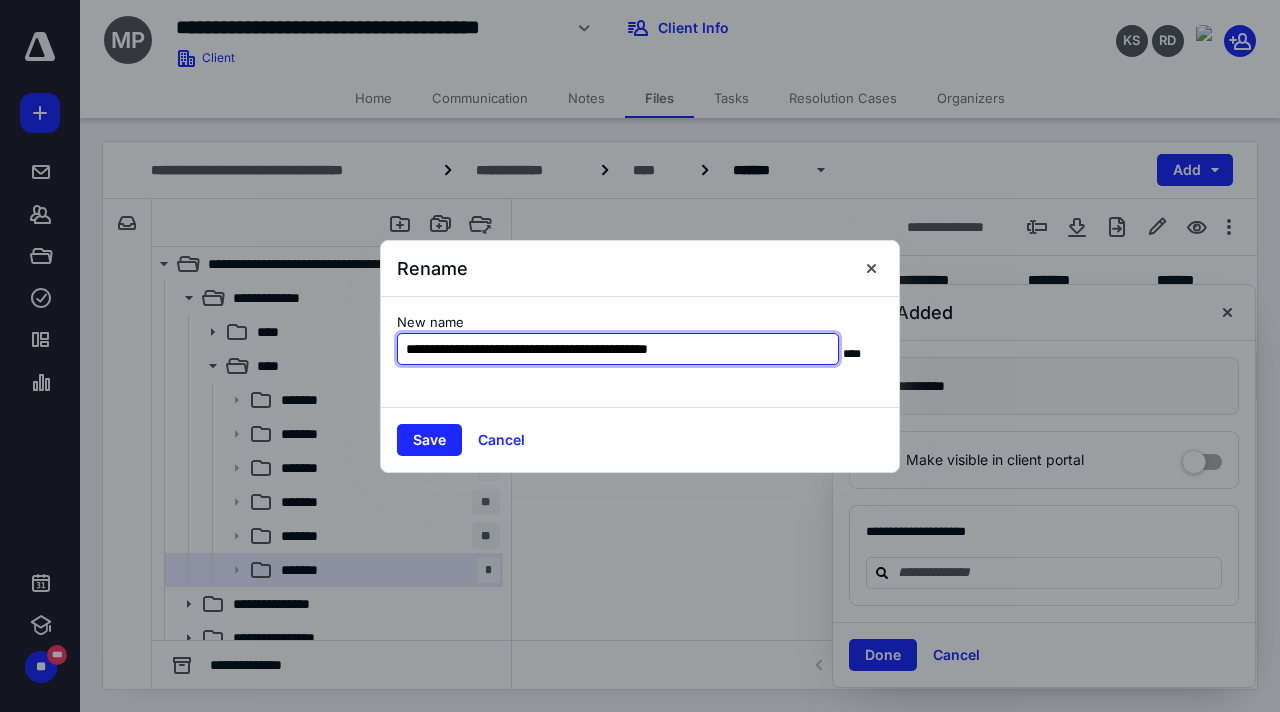 type on "**********" 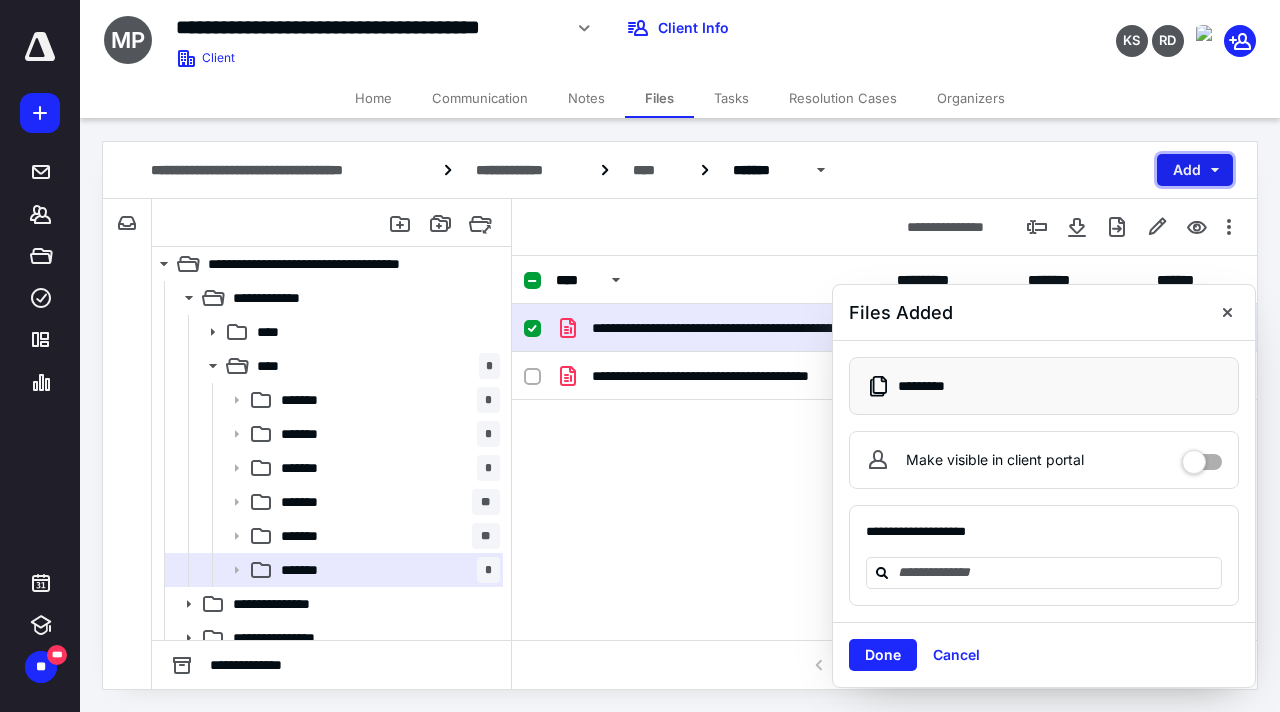 click on "Add" at bounding box center [1195, 170] 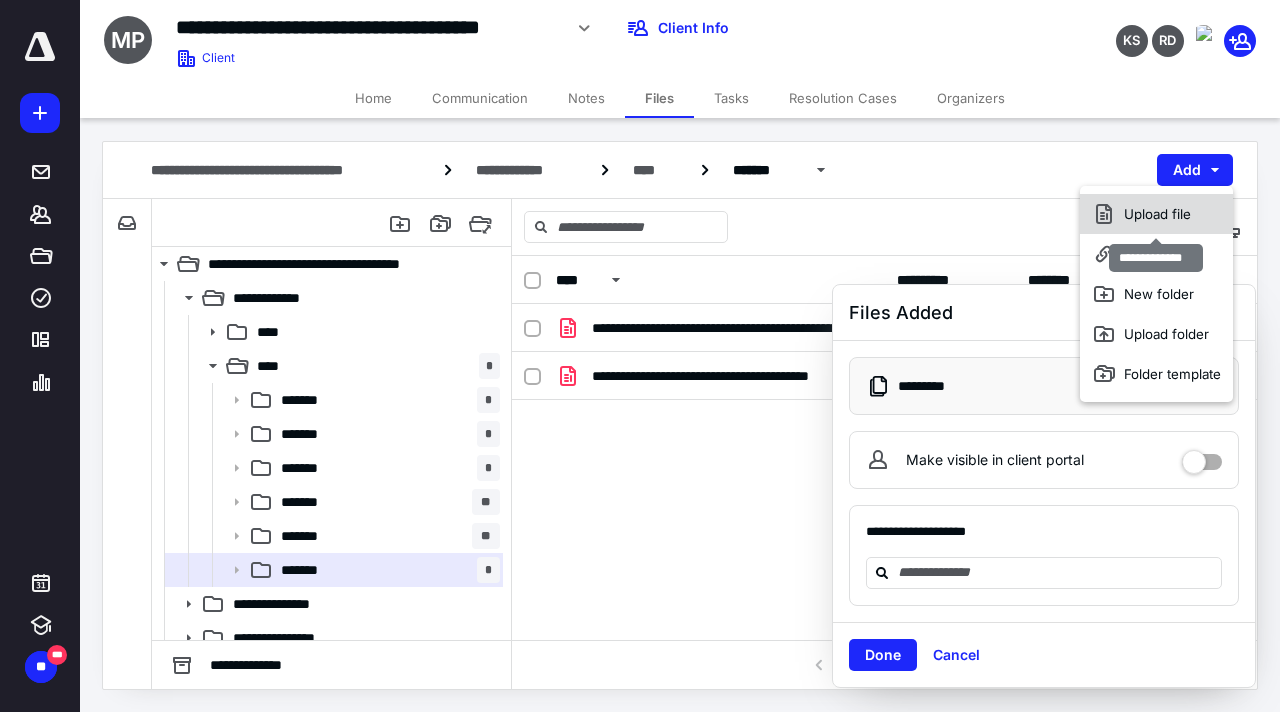 click on "Upload file" at bounding box center (1156, 214) 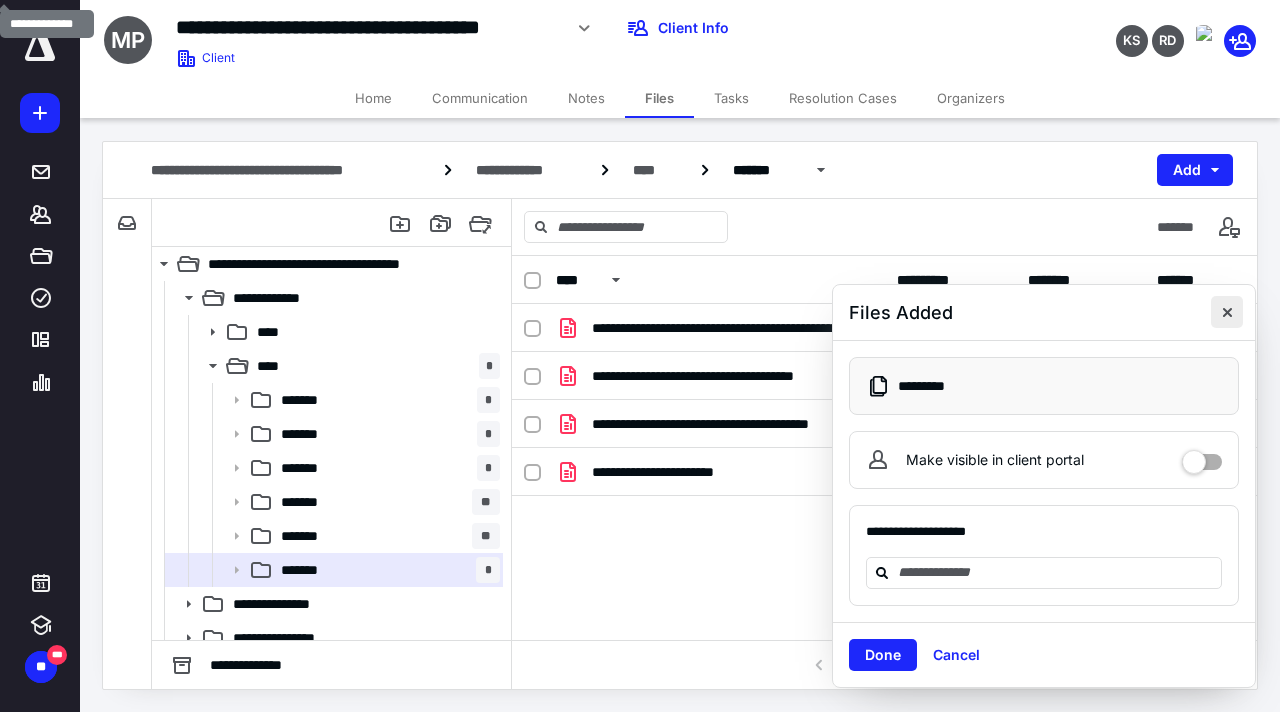 click at bounding box center [1227, 312] 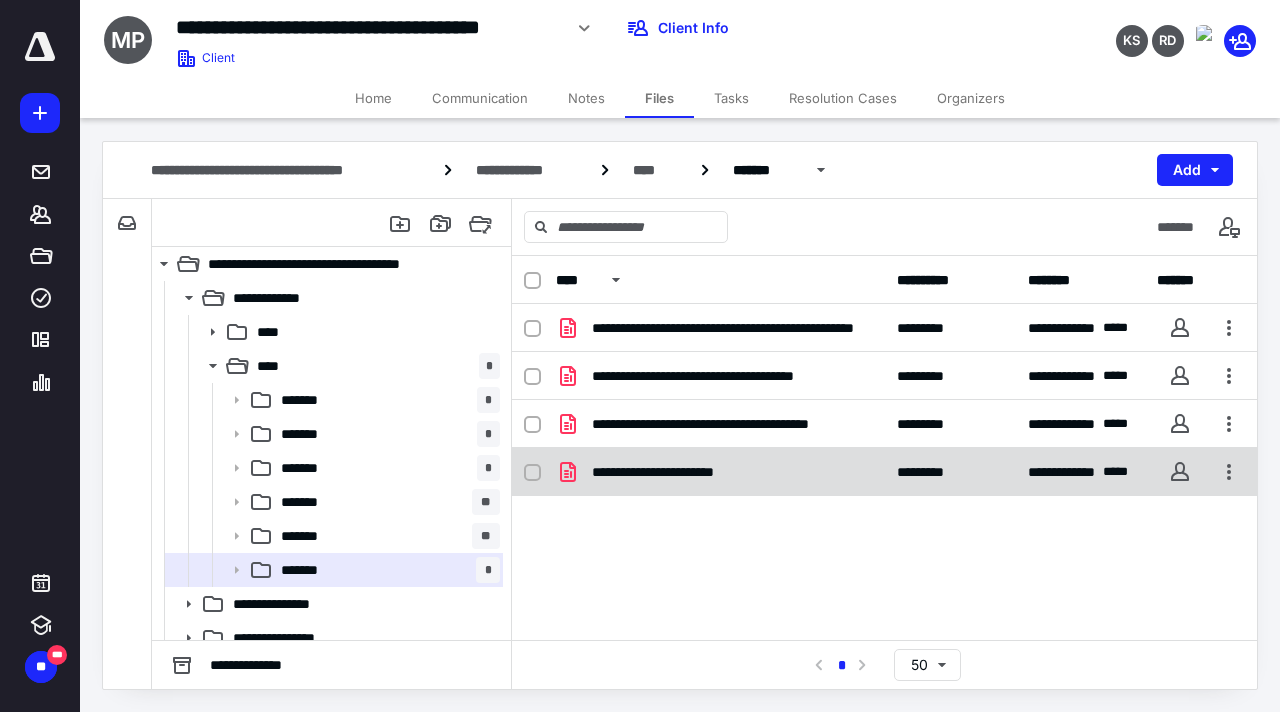 click on "**********" at bounding box center [677, 472] 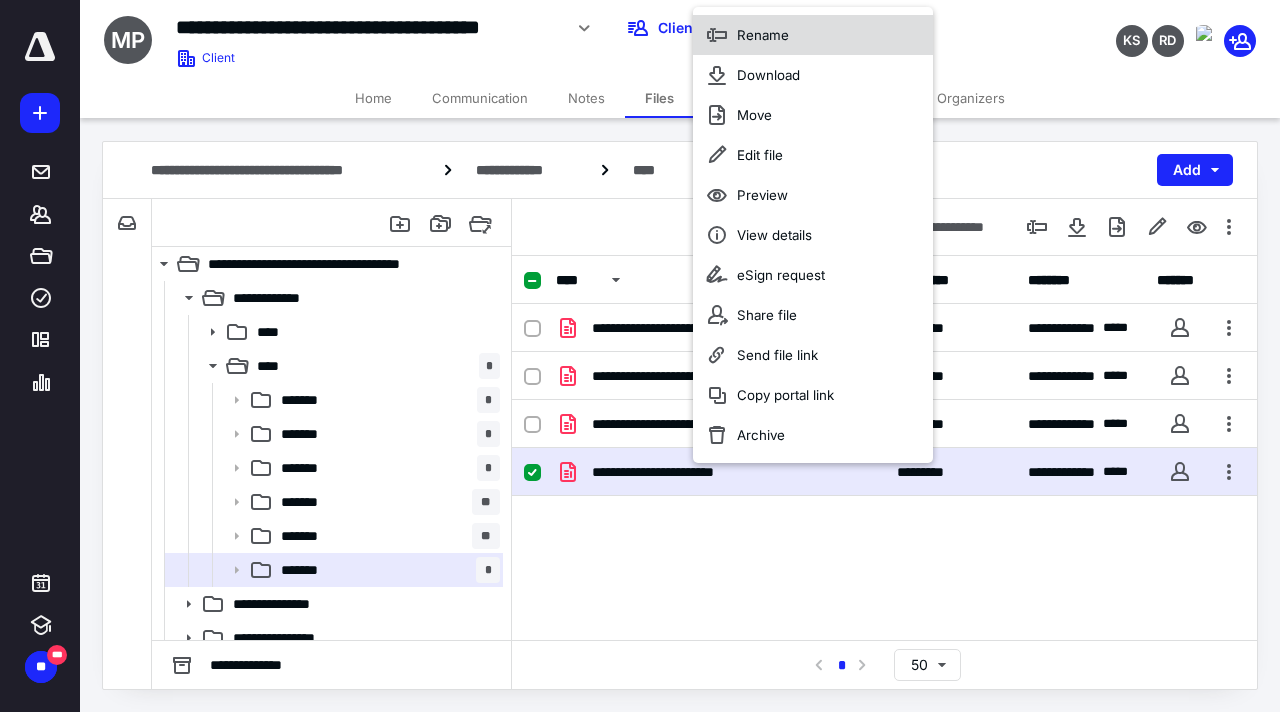 click on "Rename" at bounding box center [763, 35] 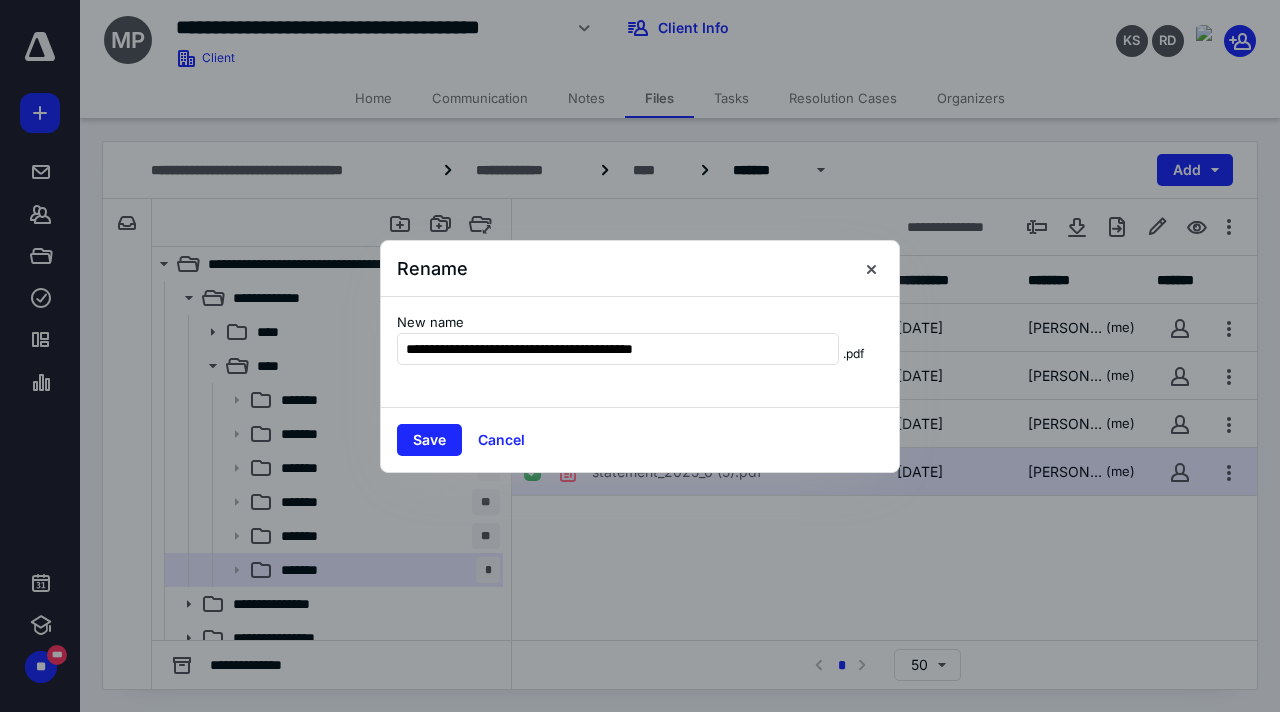 type on "**********" 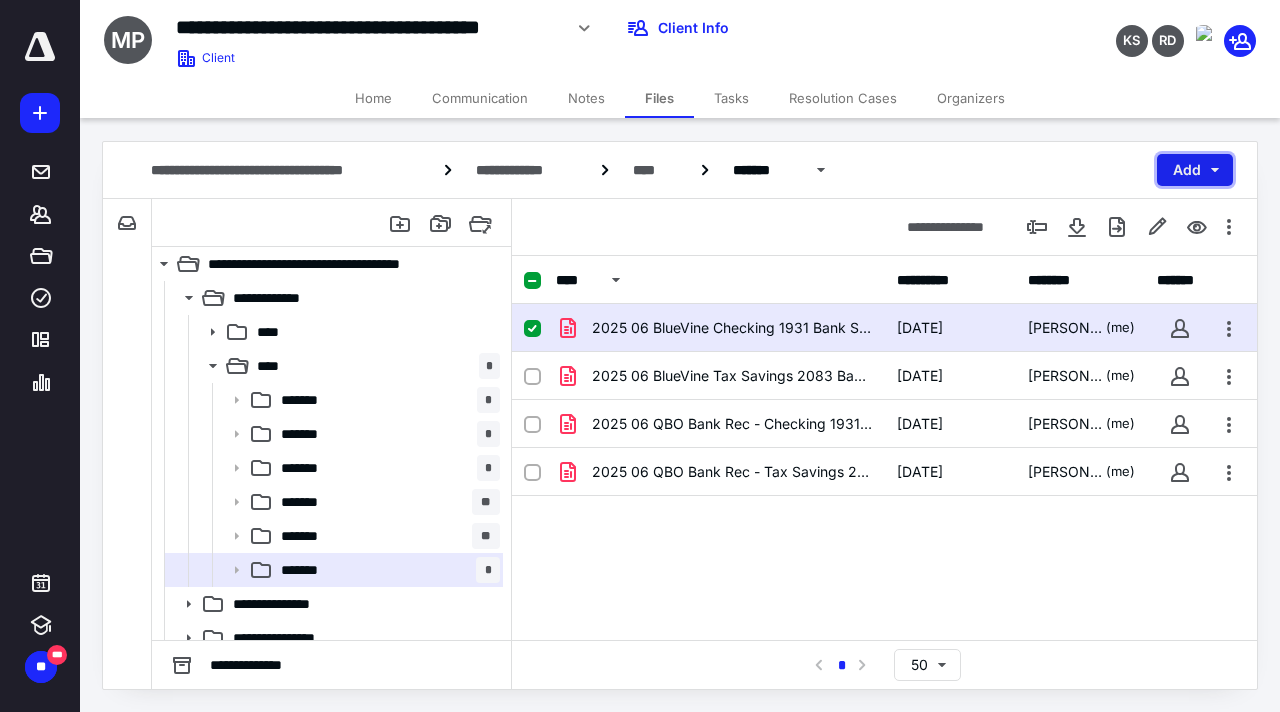 click on "Add" at bounding box center (1195, 170) 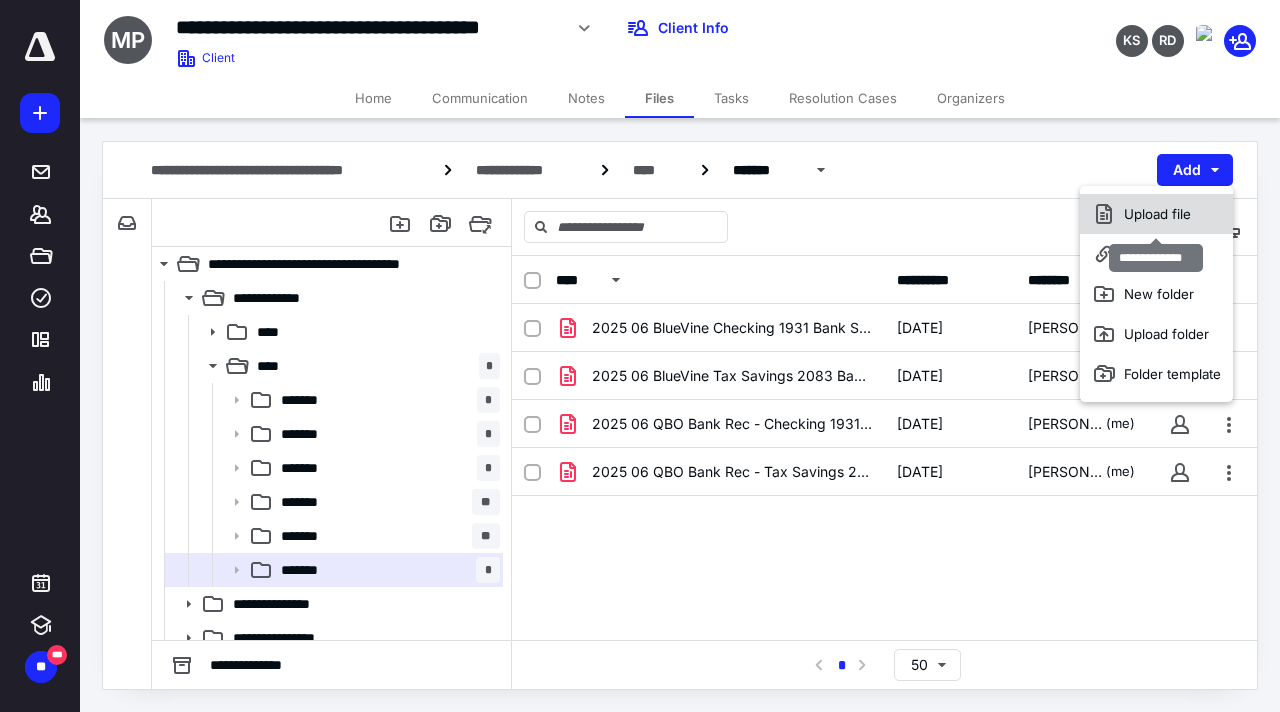 click on "Upload file" at bounding box center [1156, 214] 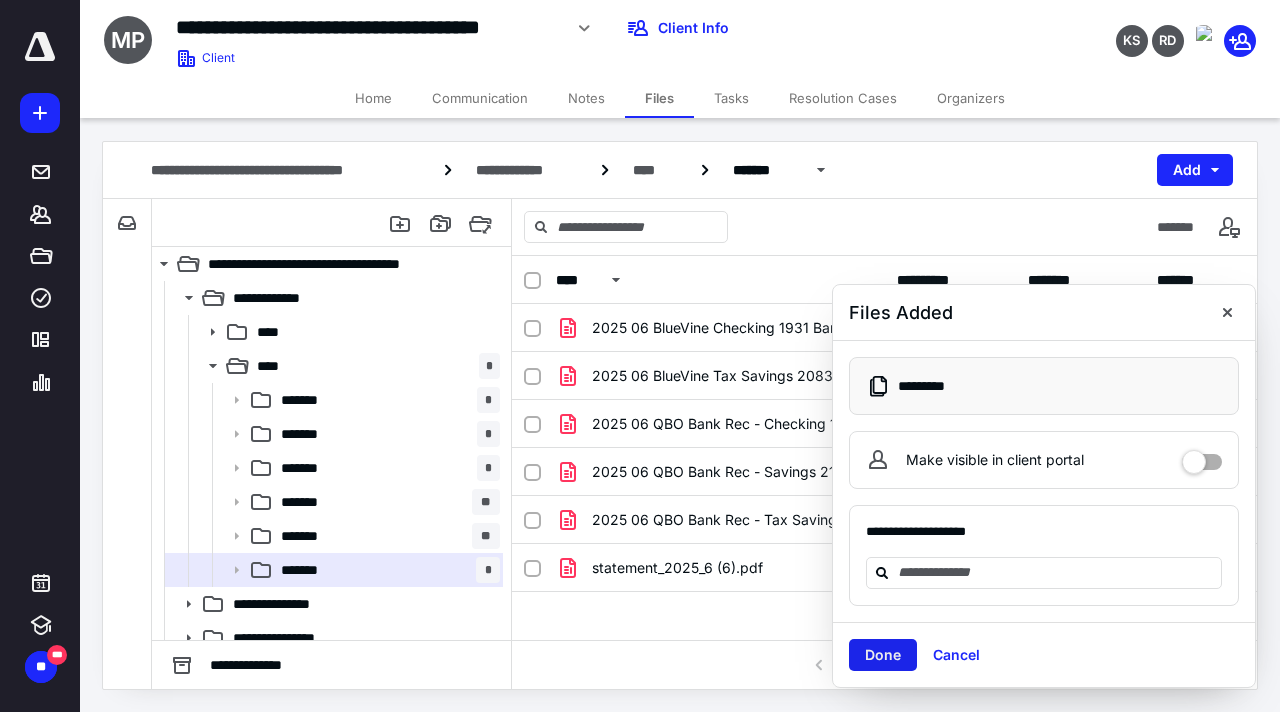 click on "Done" at bounding box center (883, 655) 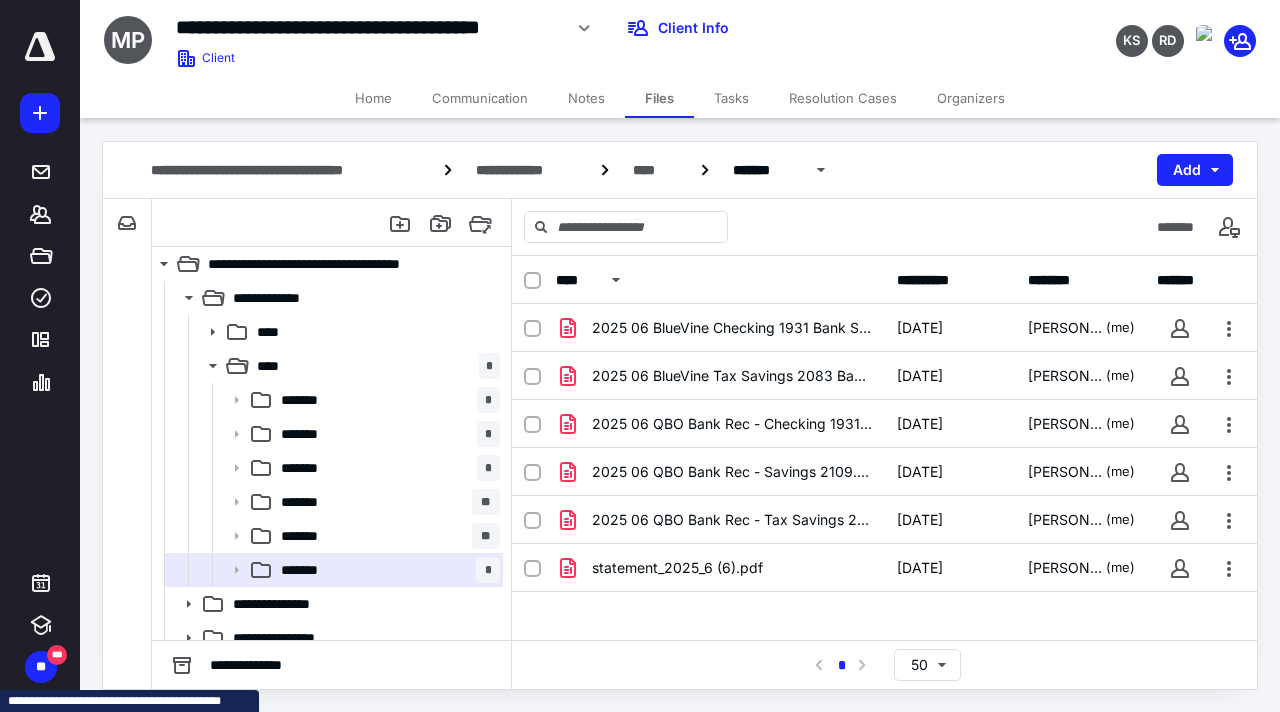 click on "Home" at bounding box center (373, 98) 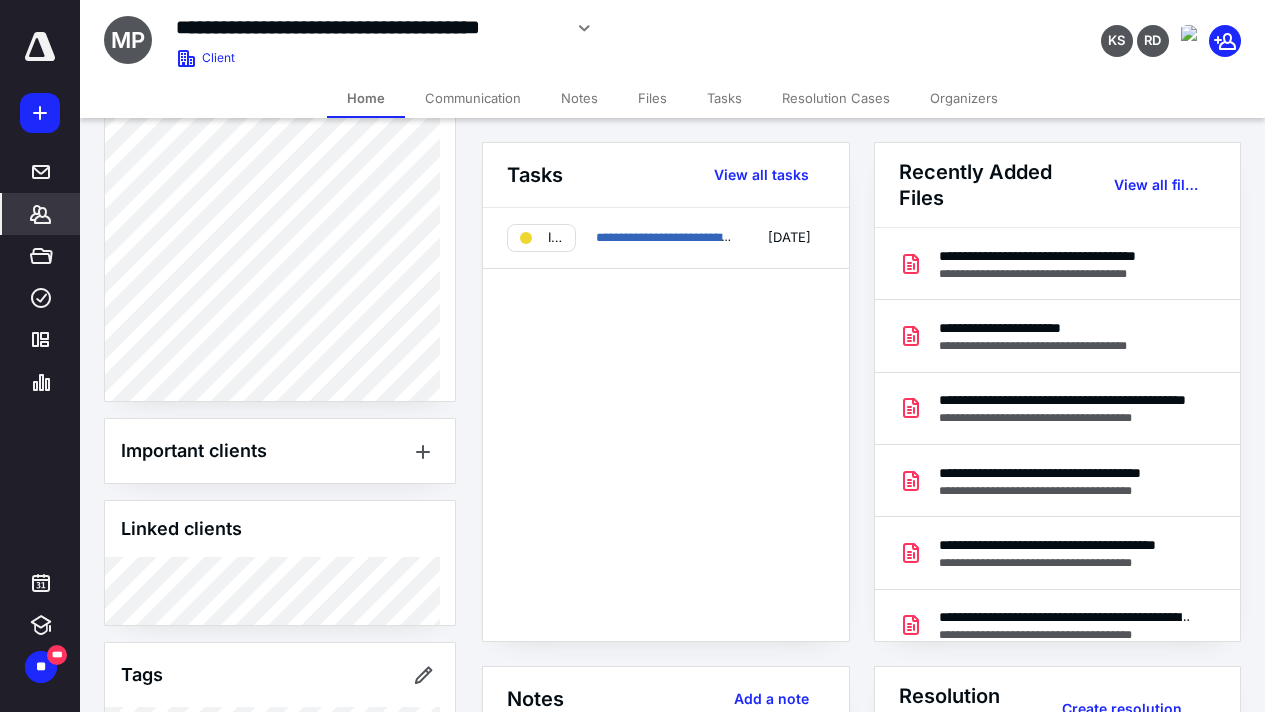 scroll, scrollTop: 1281, scrollLeft: 0, axis: vertical 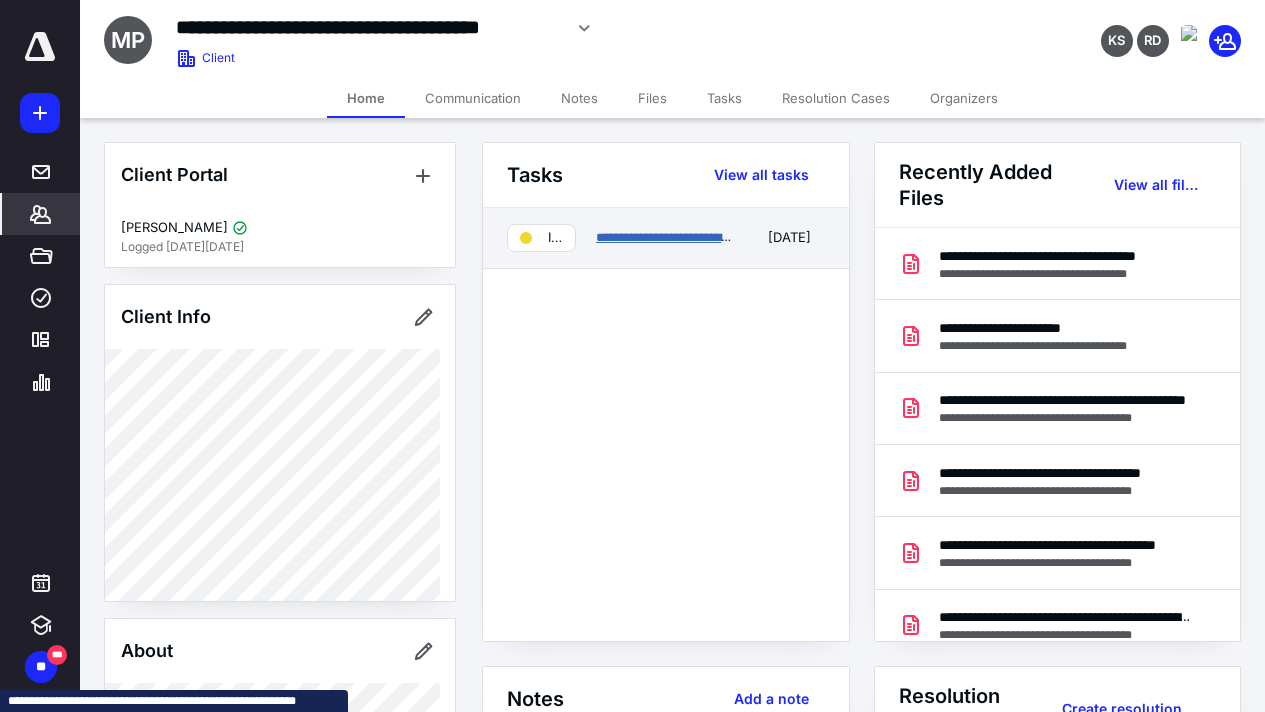 click on "**********" at bounding box center [776, 237] 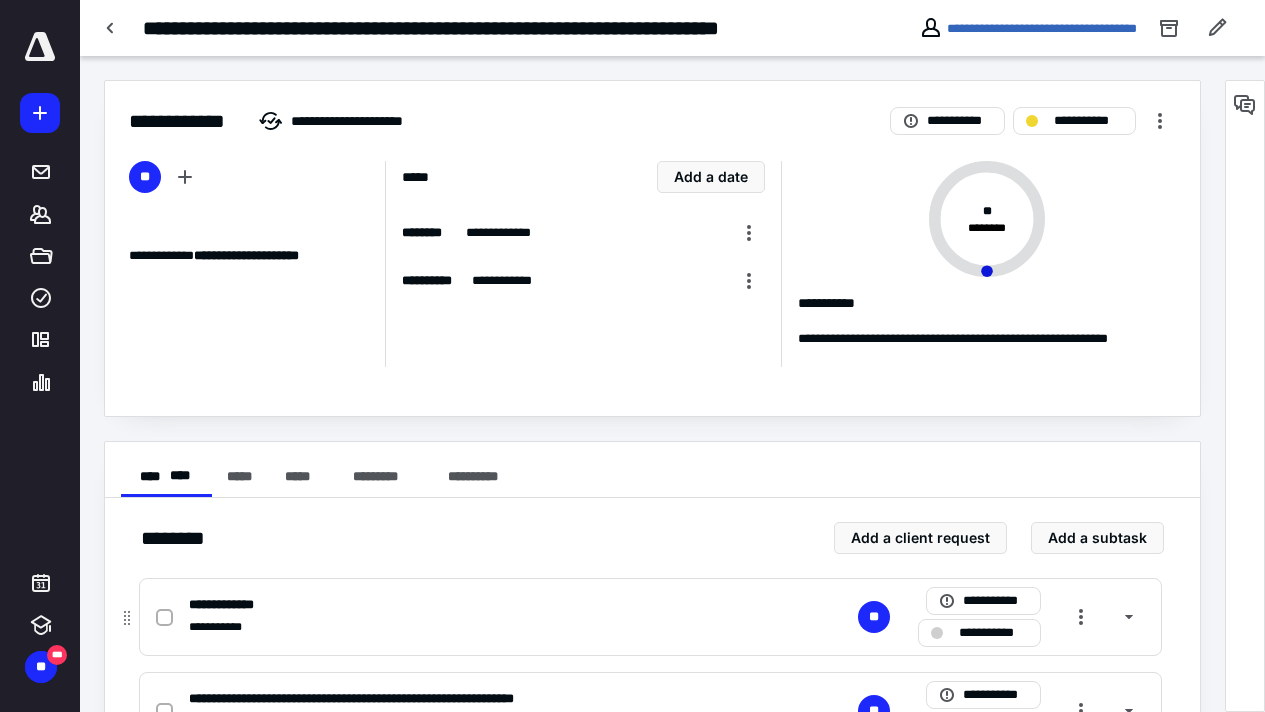 click on "**********" at bounding box center (993, 633) 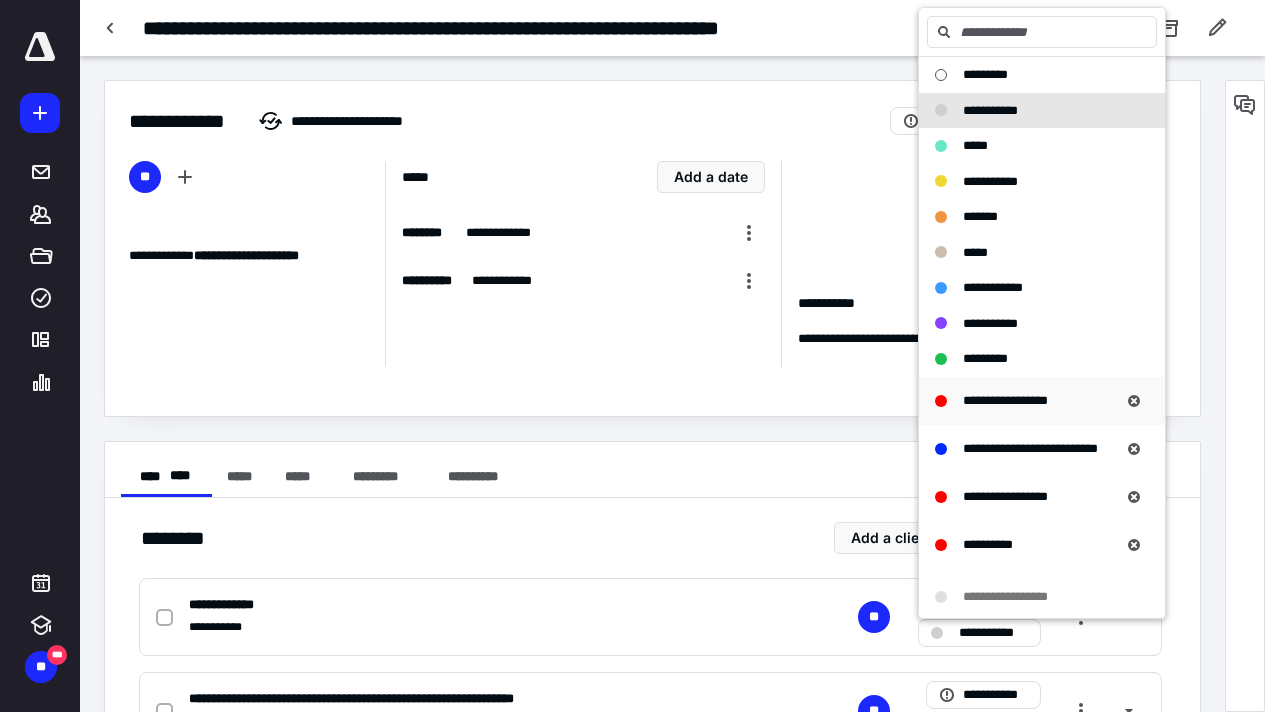 click on "**********" at bounding box center [1005, 400] 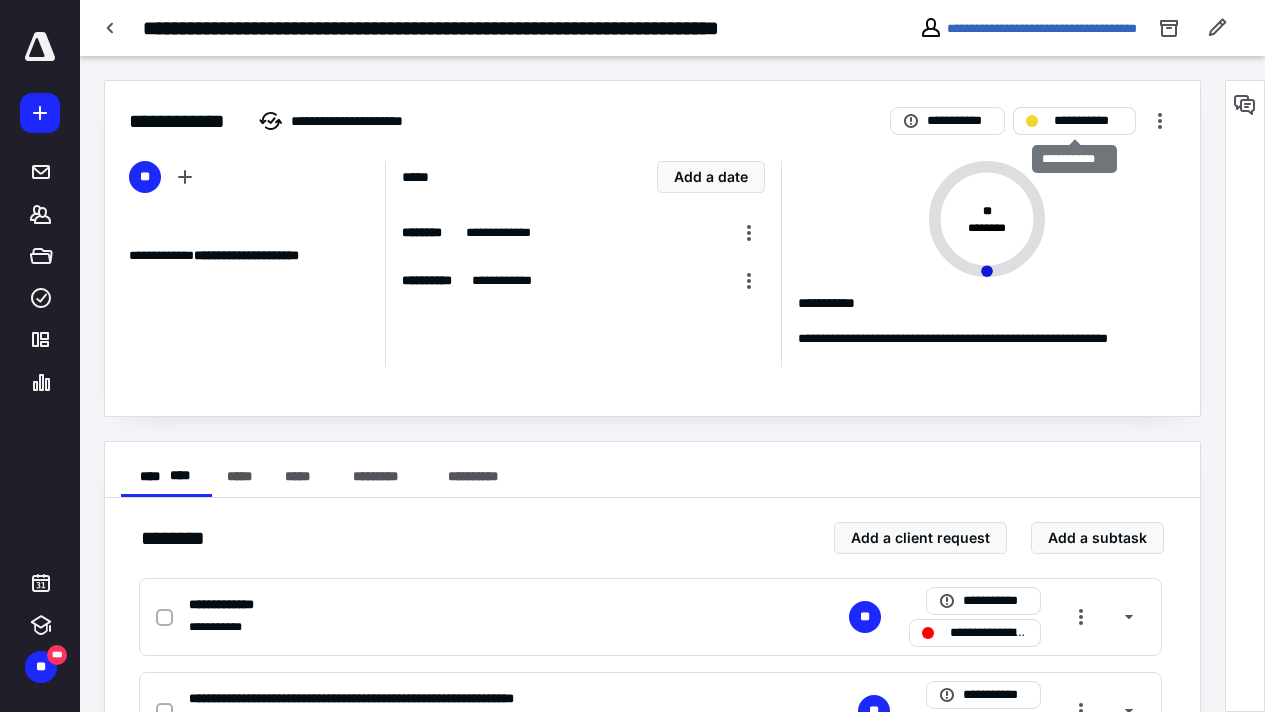 click on "**********" at bounding box center [1088, 121] 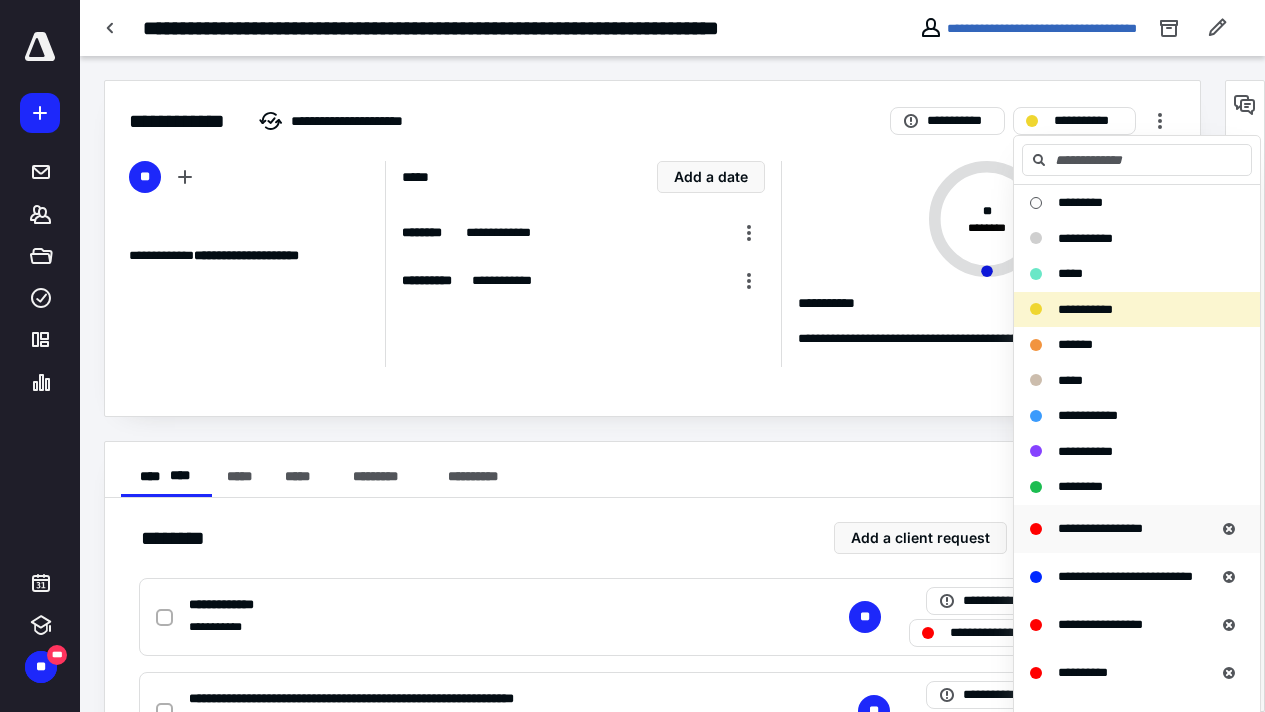 click on "**********" at bounding box center [1100, 529] 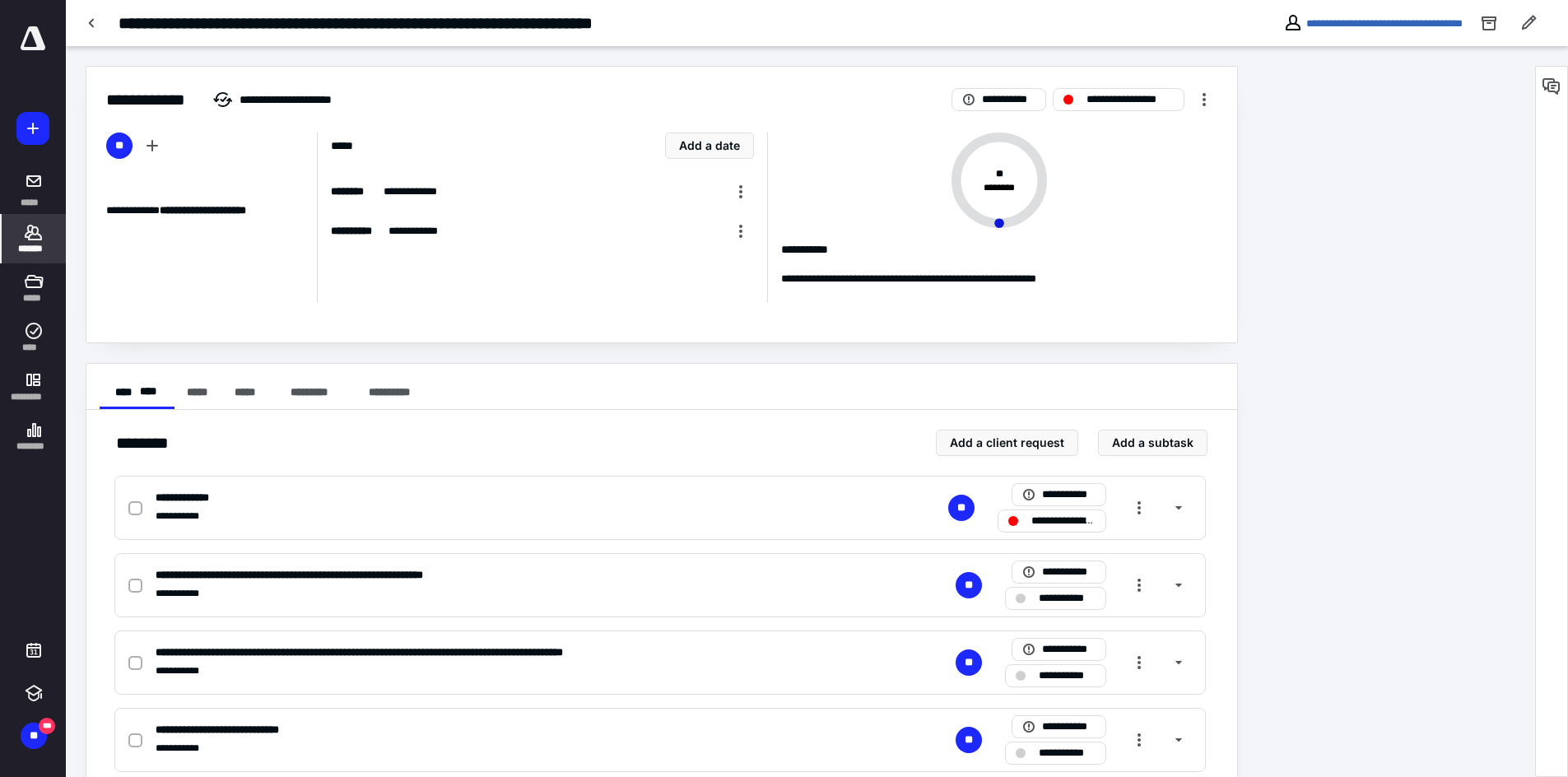 click 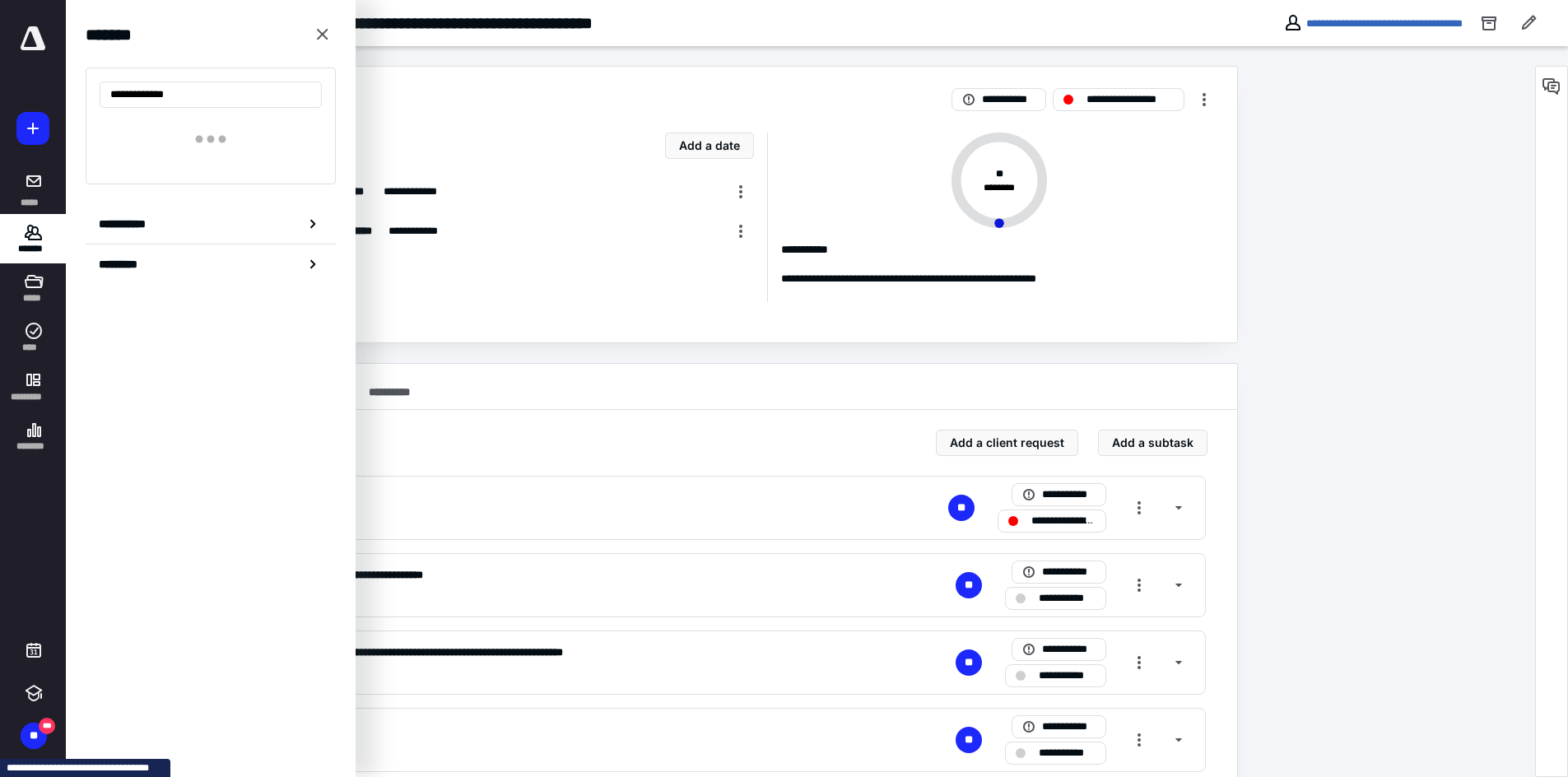 type on "**********" 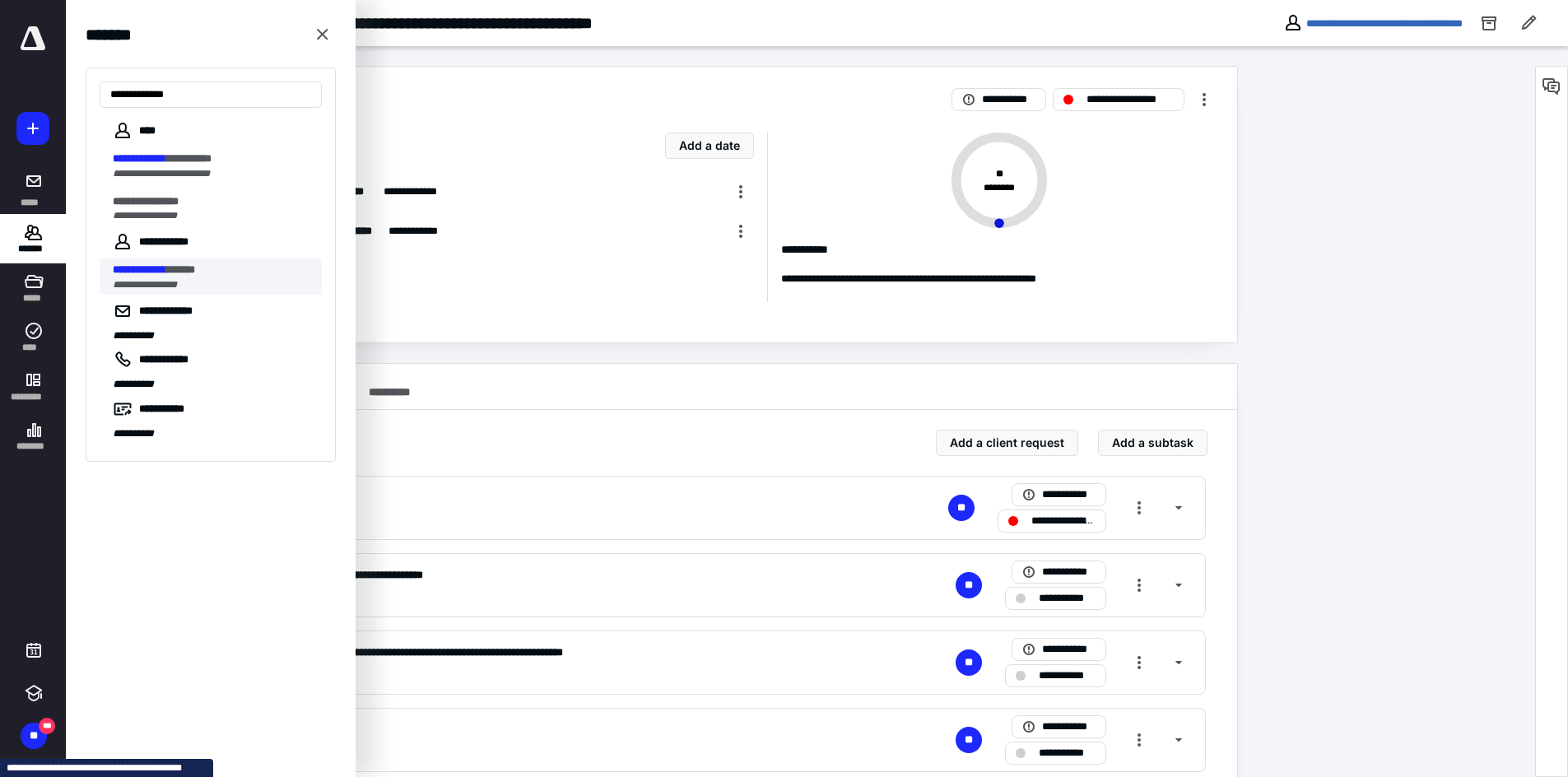 click on "**********" at bounding box center (139, 269) 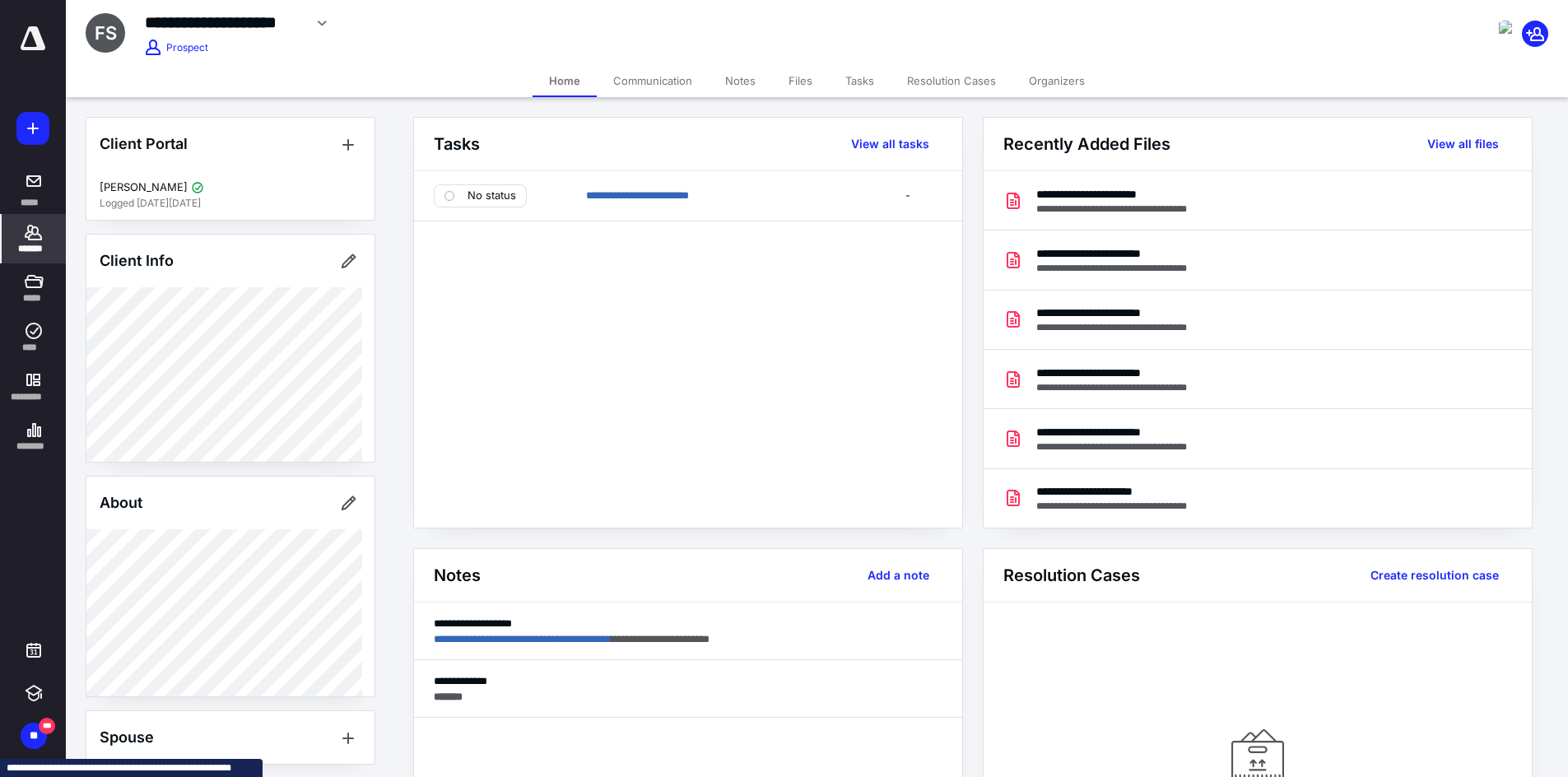 click on "Files" at bounding box center (800, 81) 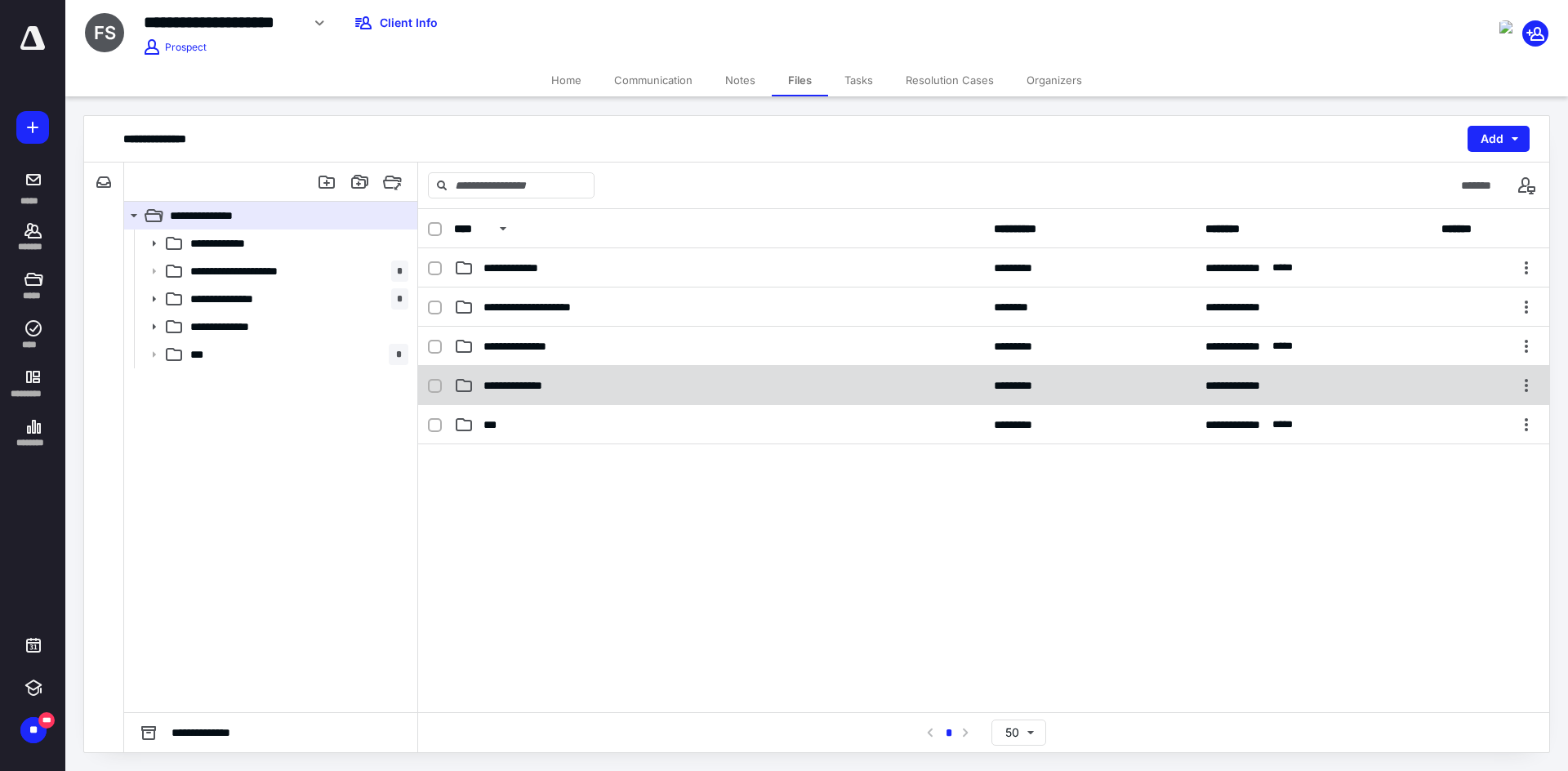 click on "**********" at bounding box center [528, 386] 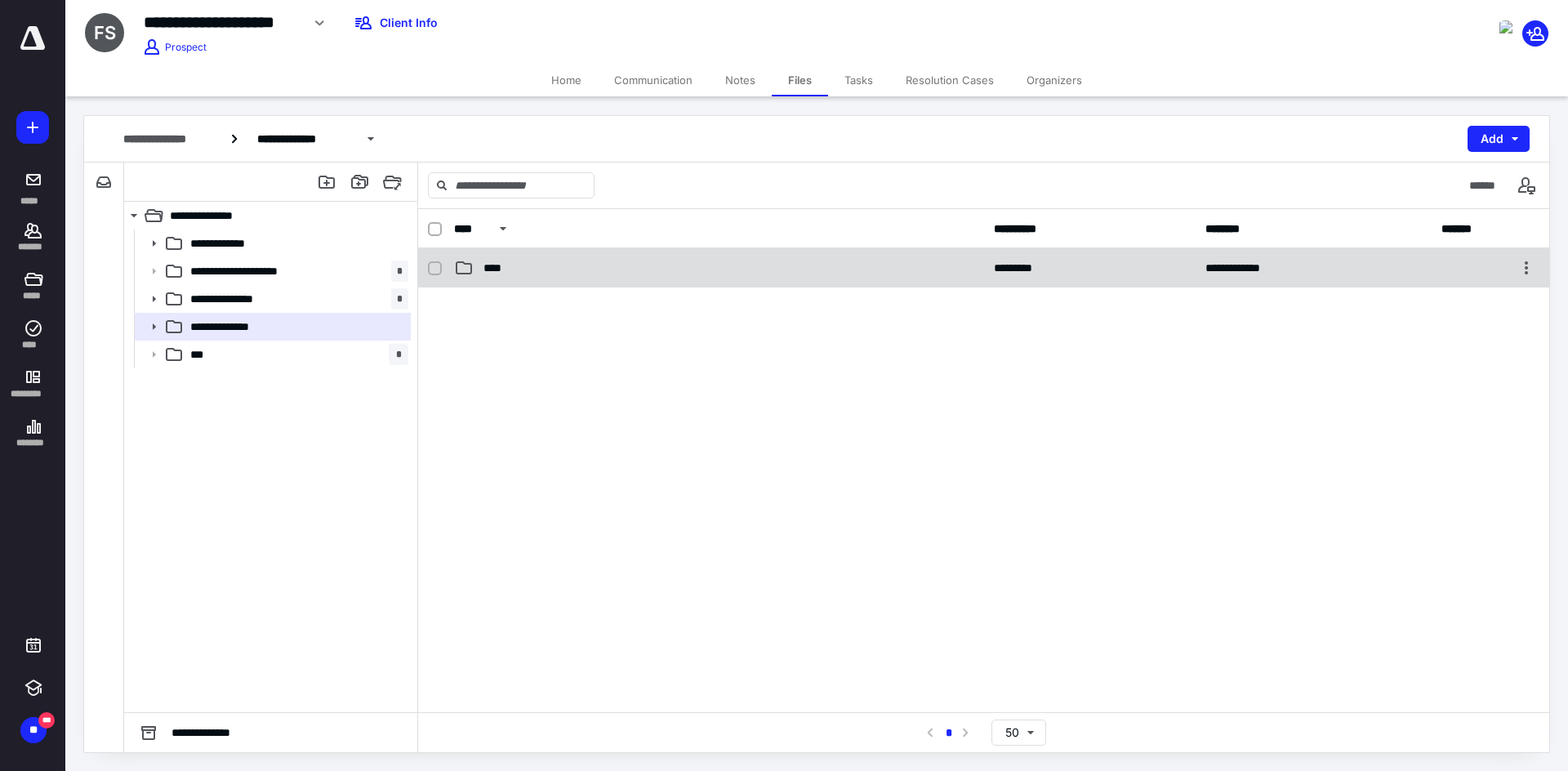 click on "****" at bounding box center (497, 268) 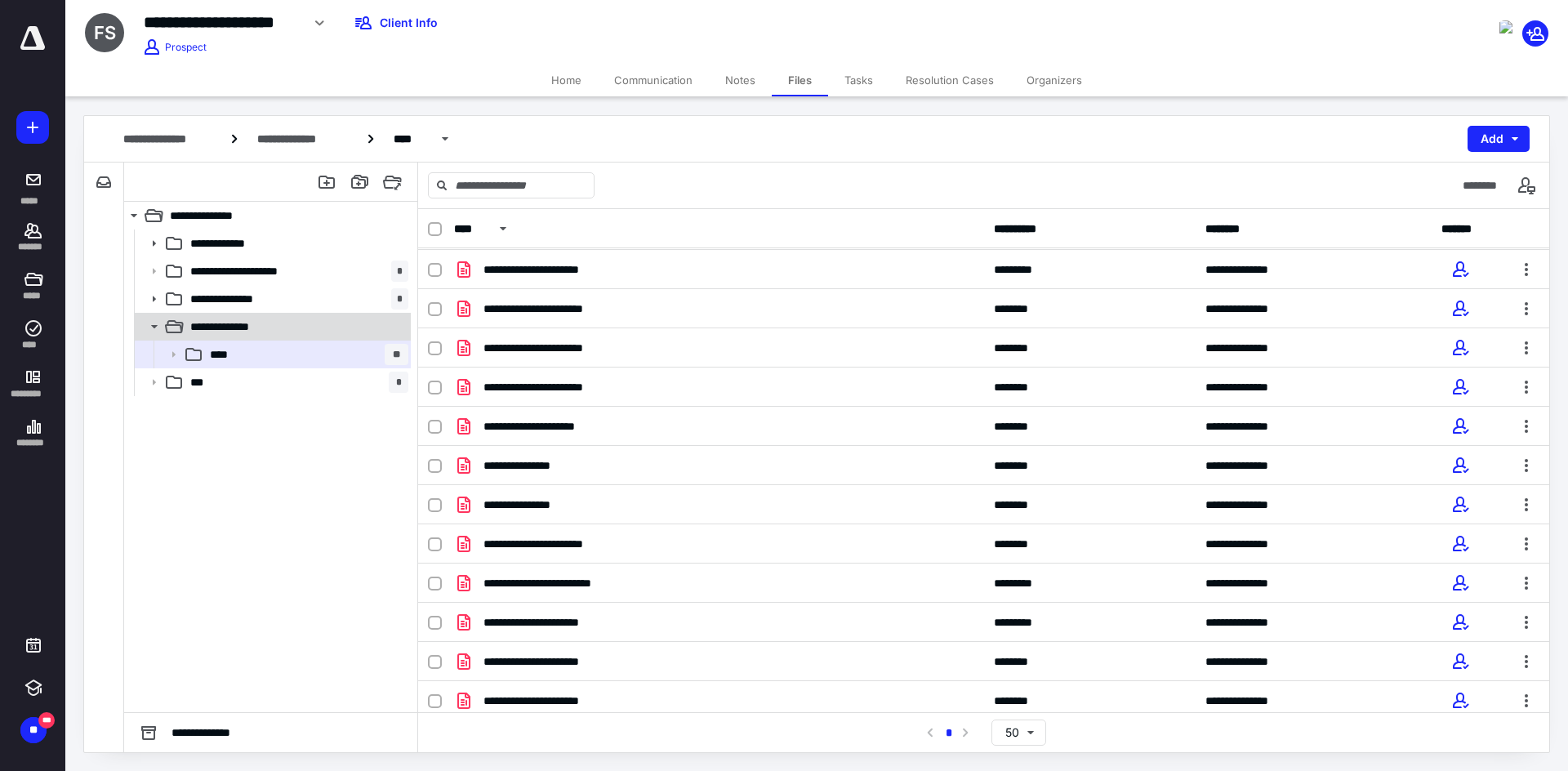 scroll, scrollTop: 0, scrollLeft: 0, axis: both 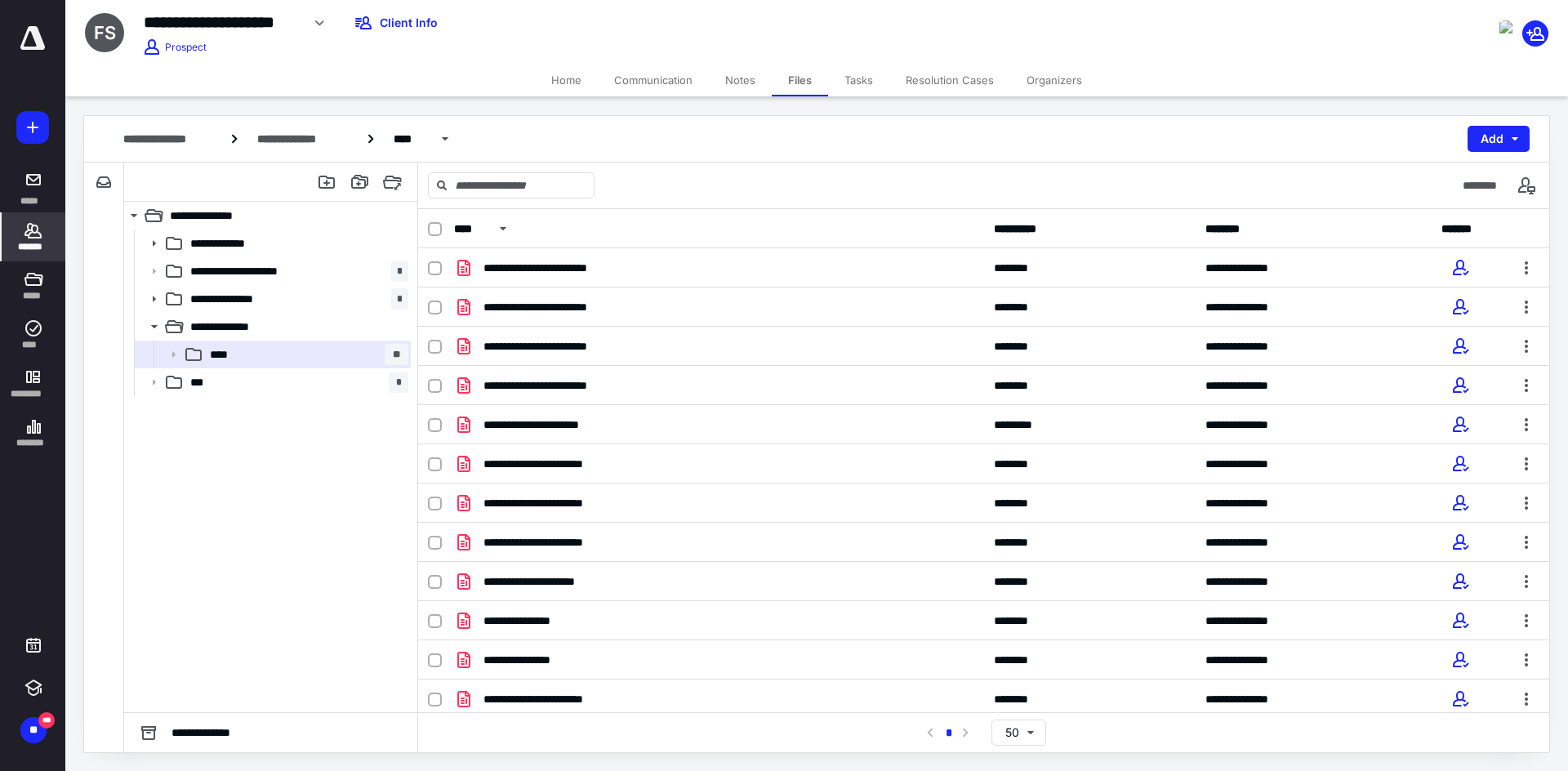 click on "*******" at bounding box center (33, 237) 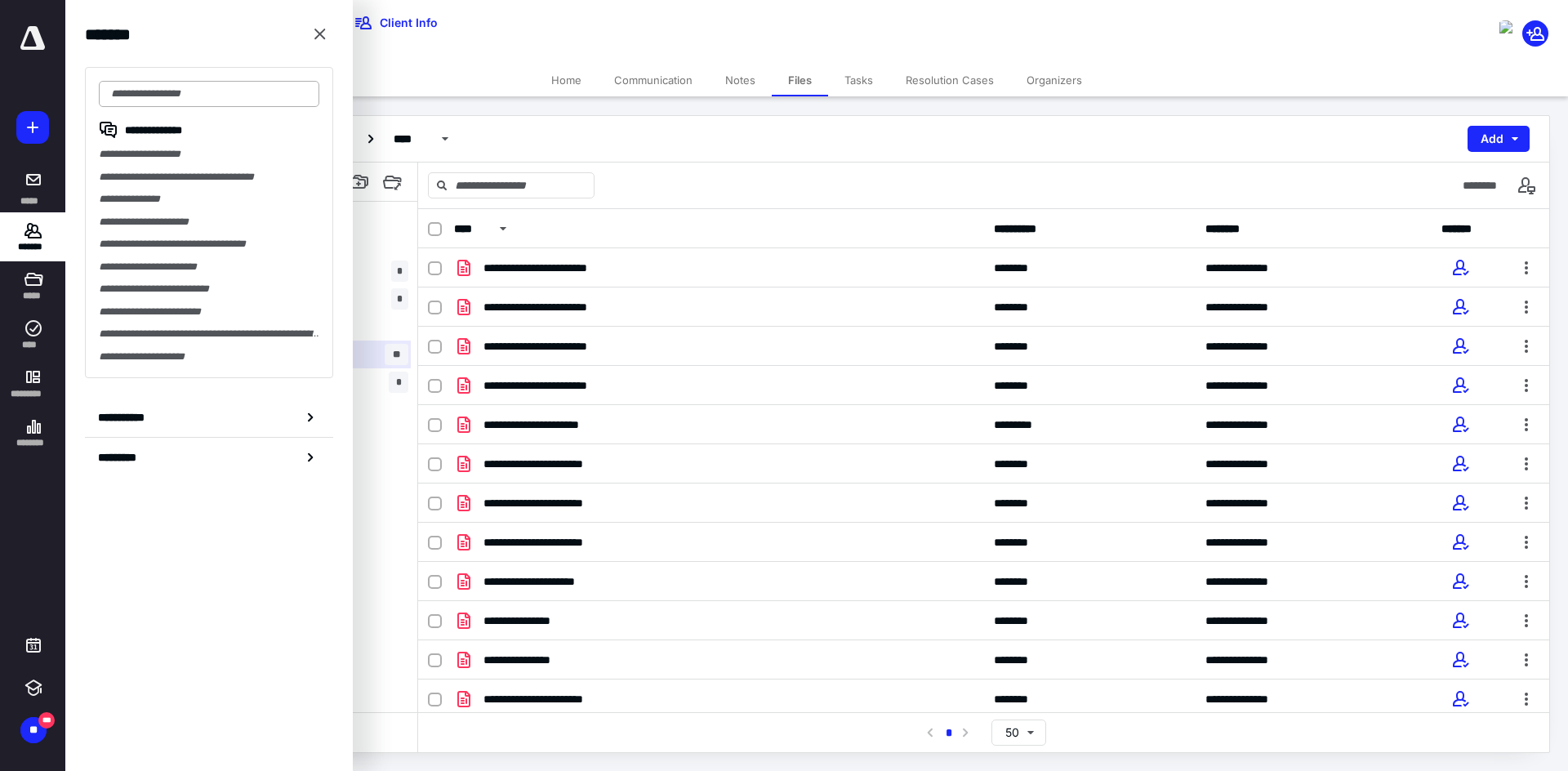 click at bounding box center (209, 94) 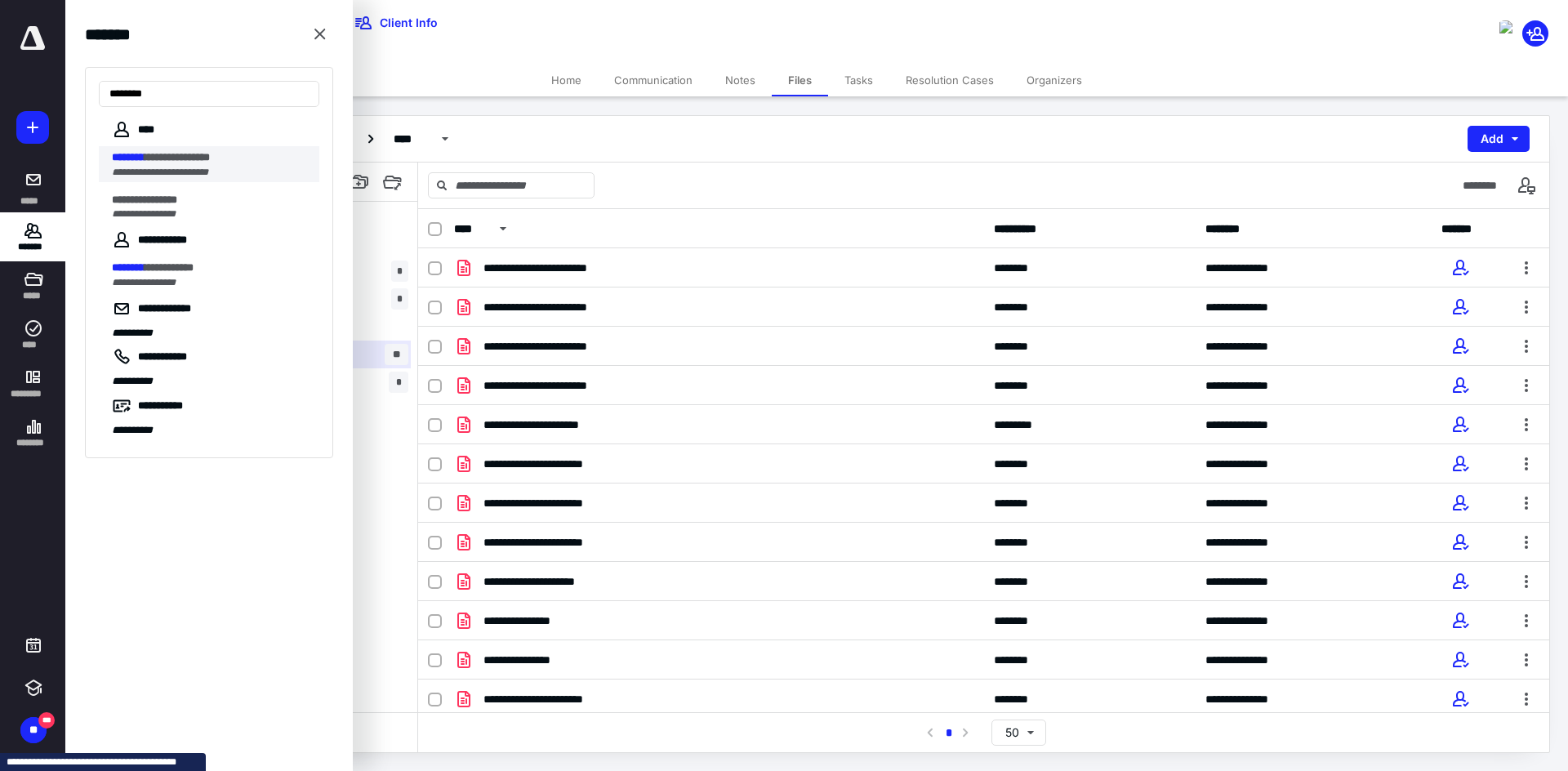 type on "********" 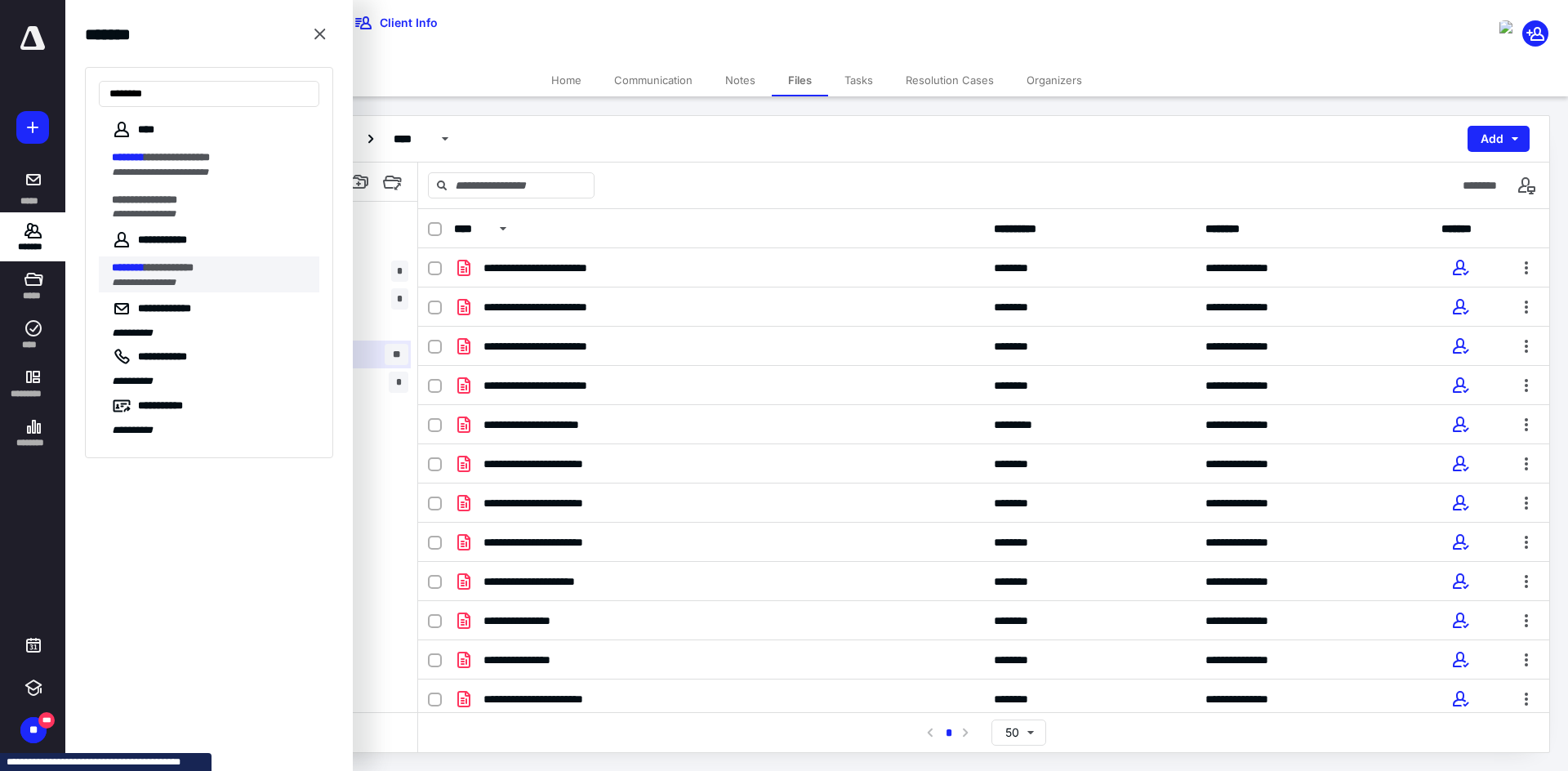 click on "********" at bounding box center (128, 267) 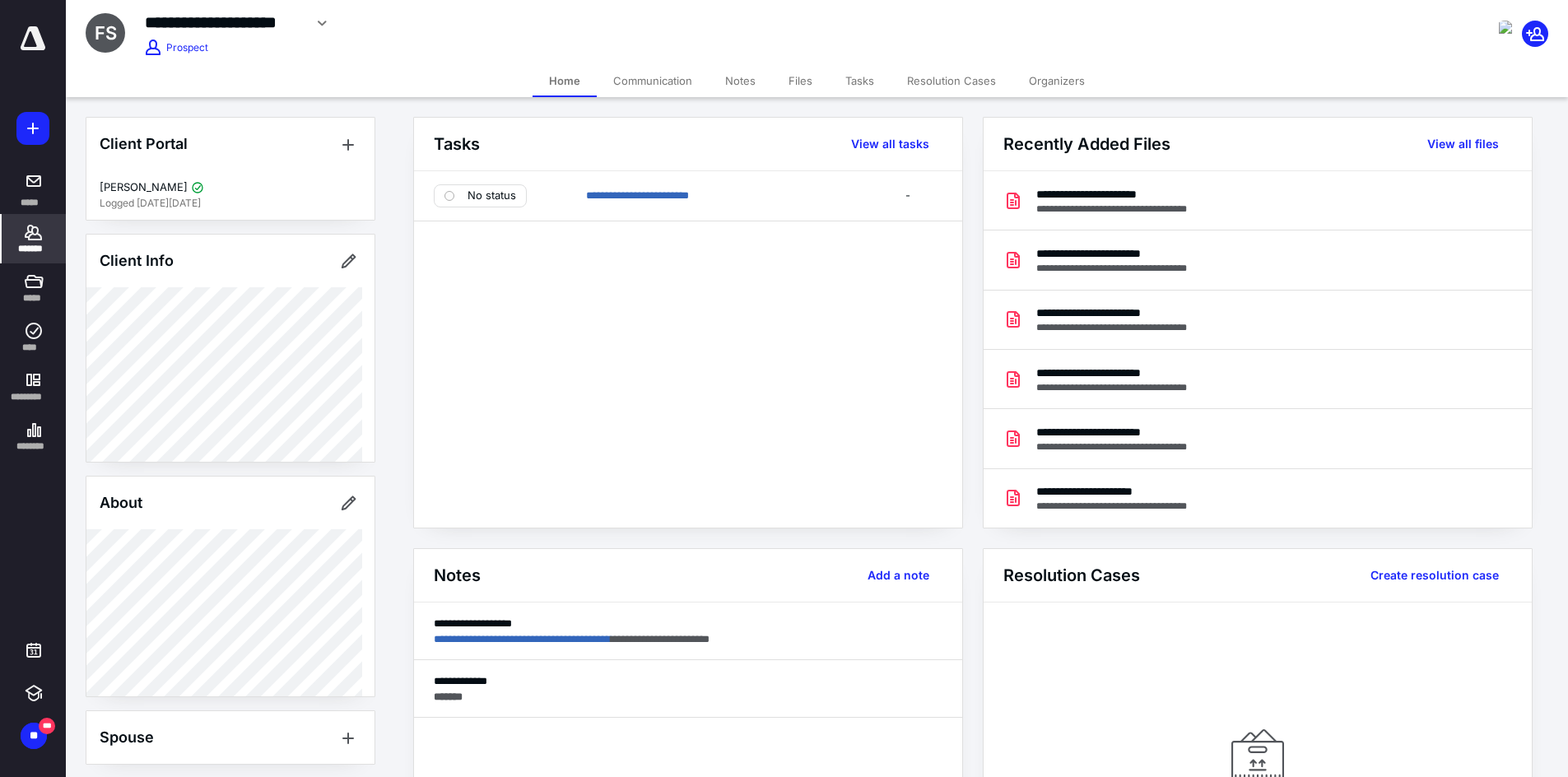 click on "*******" at bounding box center (34, 239) 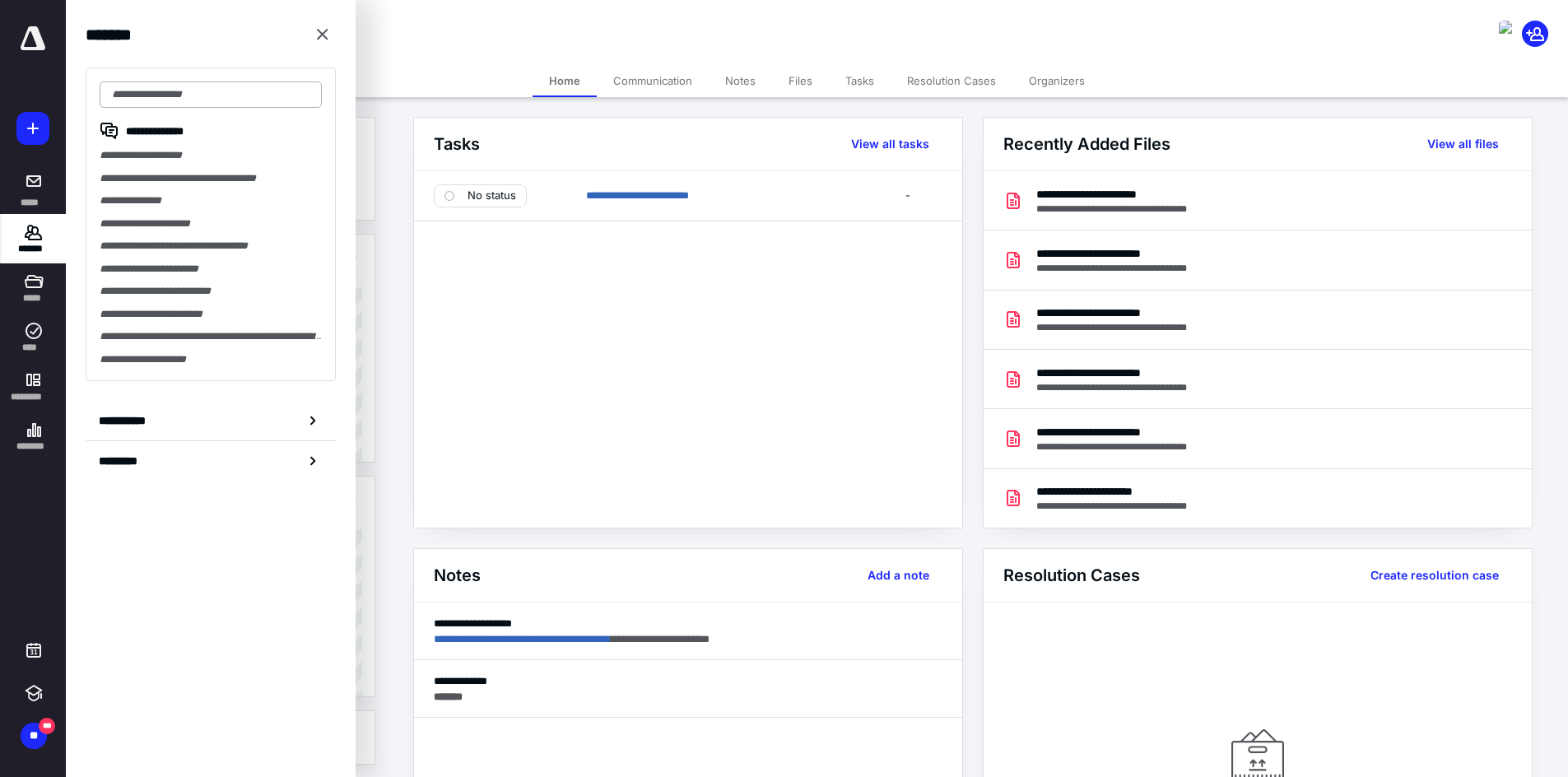 click at bounding box center [211, 95] 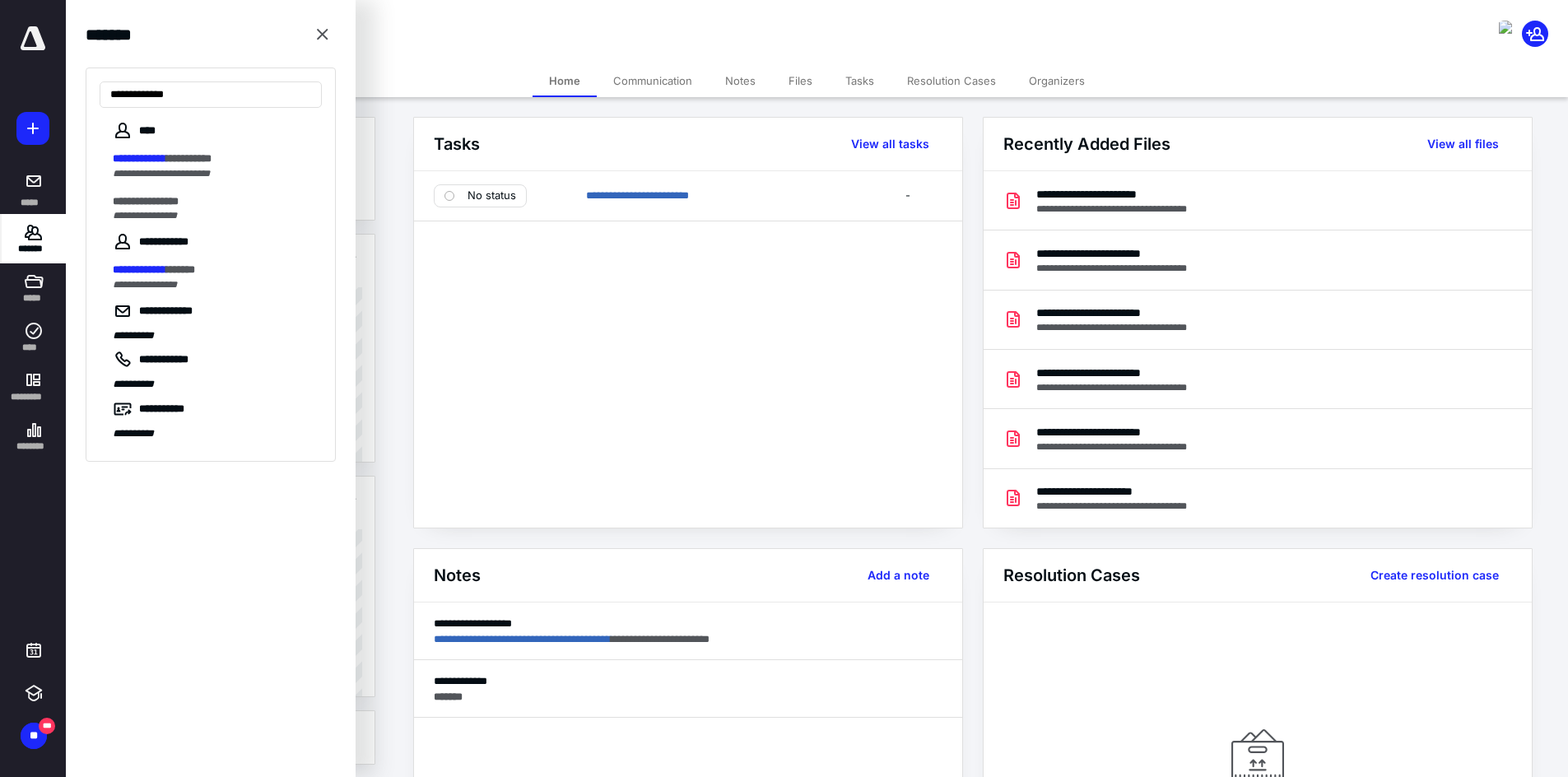 type on "**********" 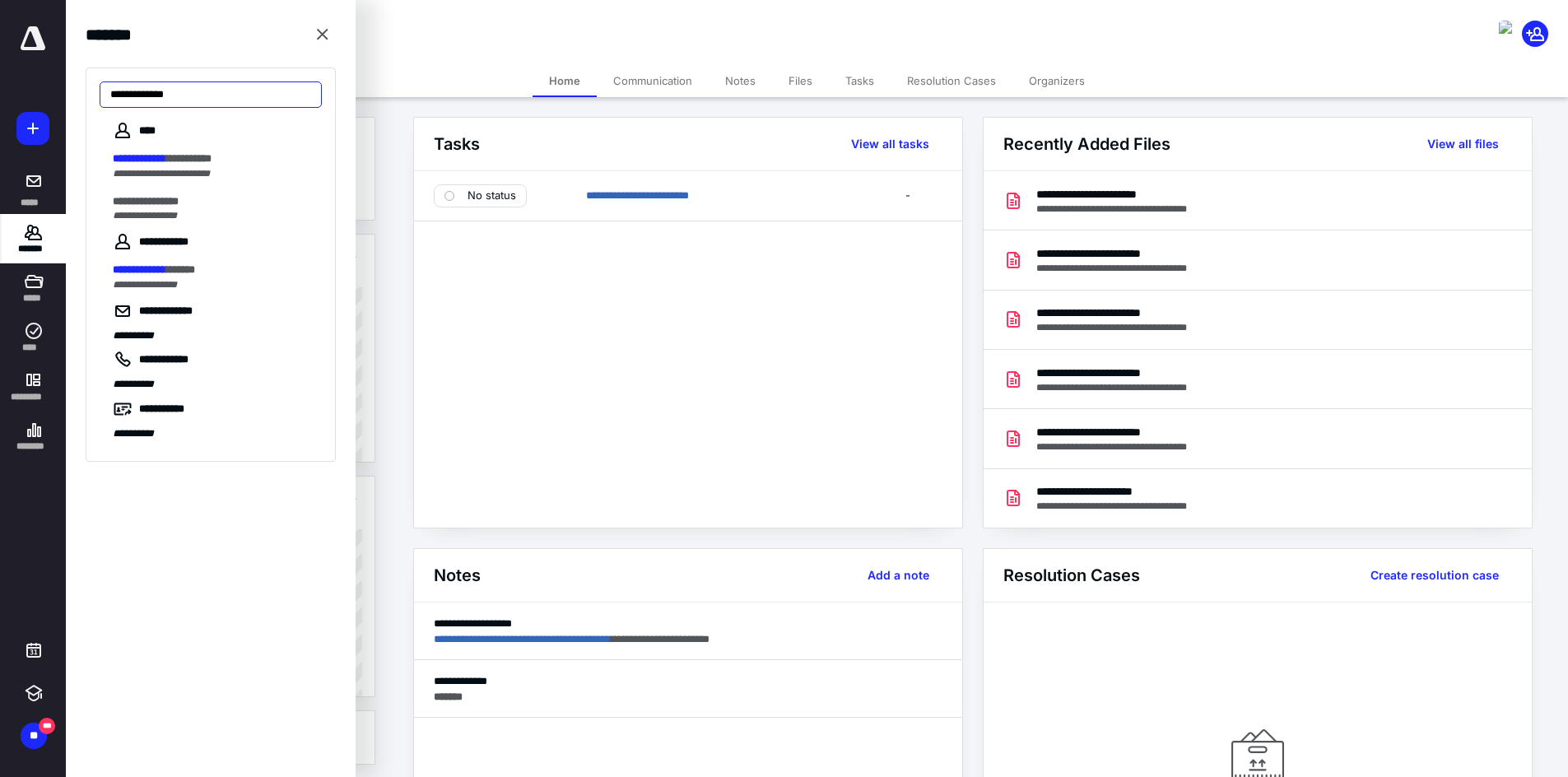 click on "**********" at bounding box center [211, 95] 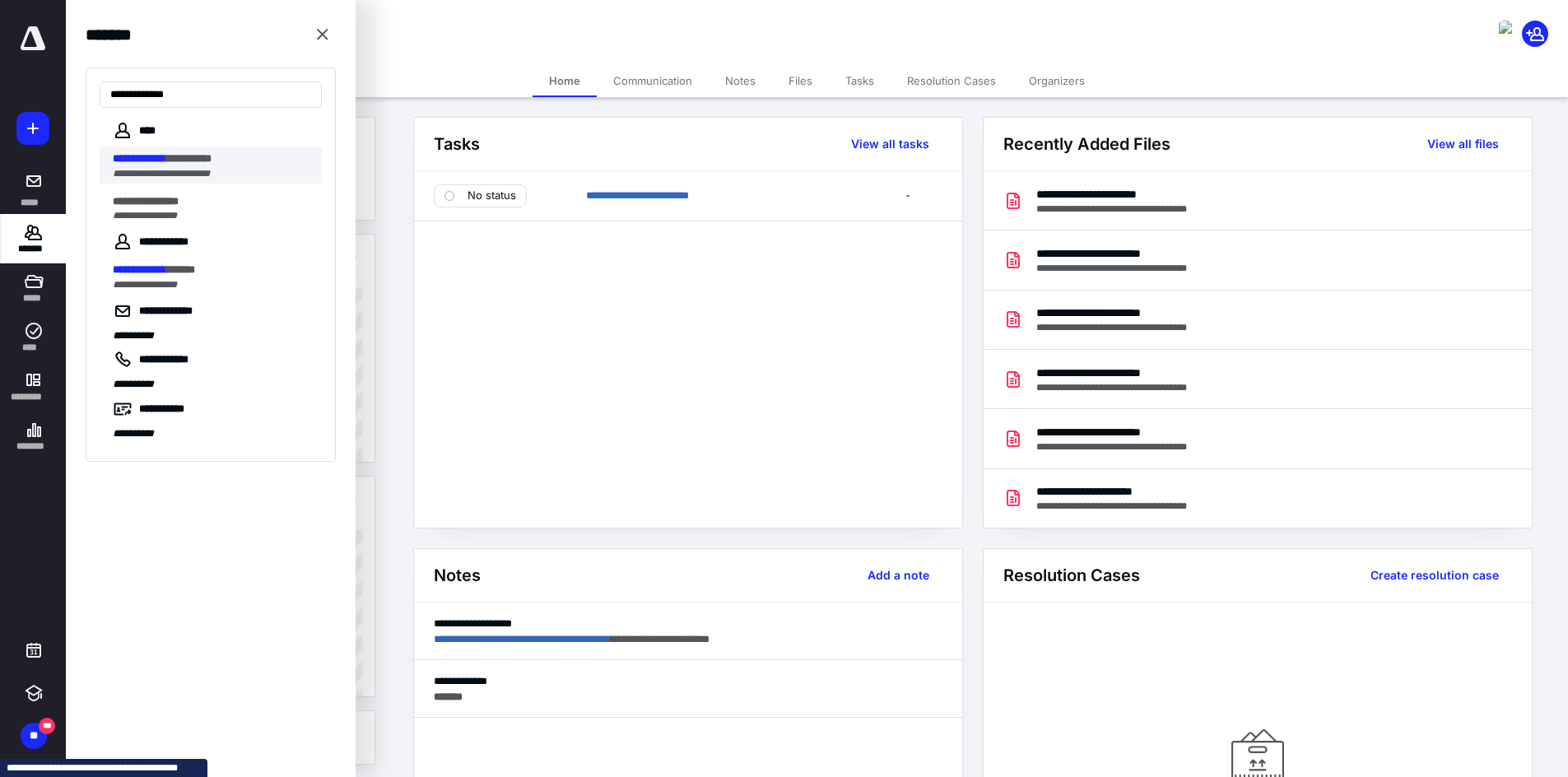 click on "**********" at bounding box center [212, 159] 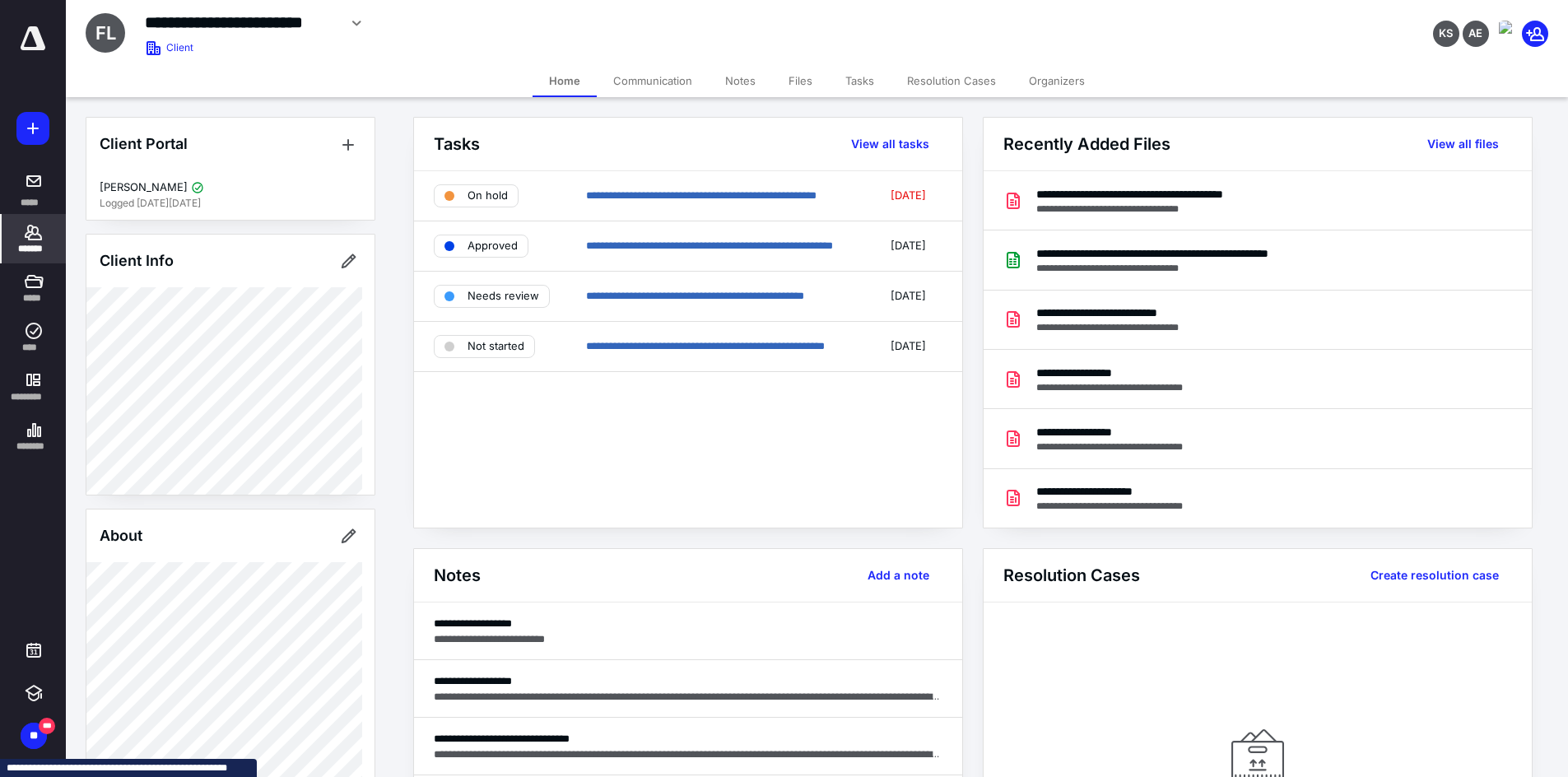click on "Files" at bounding box center (800, 81) 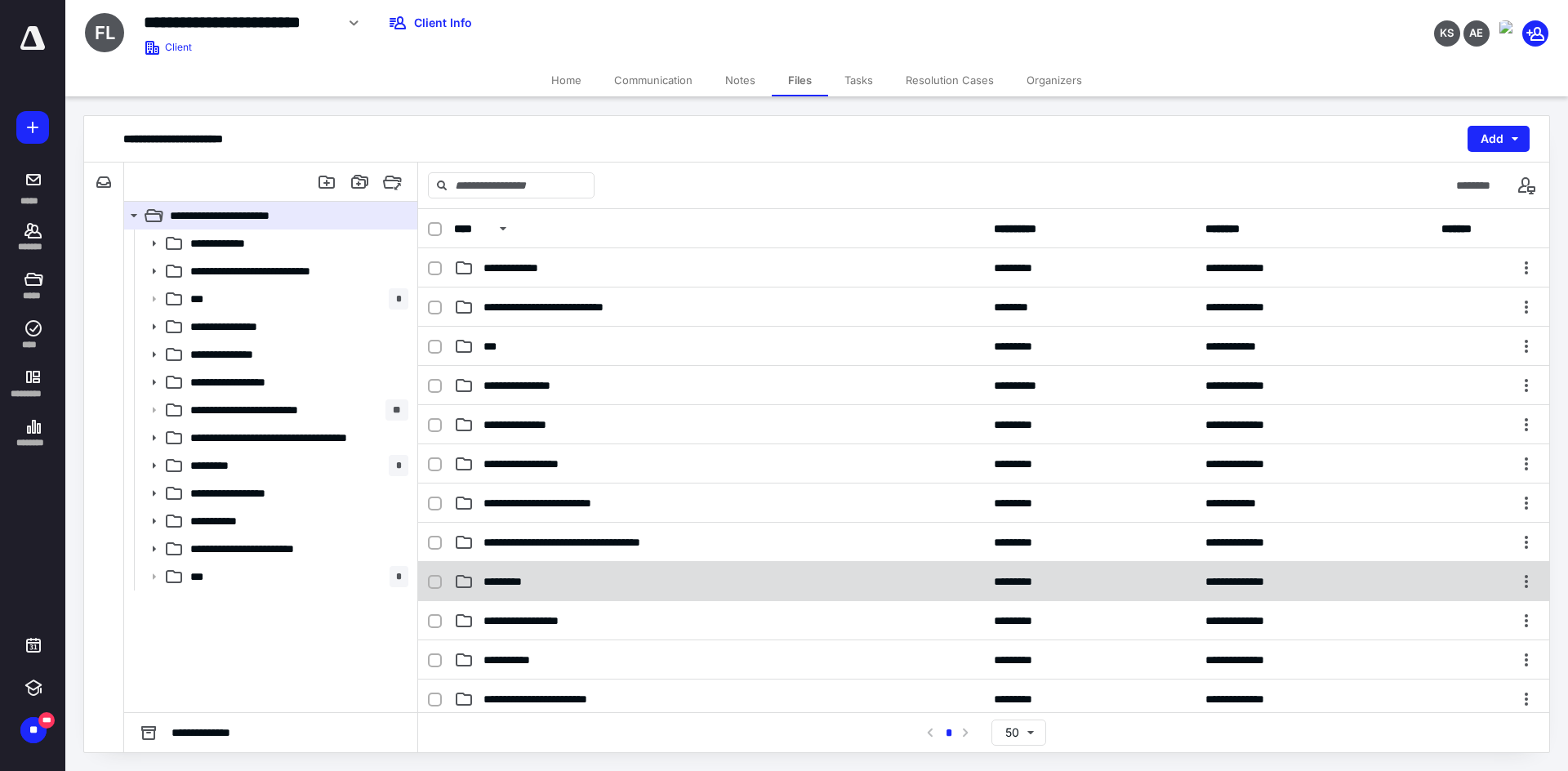 click on "*********" at bounding box center [509, 582] 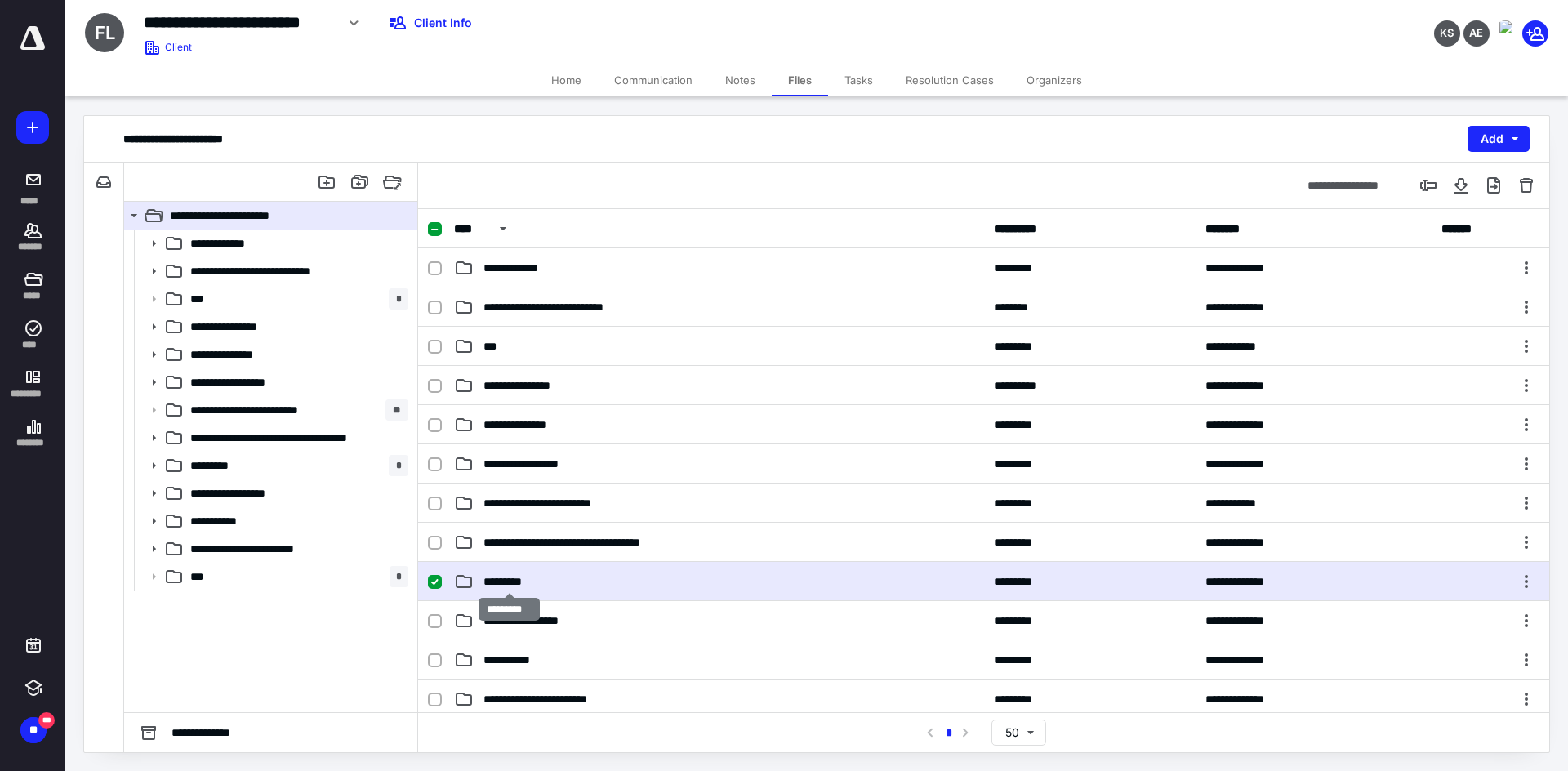 click on "*********" at bounding box center [509, 582] 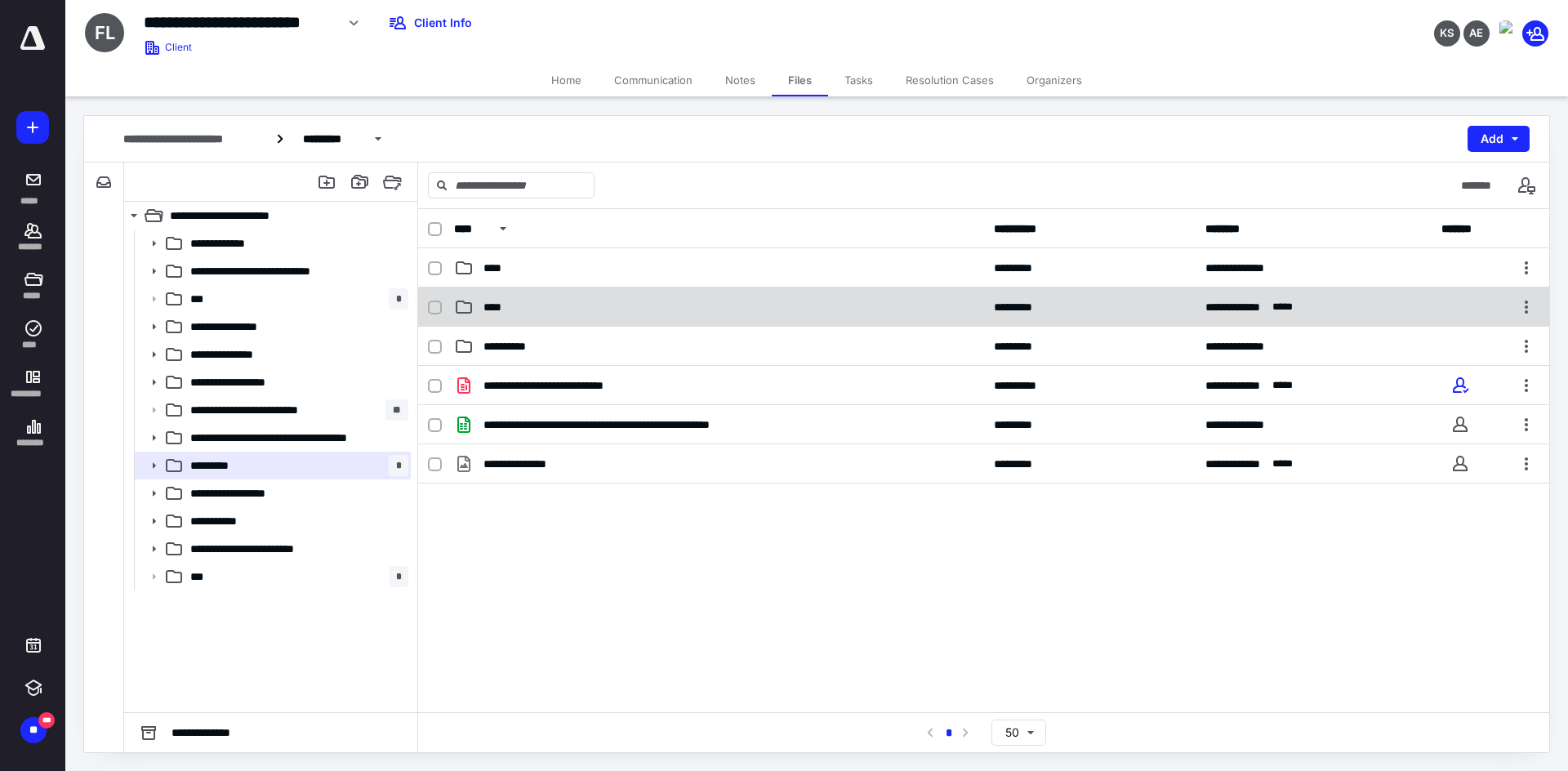 click on "****" at bounding box center [497, 307] 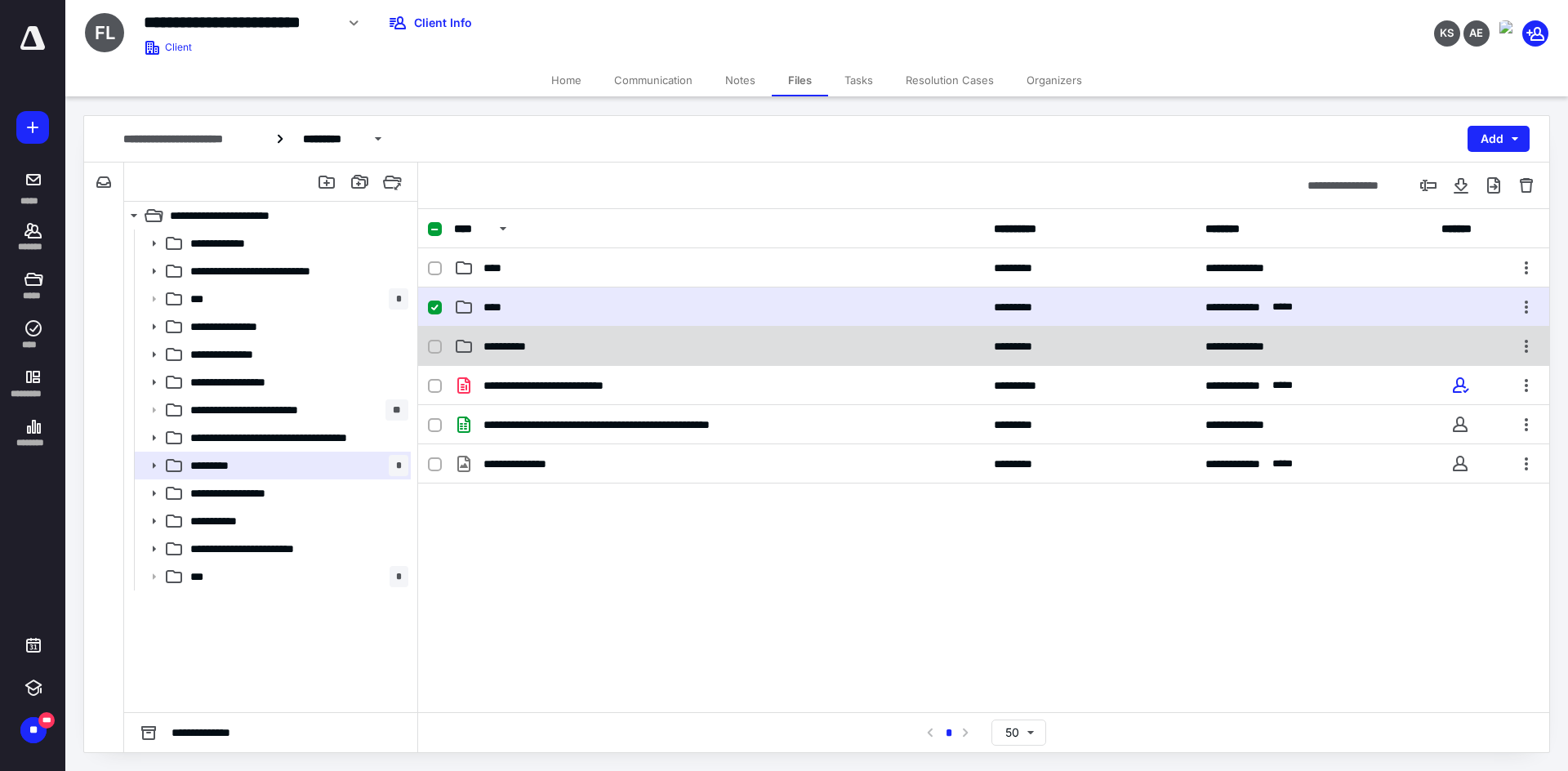 click on "**********" at bounding box center [516, 346] 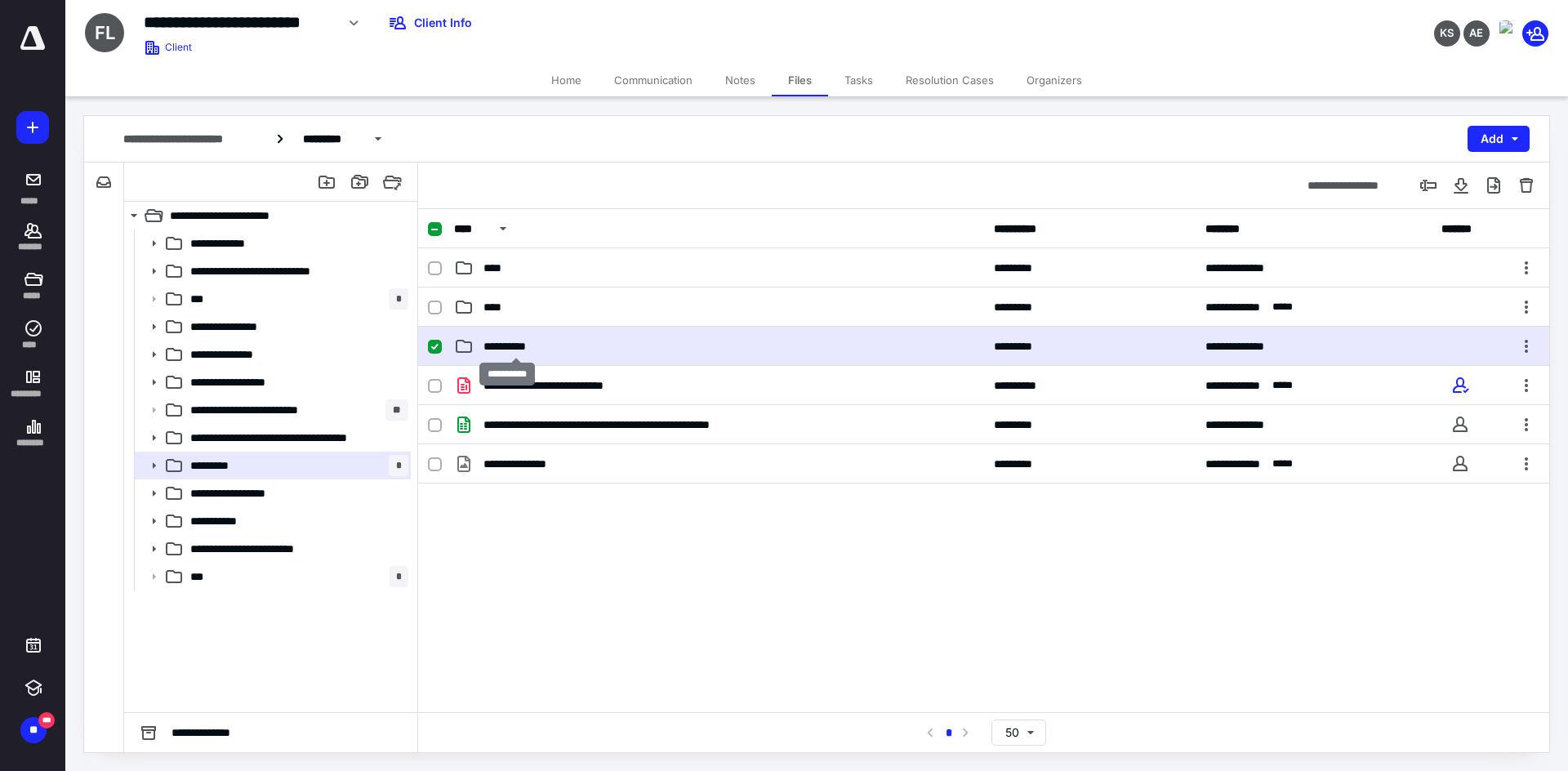 click on "**********" at bounding box center (516, 346) 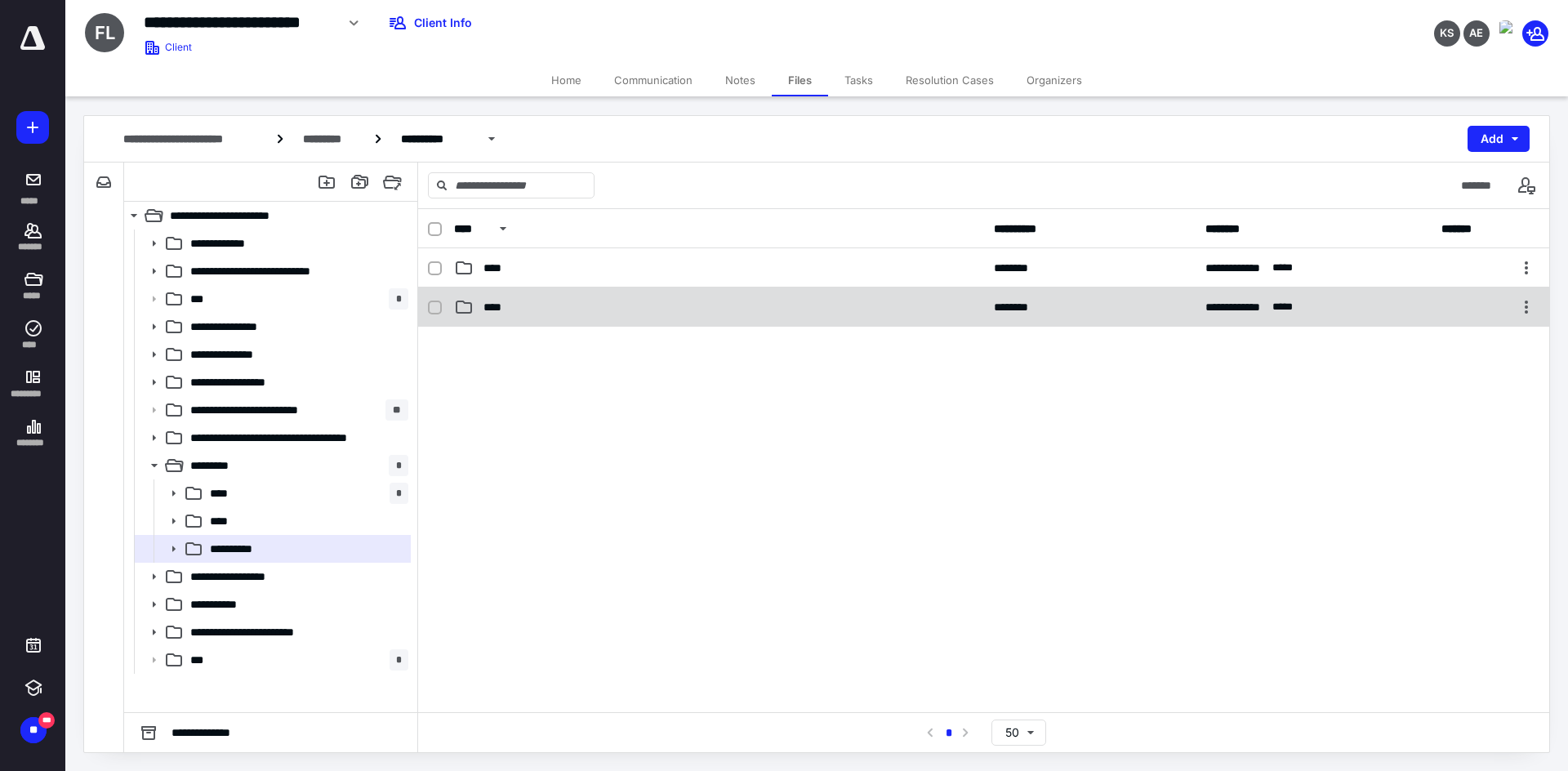 click on "****" at bounding box center (719, 307) 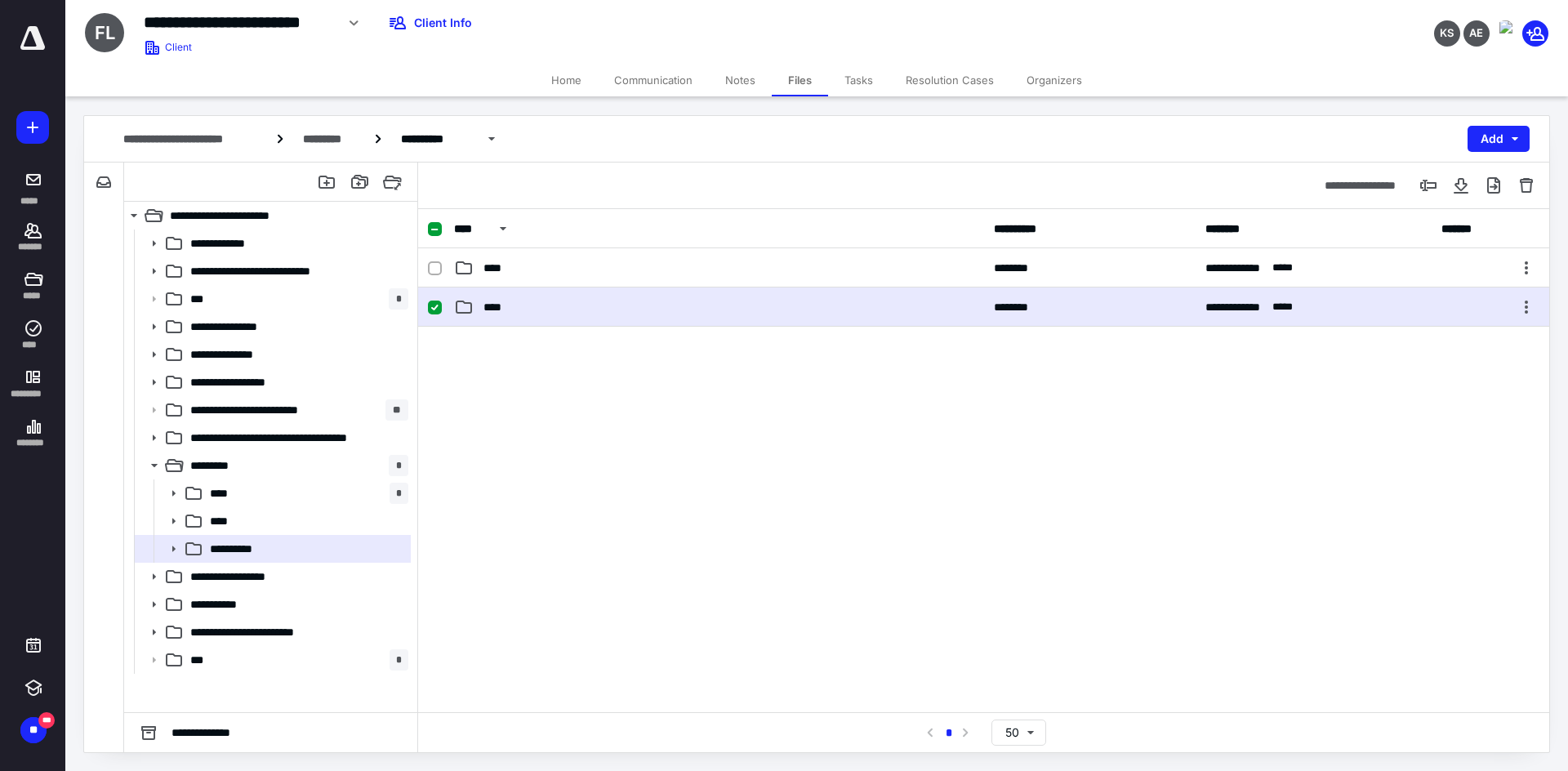 click on "****" at bounding box center [719, 307] 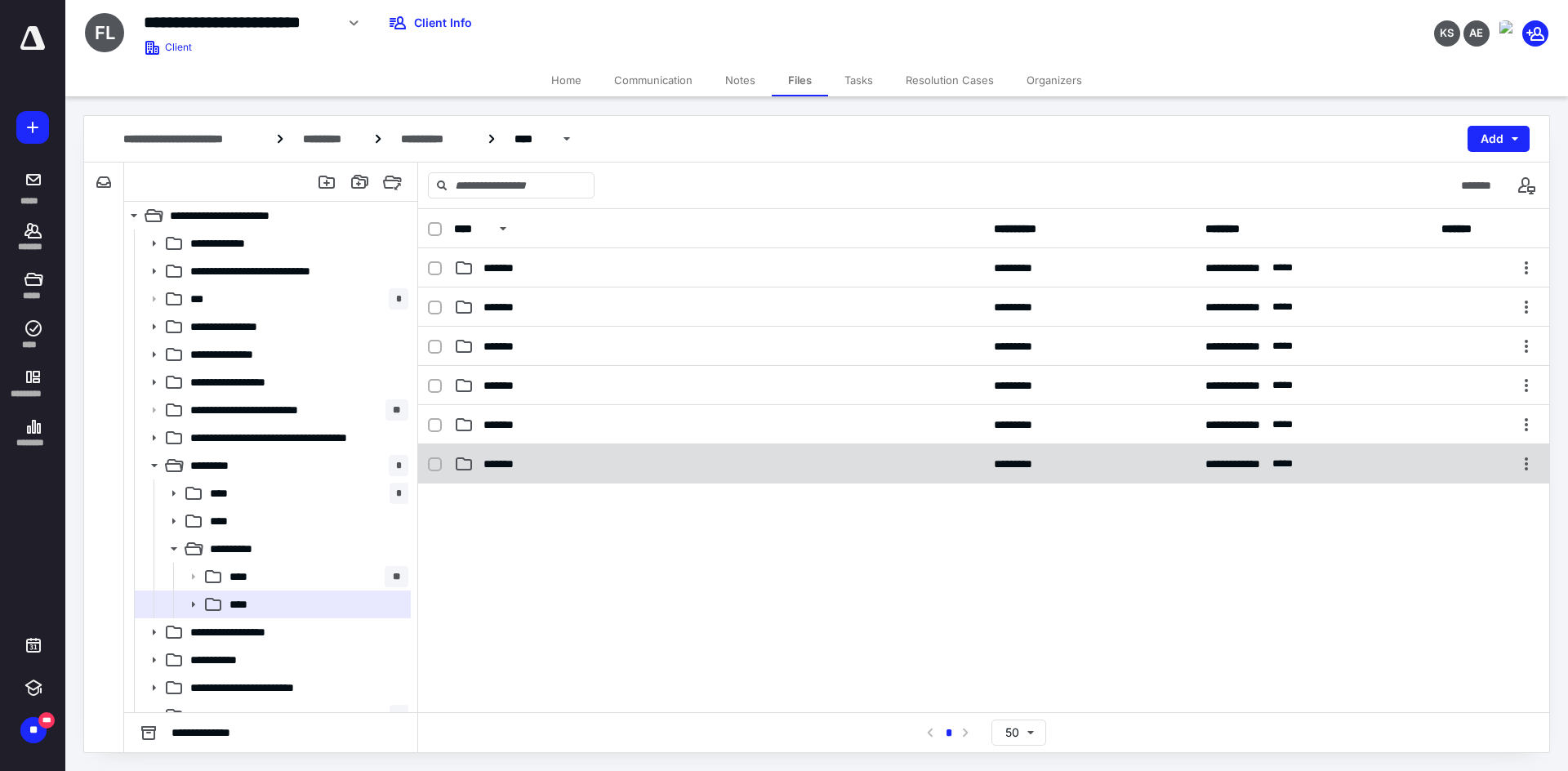 click on "*******" at bounding box center (506, 464) 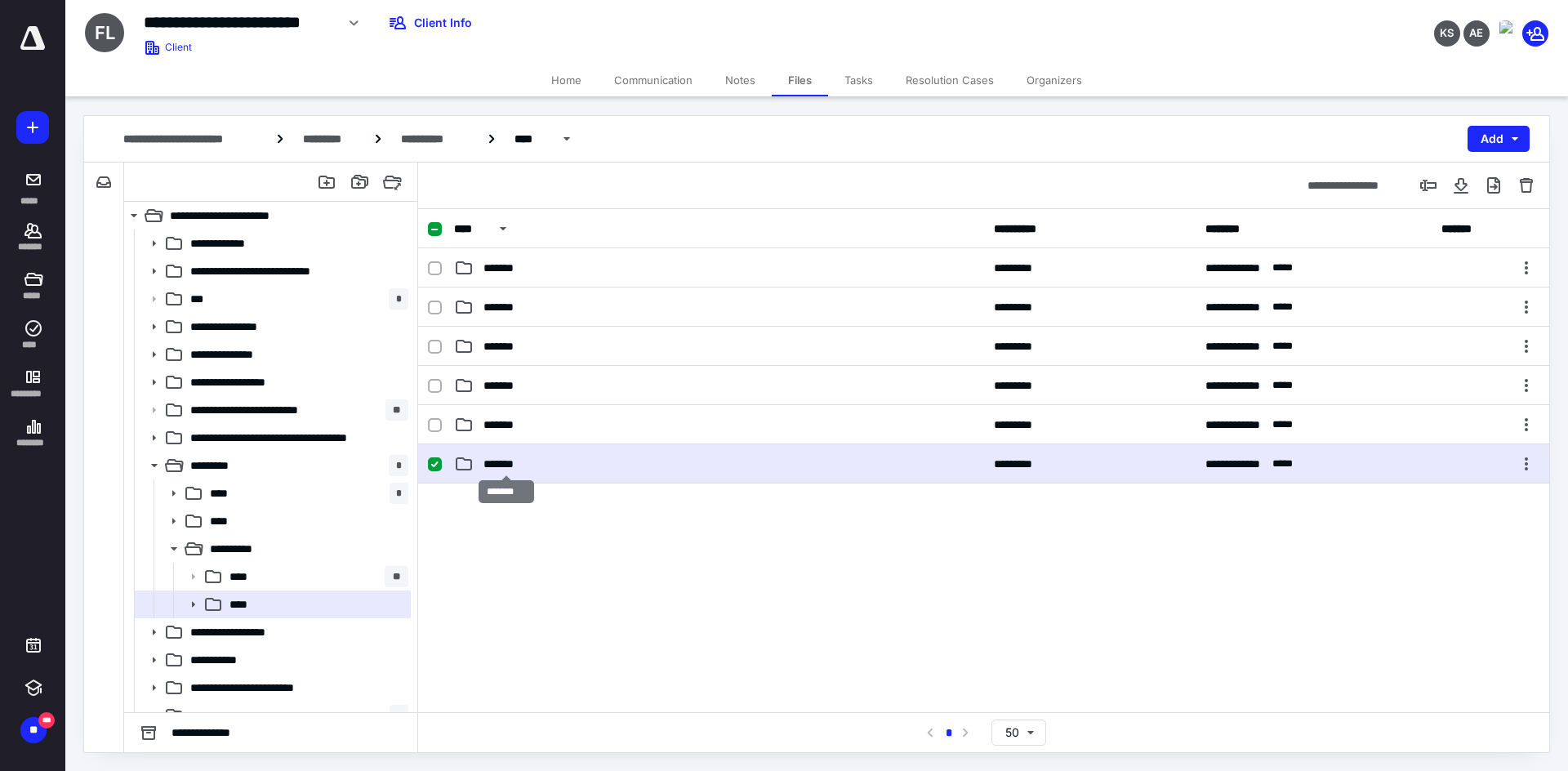 click on "*******" at bounding box center [506, 464] 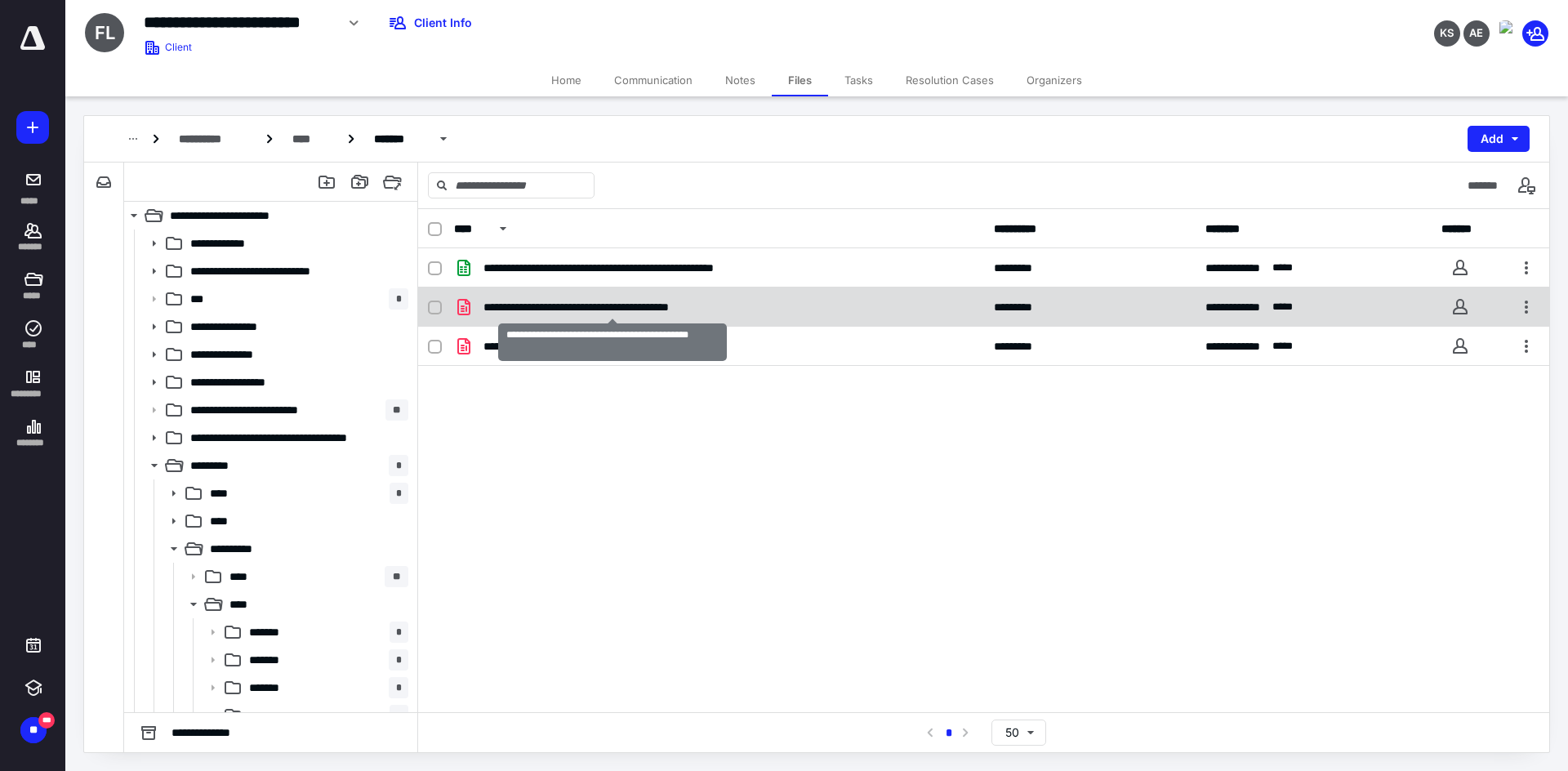 click on "**********" at bounding box center [612, 307] 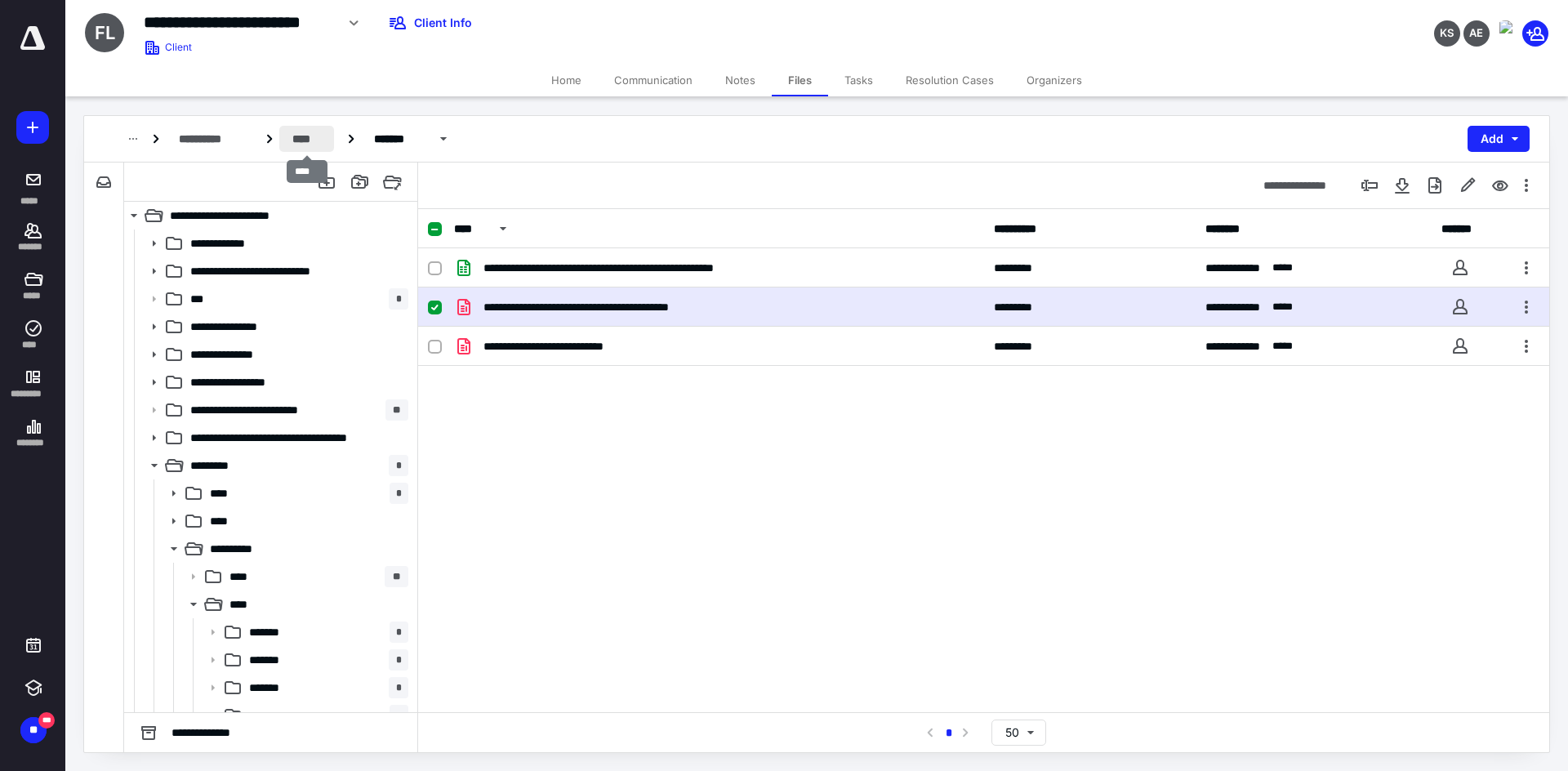 click on "****" at bounding box center (306, 139) 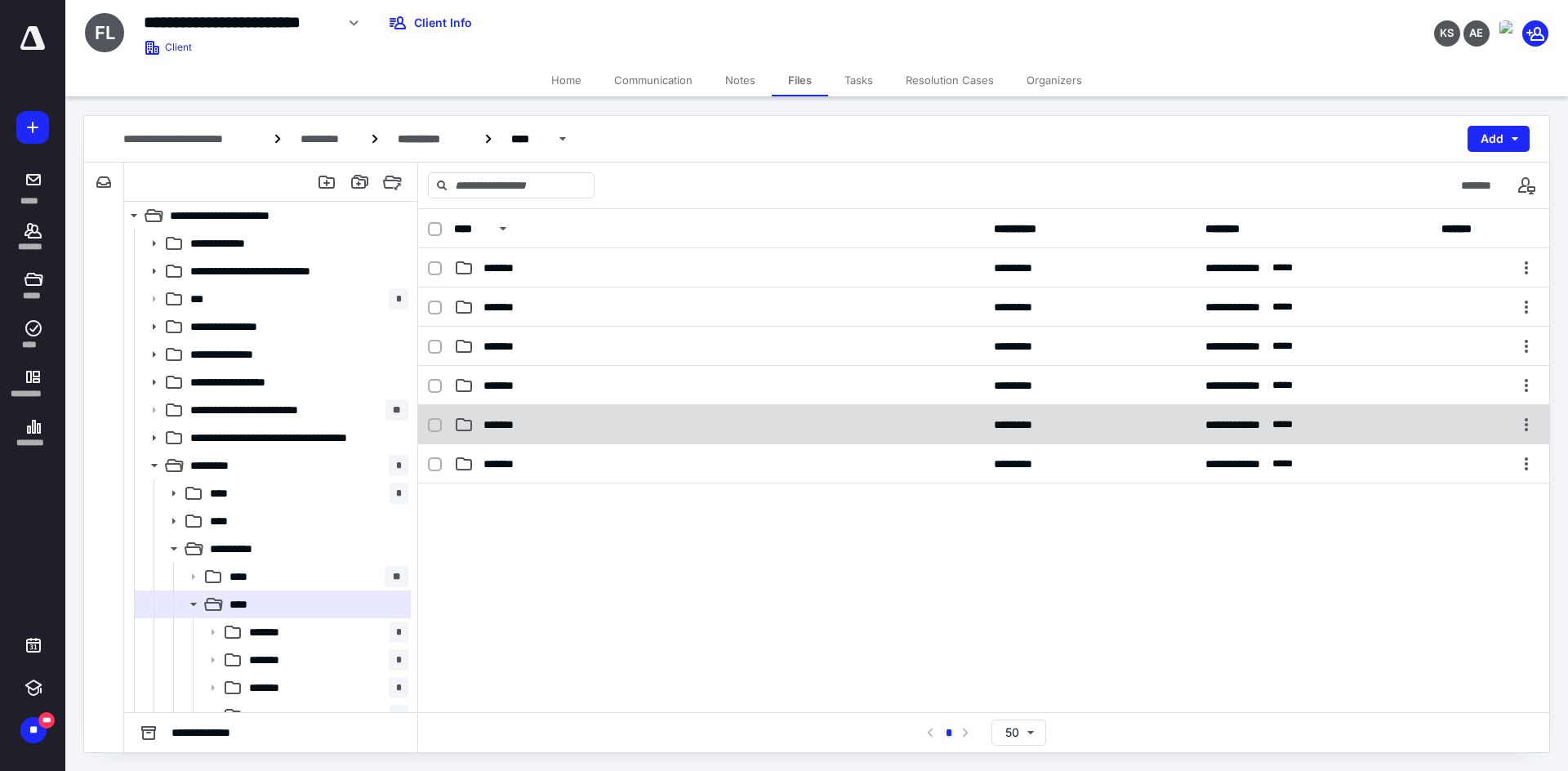 click on "*******" at bounding box center (719, 425) 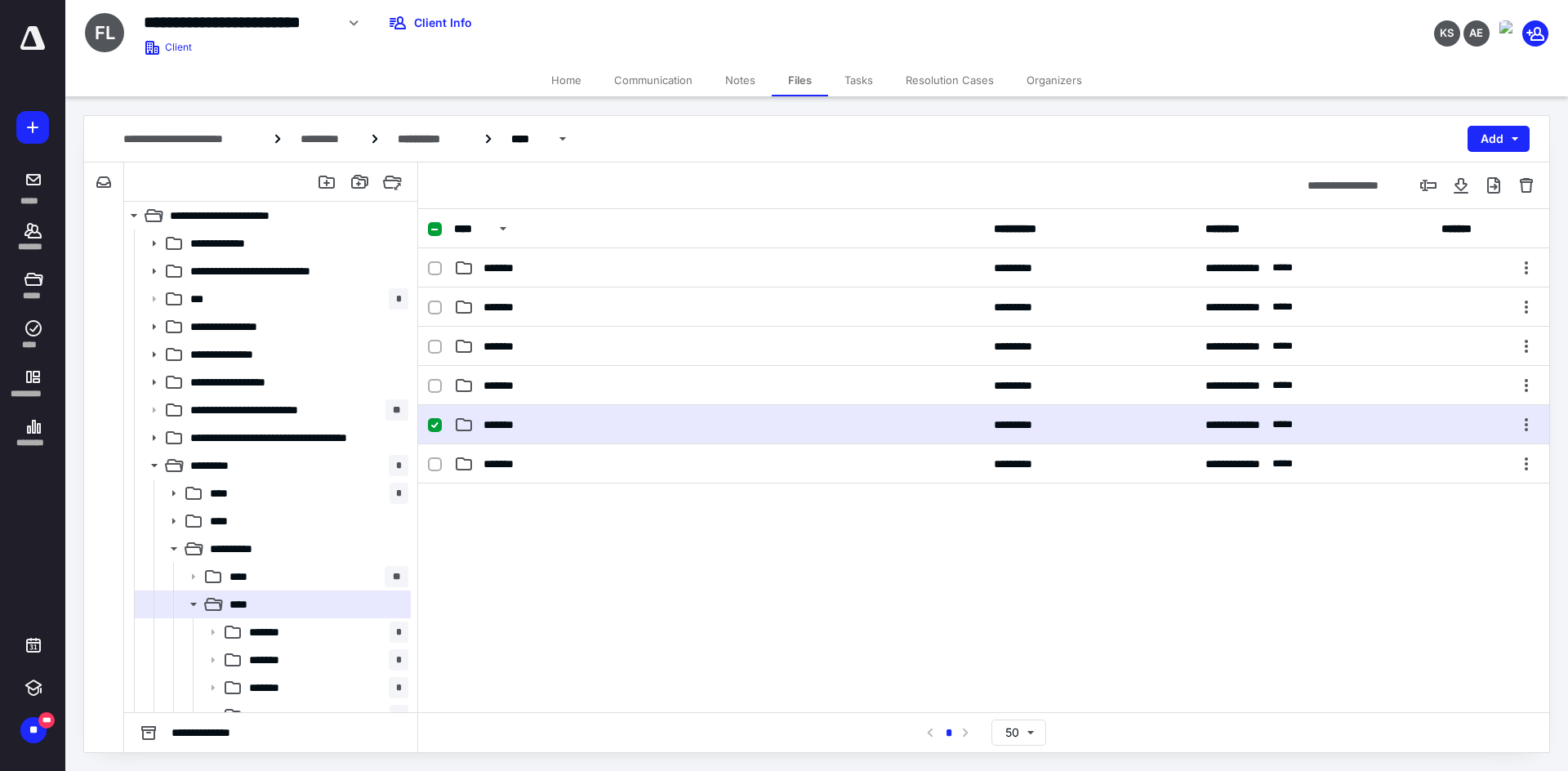 click on "*******" at bounding box center [719, 425] 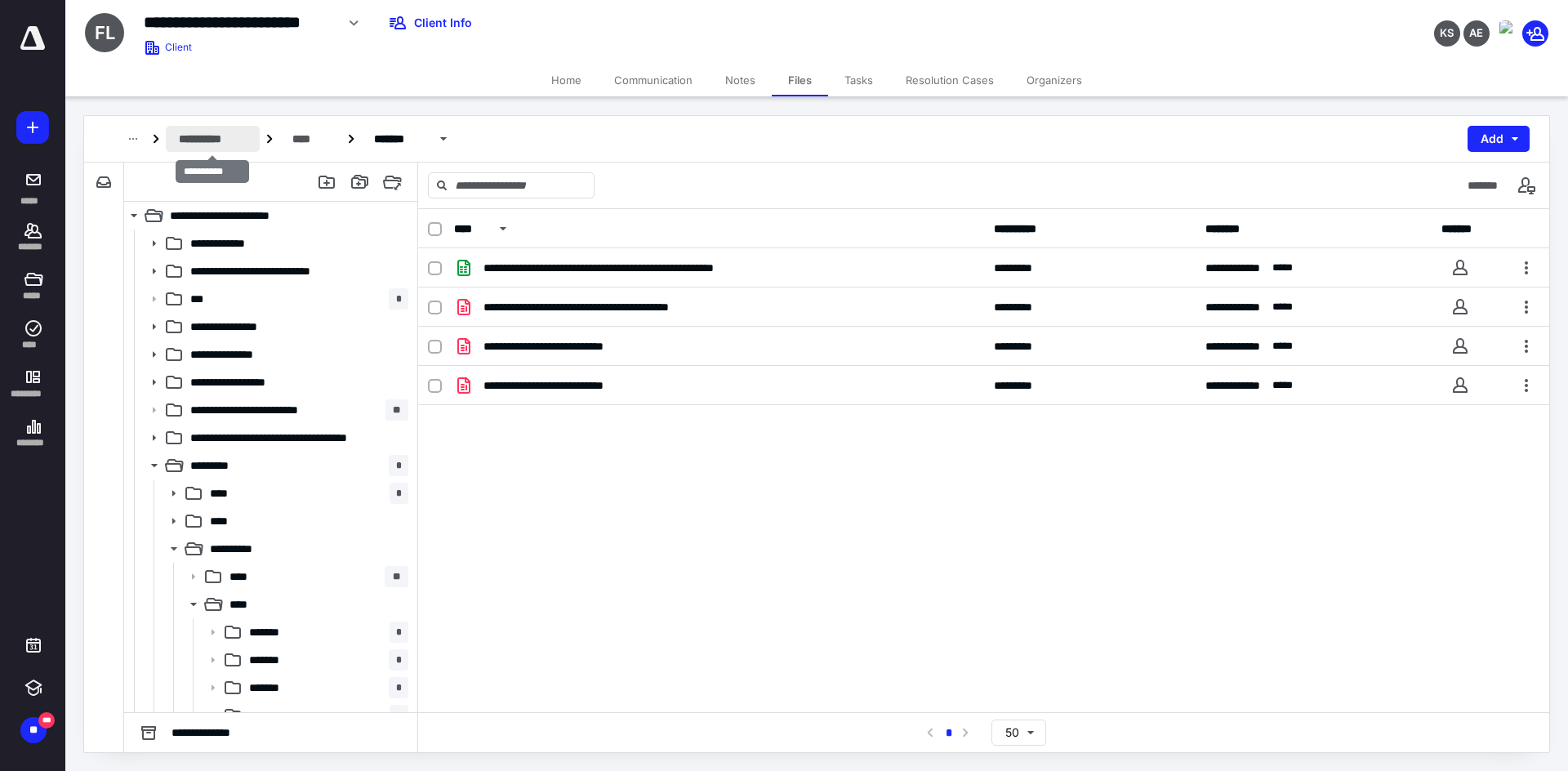 click on "**********" at bounding box center (212, 139) 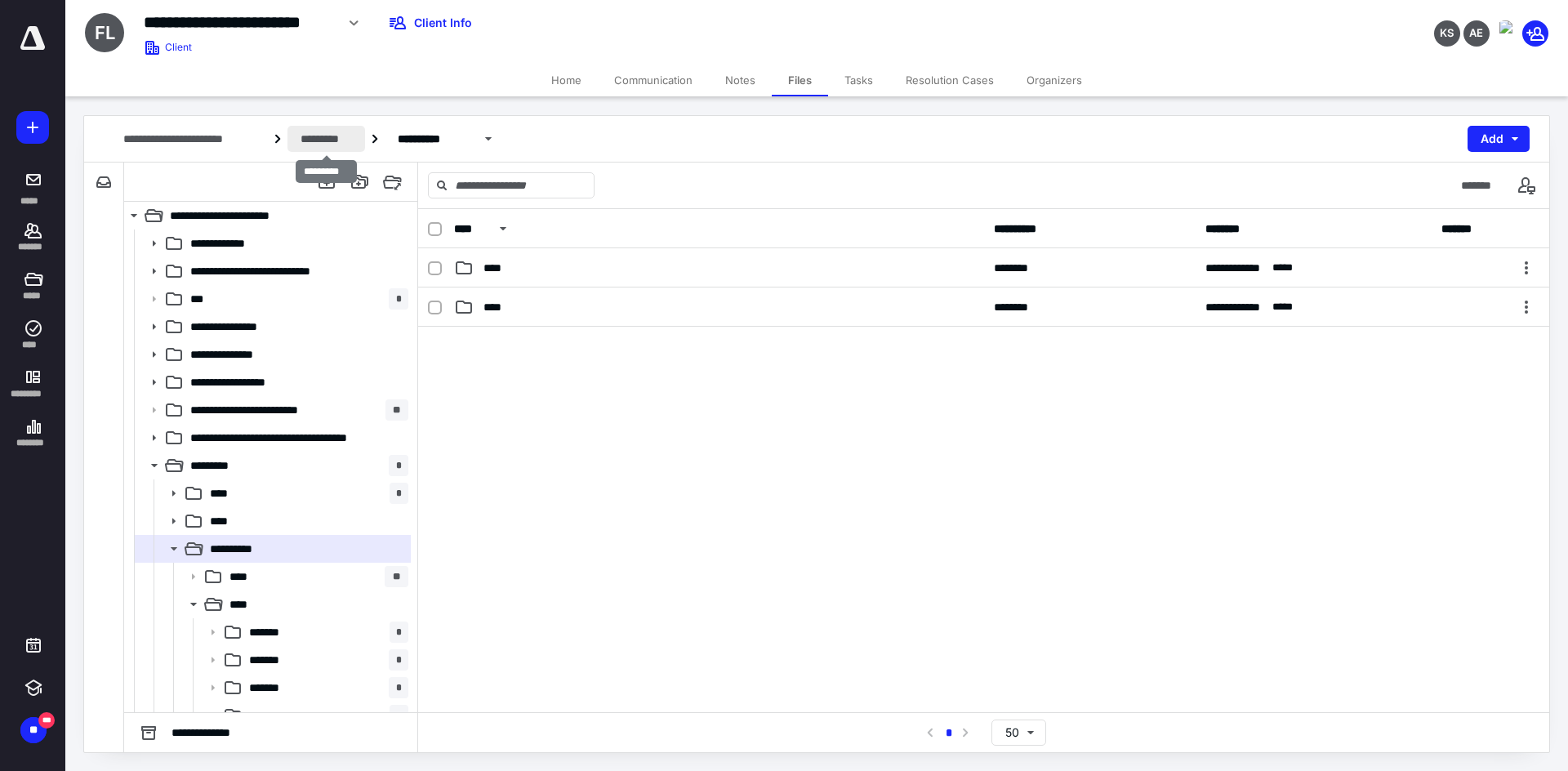 click on "*********" at bounding box center (326, 139) 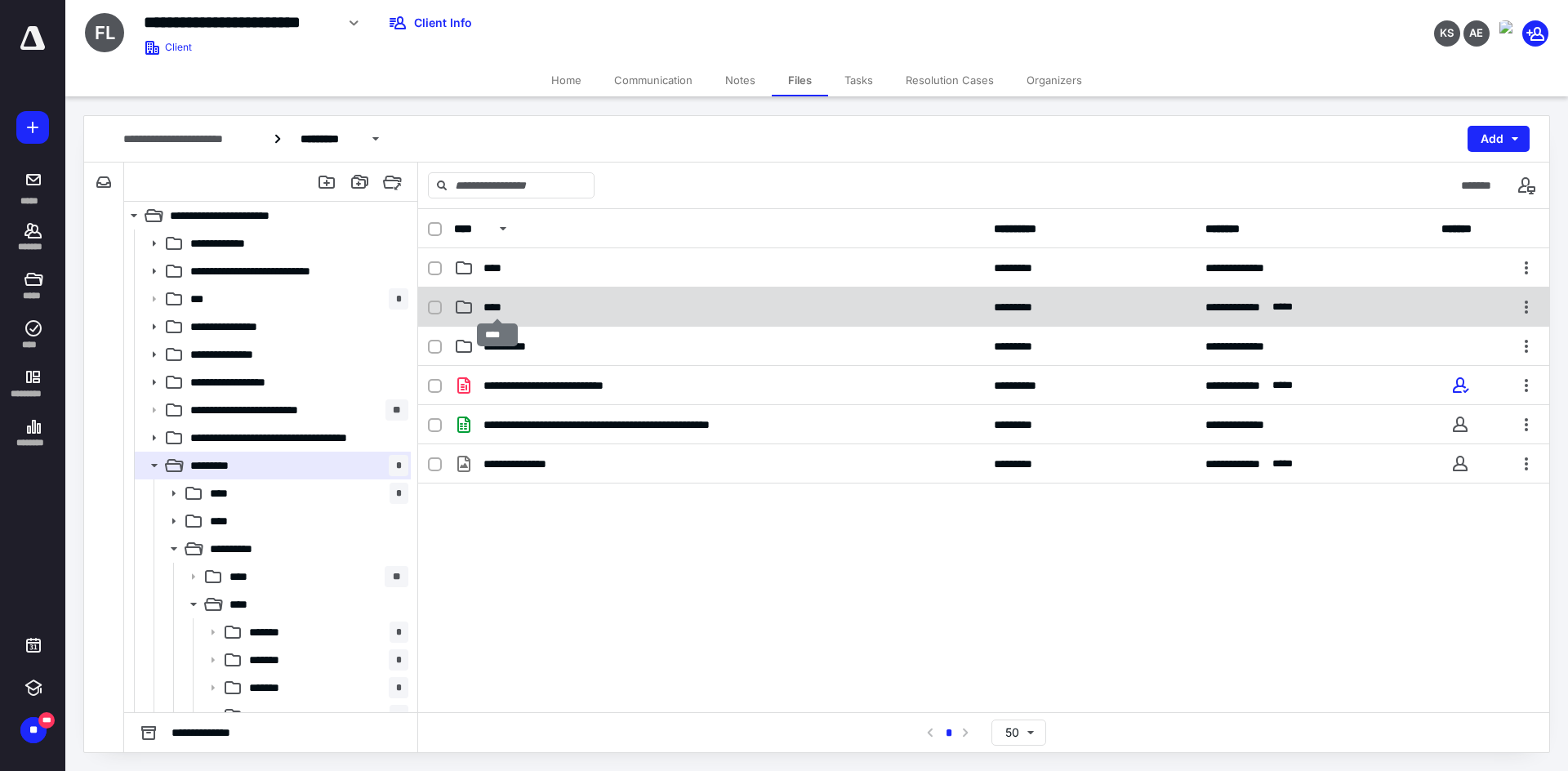 click on "****" at bounding box center [497, 307] 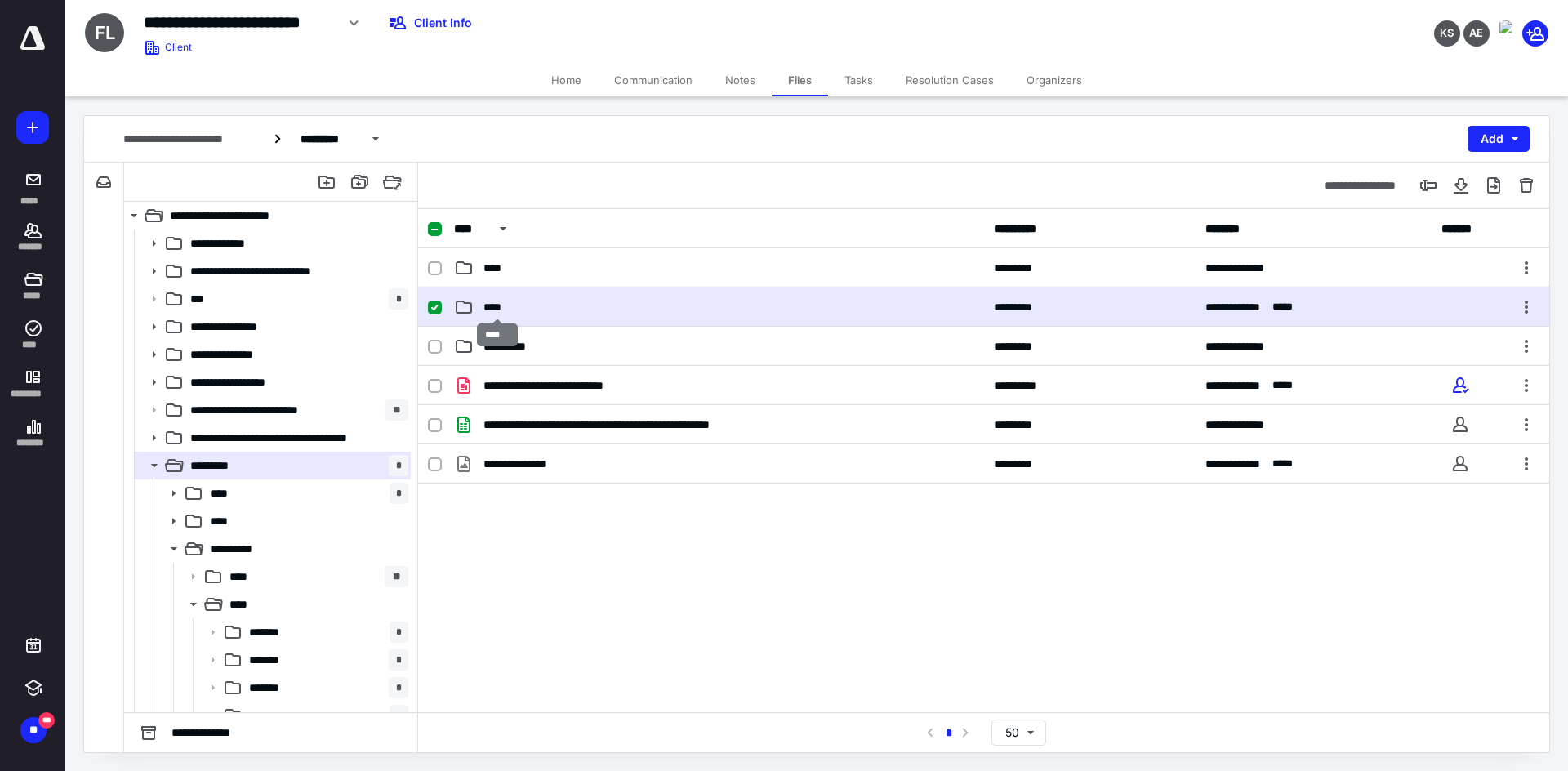 click on "****" at bounding box center [497, 307] 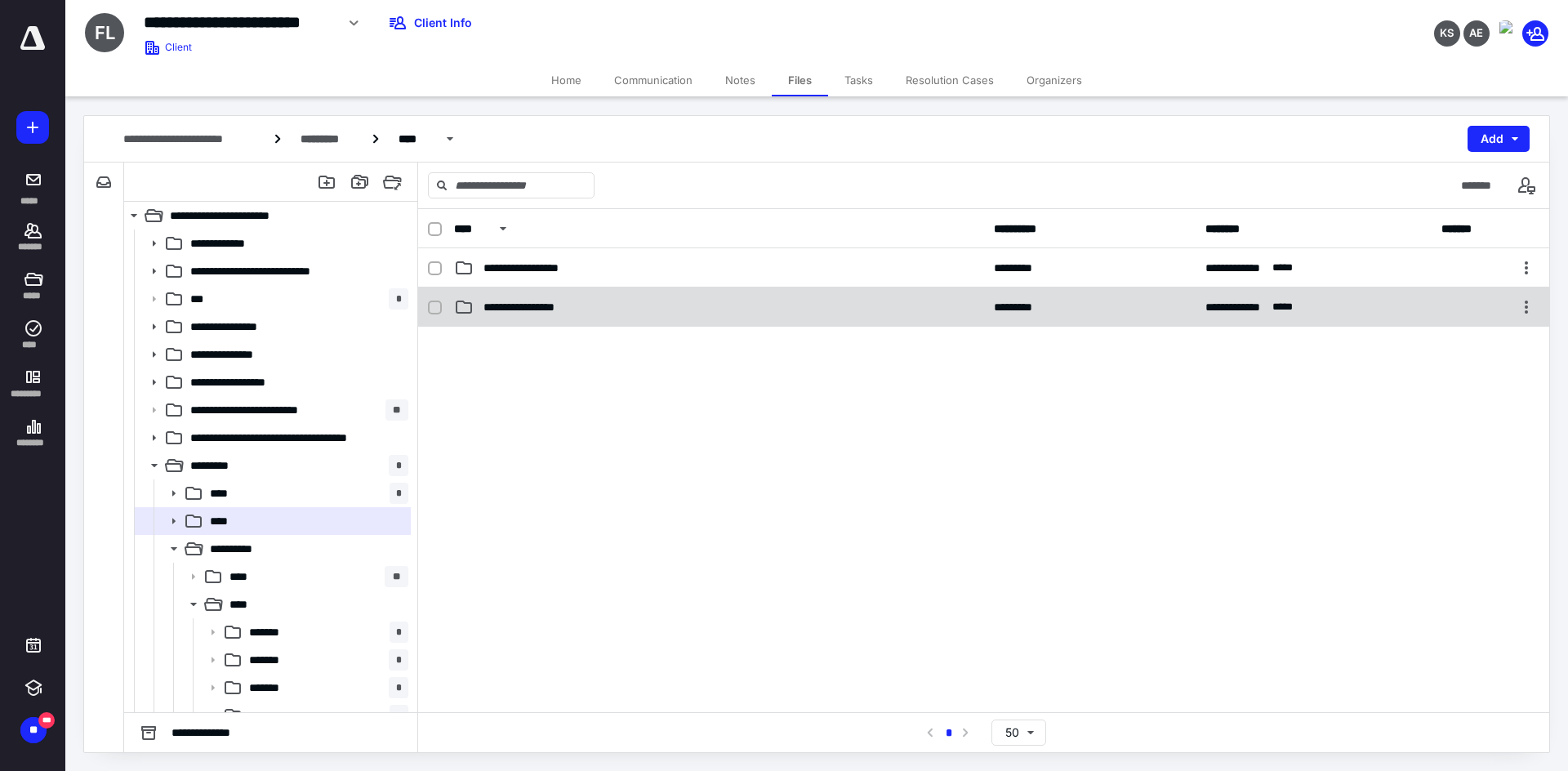 click on "**********" at bounding box center (528, 307) 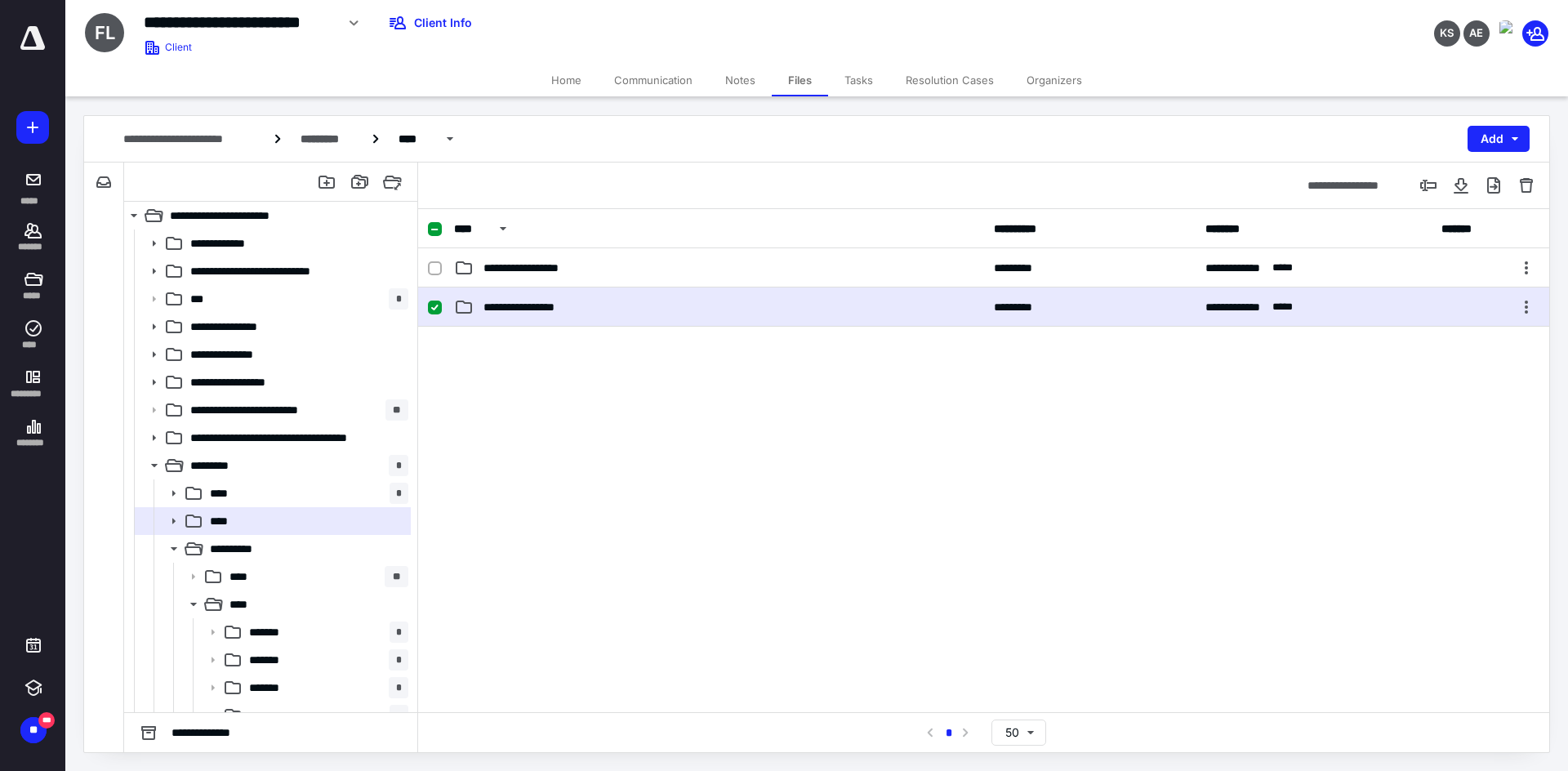 click on "**********" at bounding box center [528, 307] 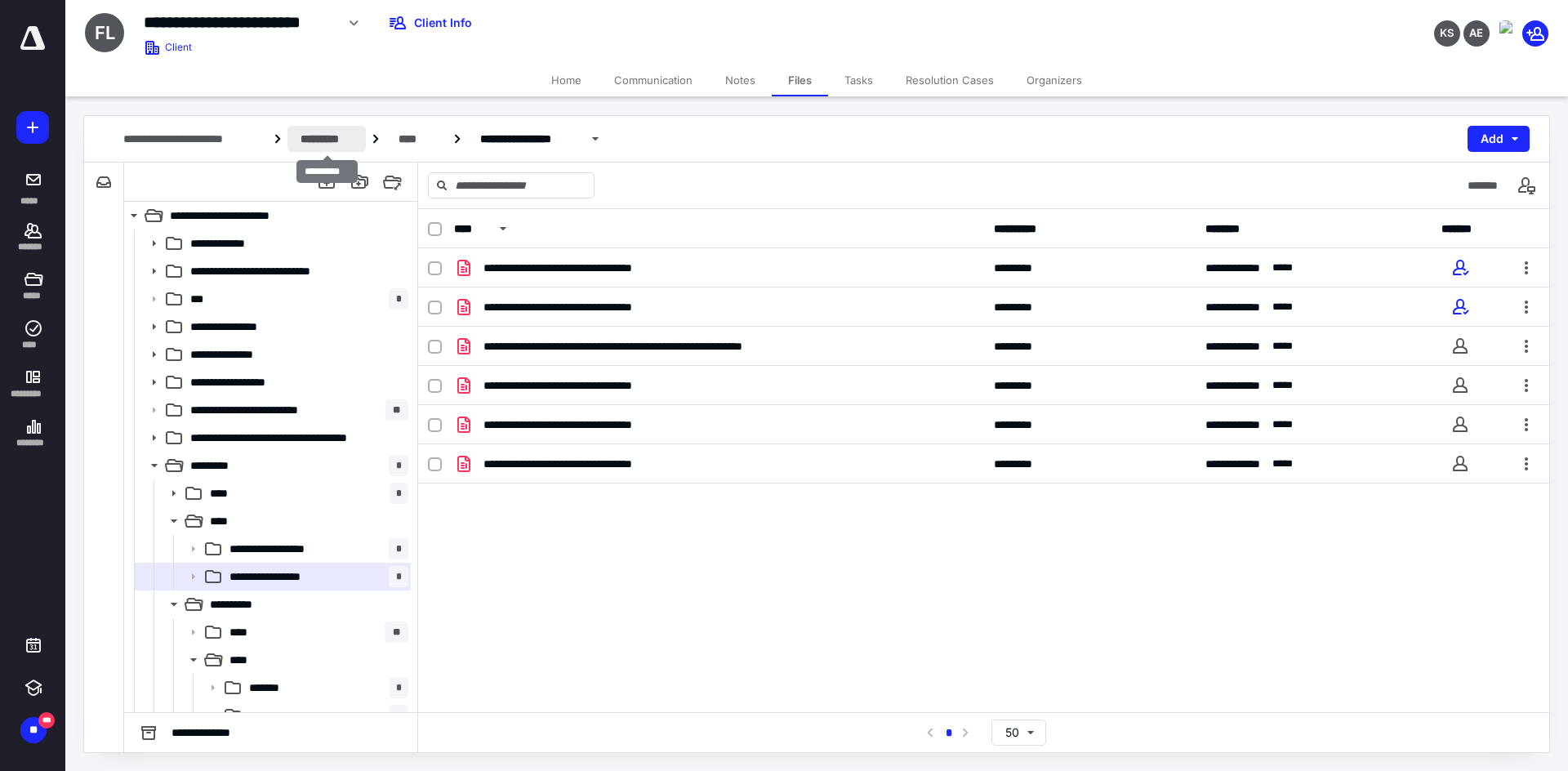 click on "*********" at bounding box center [327, 139] 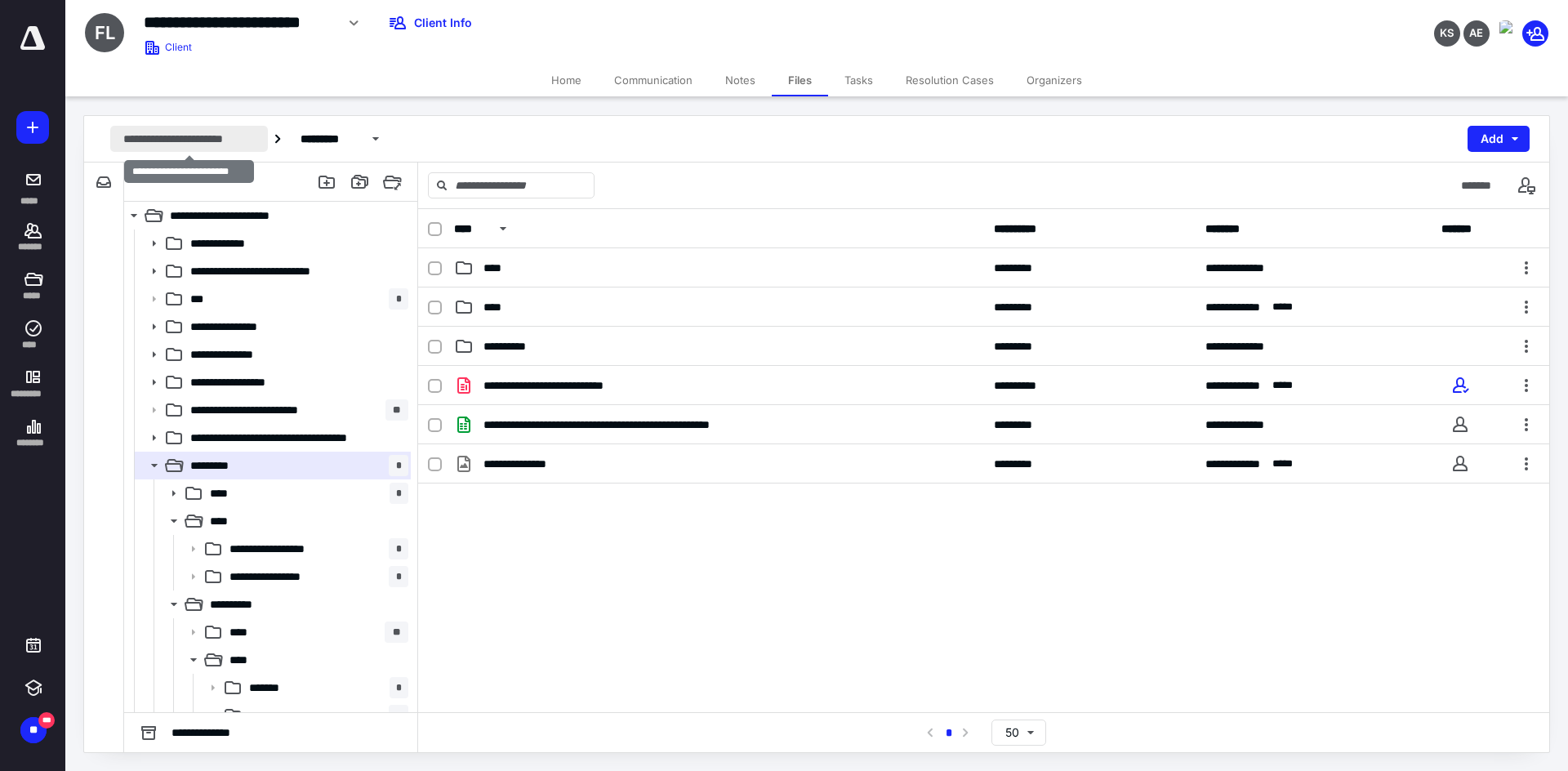 click on "**********" at bounding box center [189, 139] 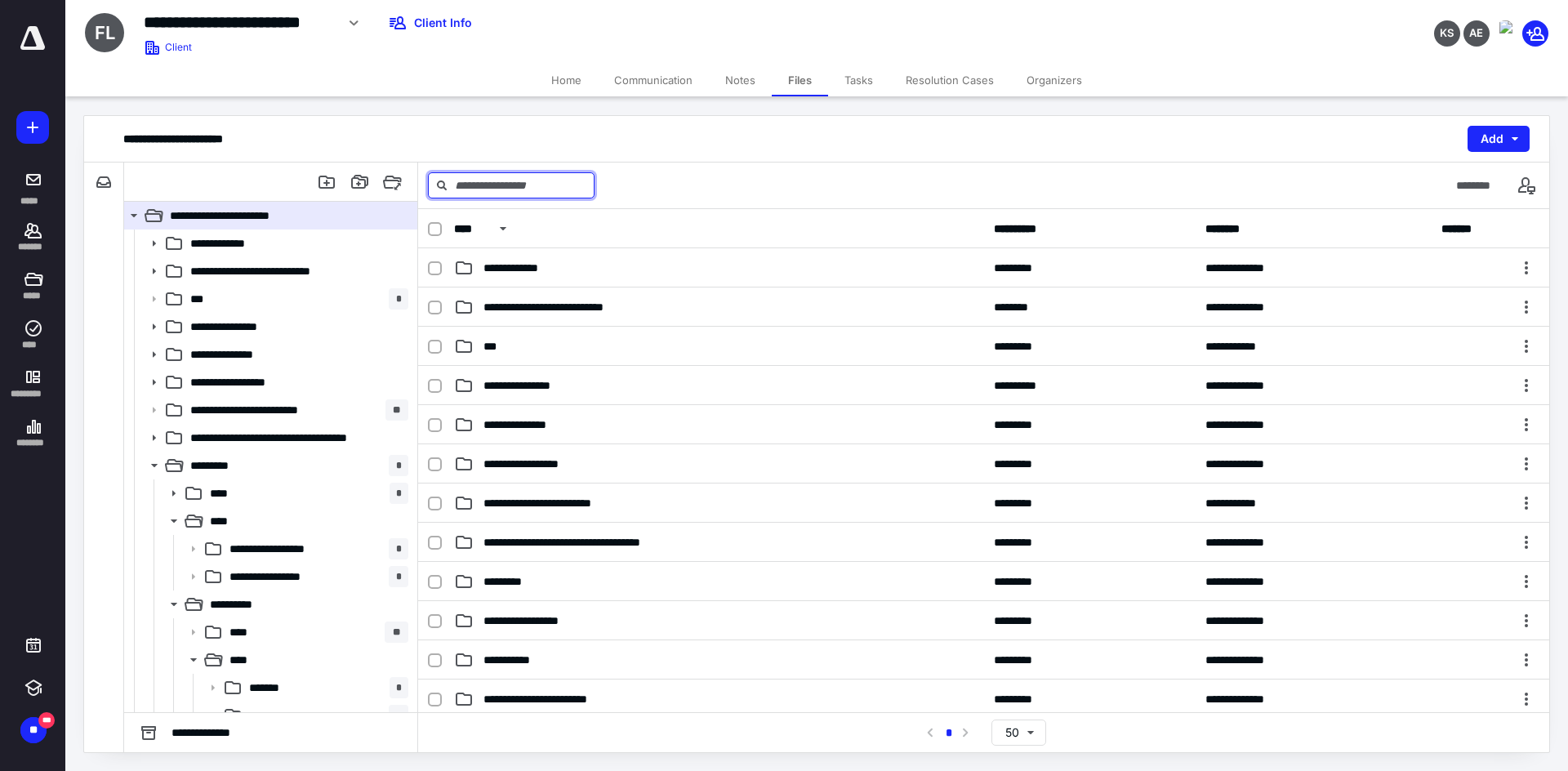 click at bounding box center (511, 185) 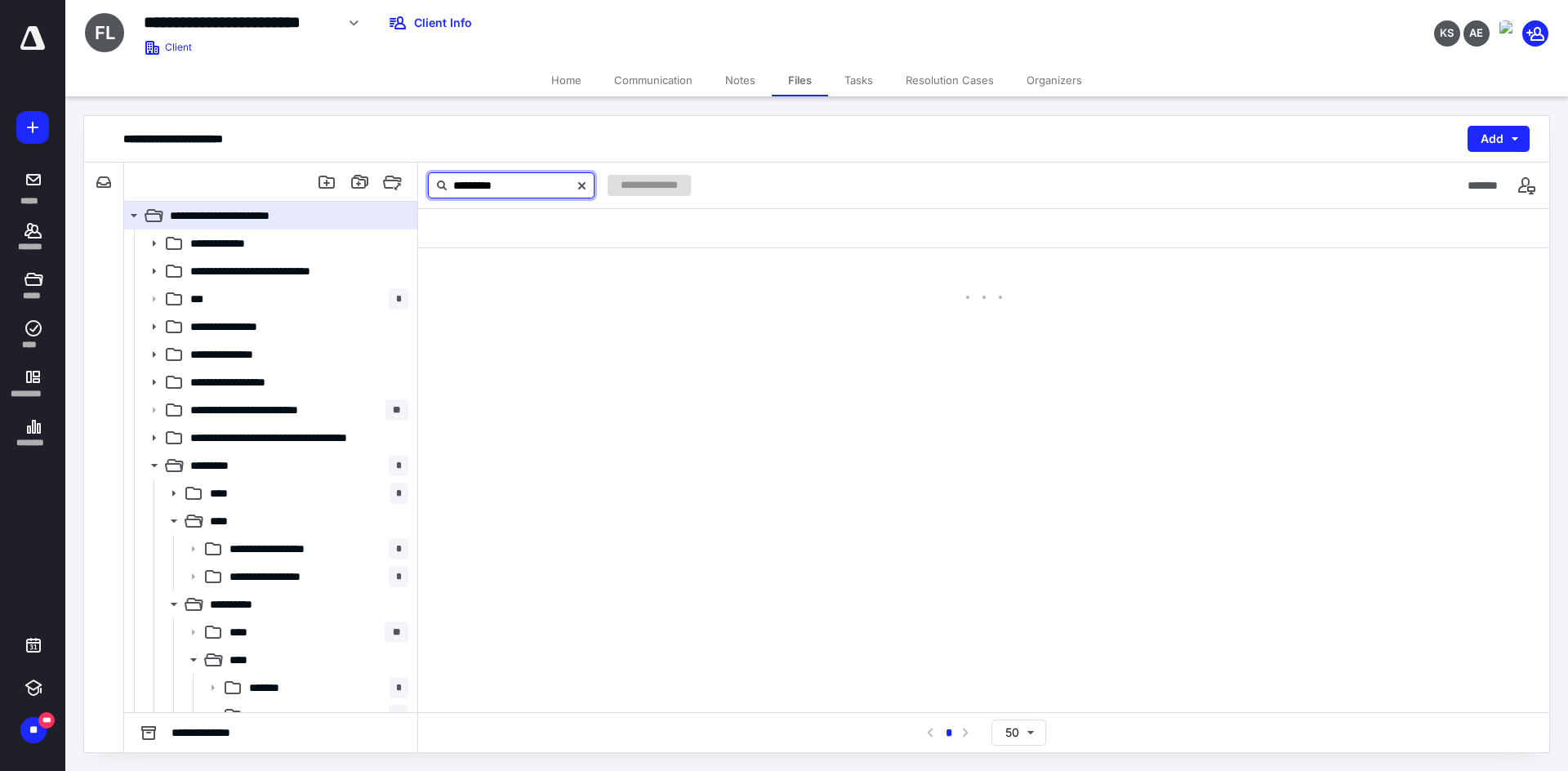 type on "*********" 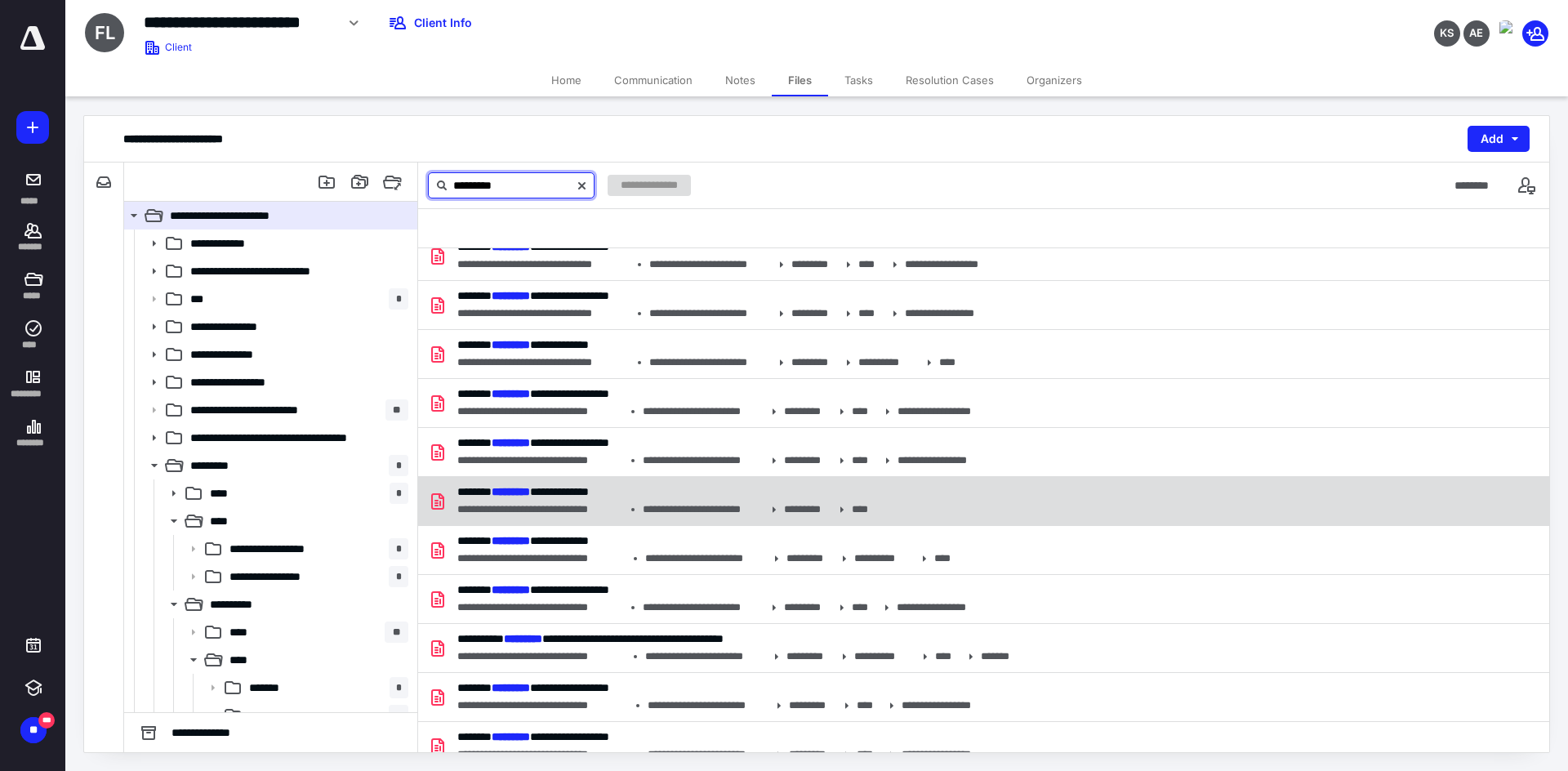 scroll, scrollTop: 2044, scrollLeft: 0, axis: vertical 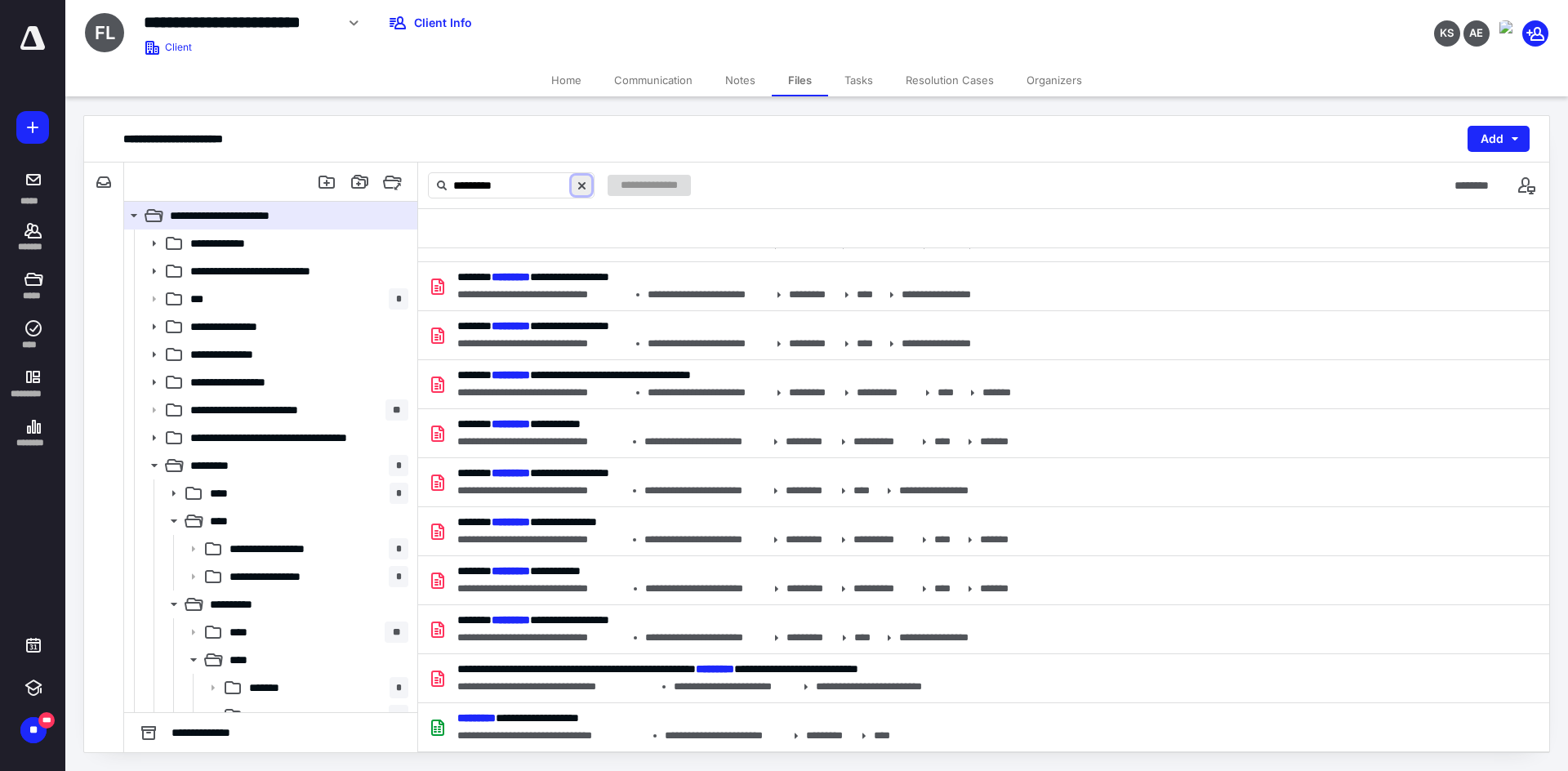 click at bounding box center [581, 185] 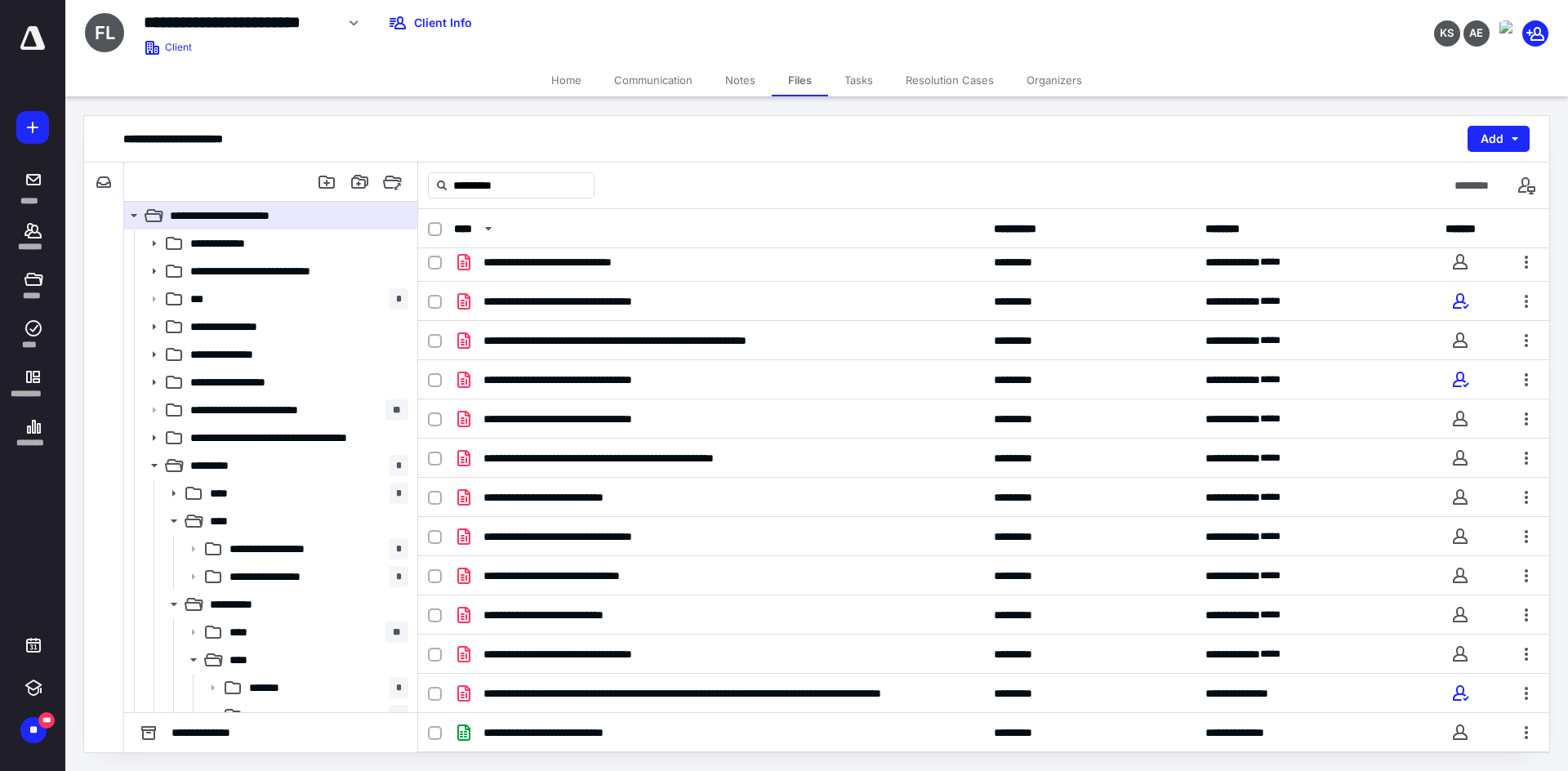 type 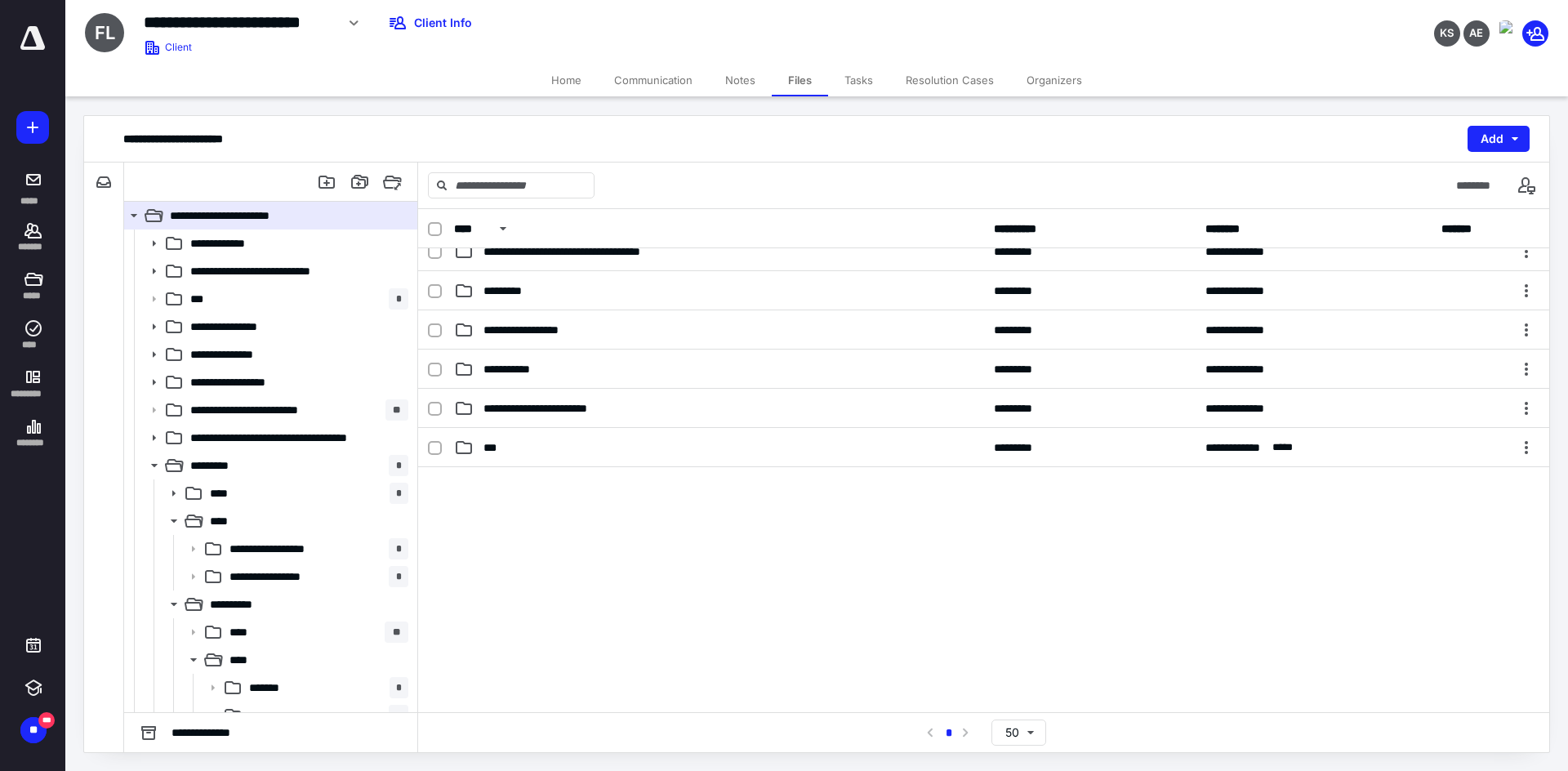 scroll, scrollTop: 0, scrollLeft: 0, axis: both 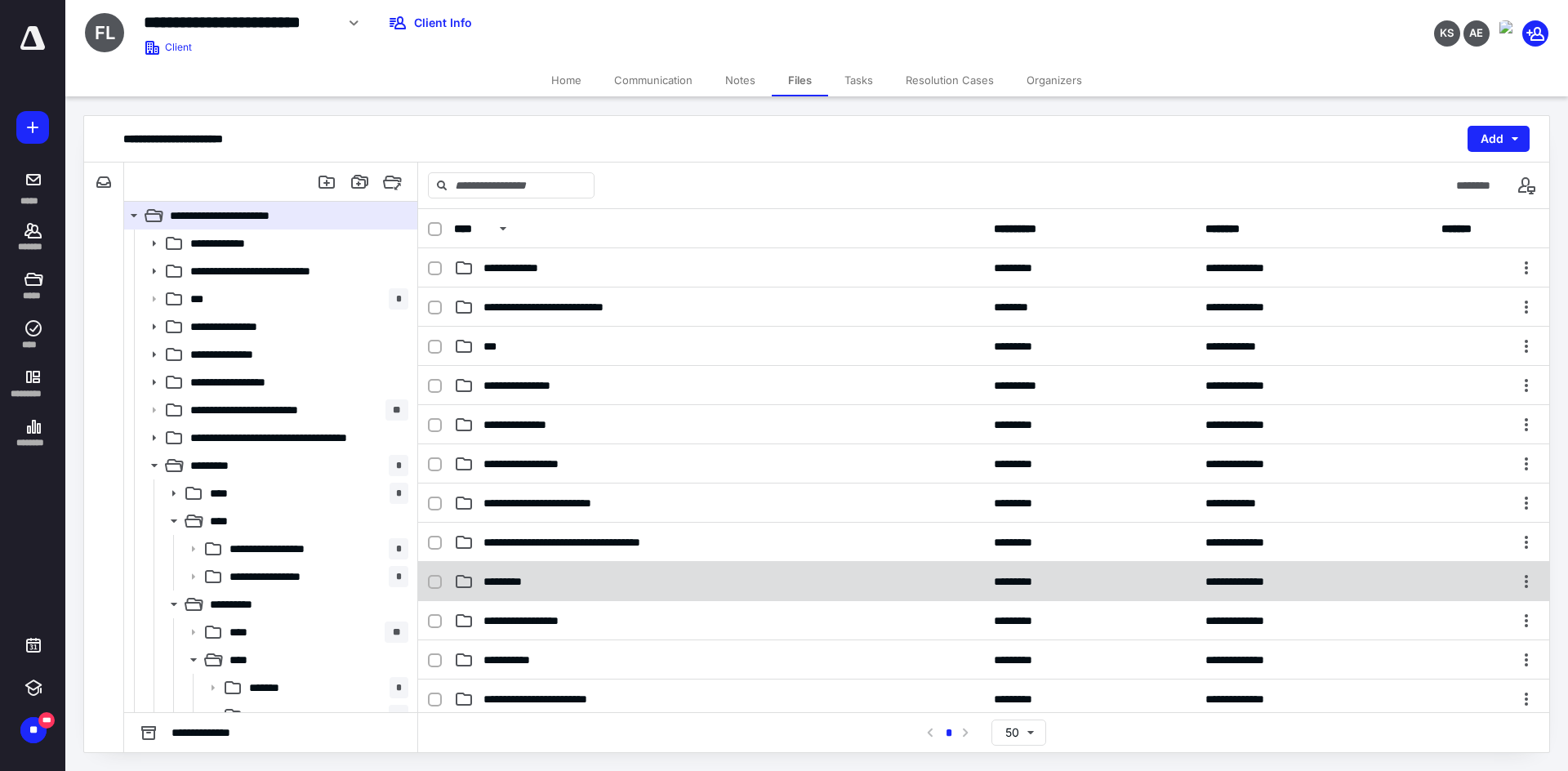 click on "**********" at bounding box center [983, 582] 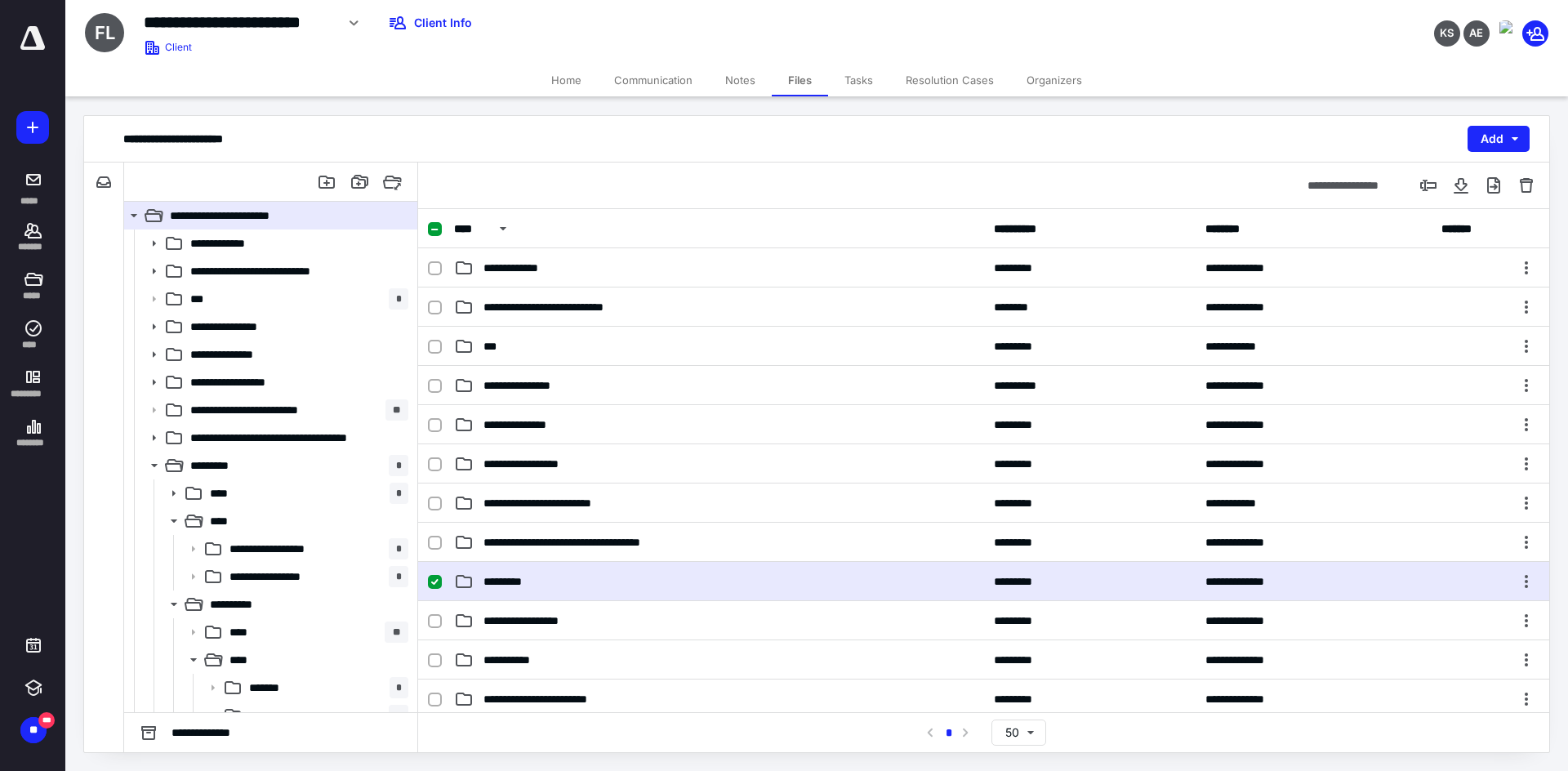 click on "**********" at bounding box center [983, 582] 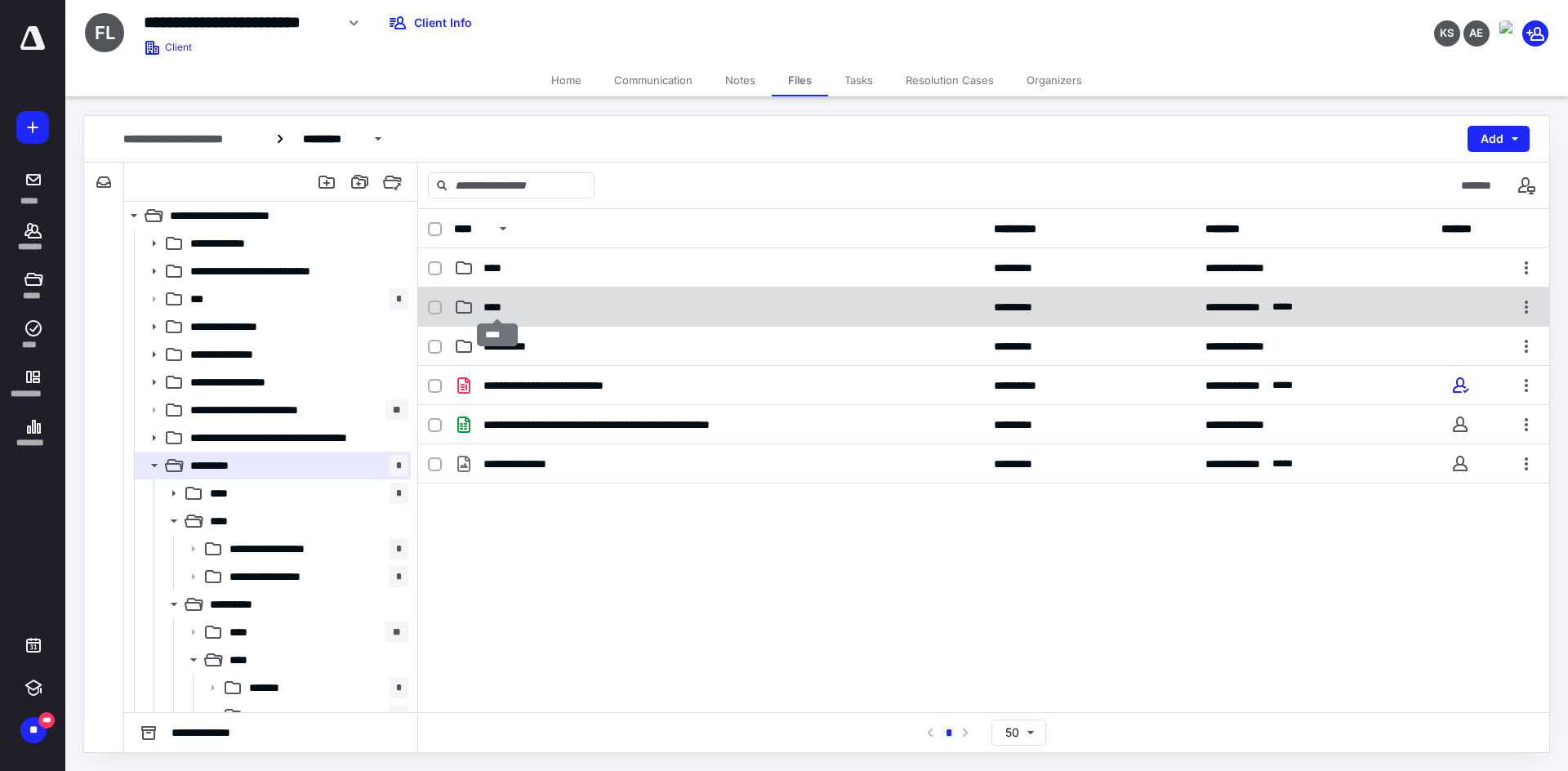 click on "****" at bounding box center (497, 307) 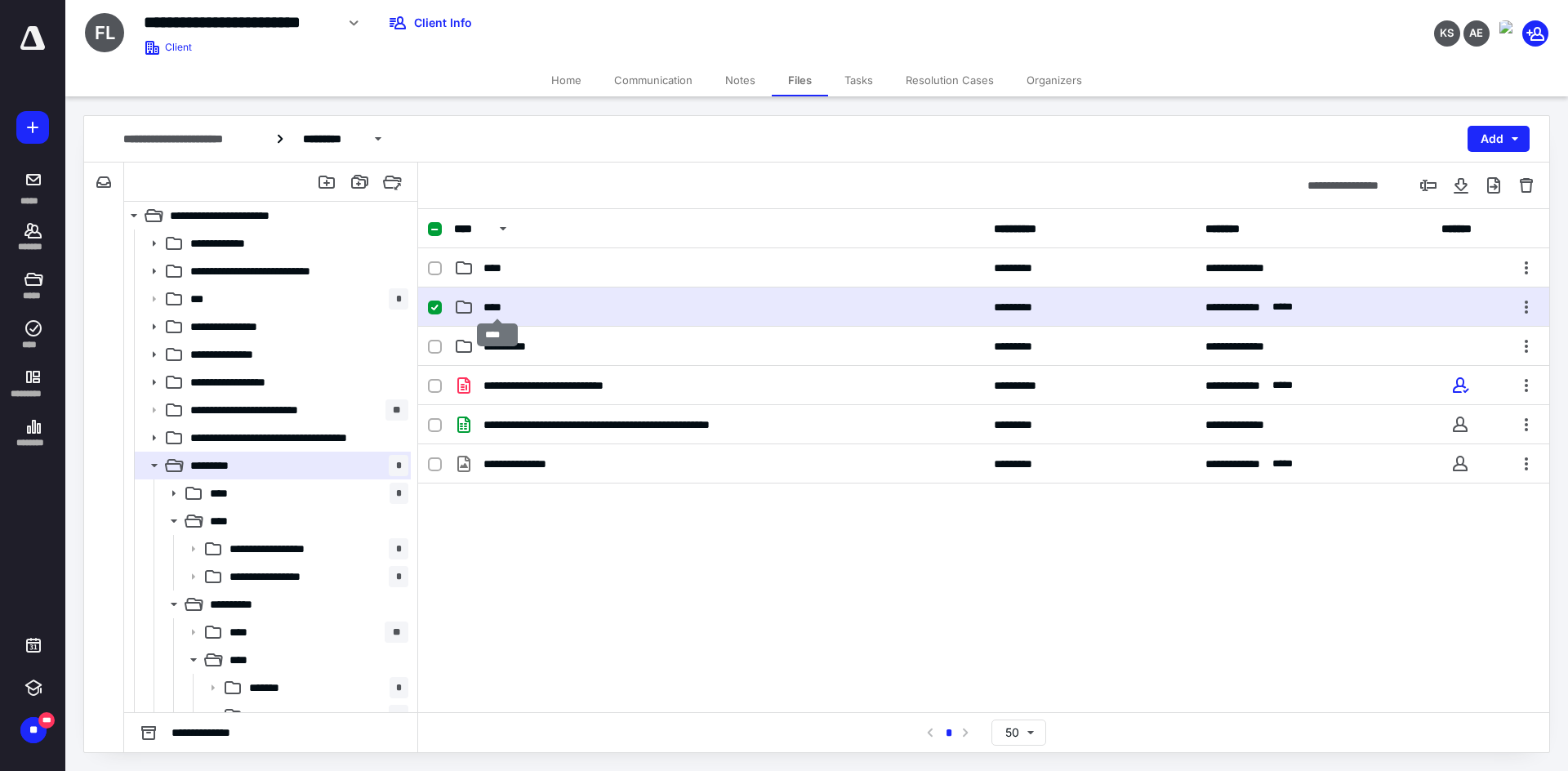 click on "****" at bounding box center [497, 307] 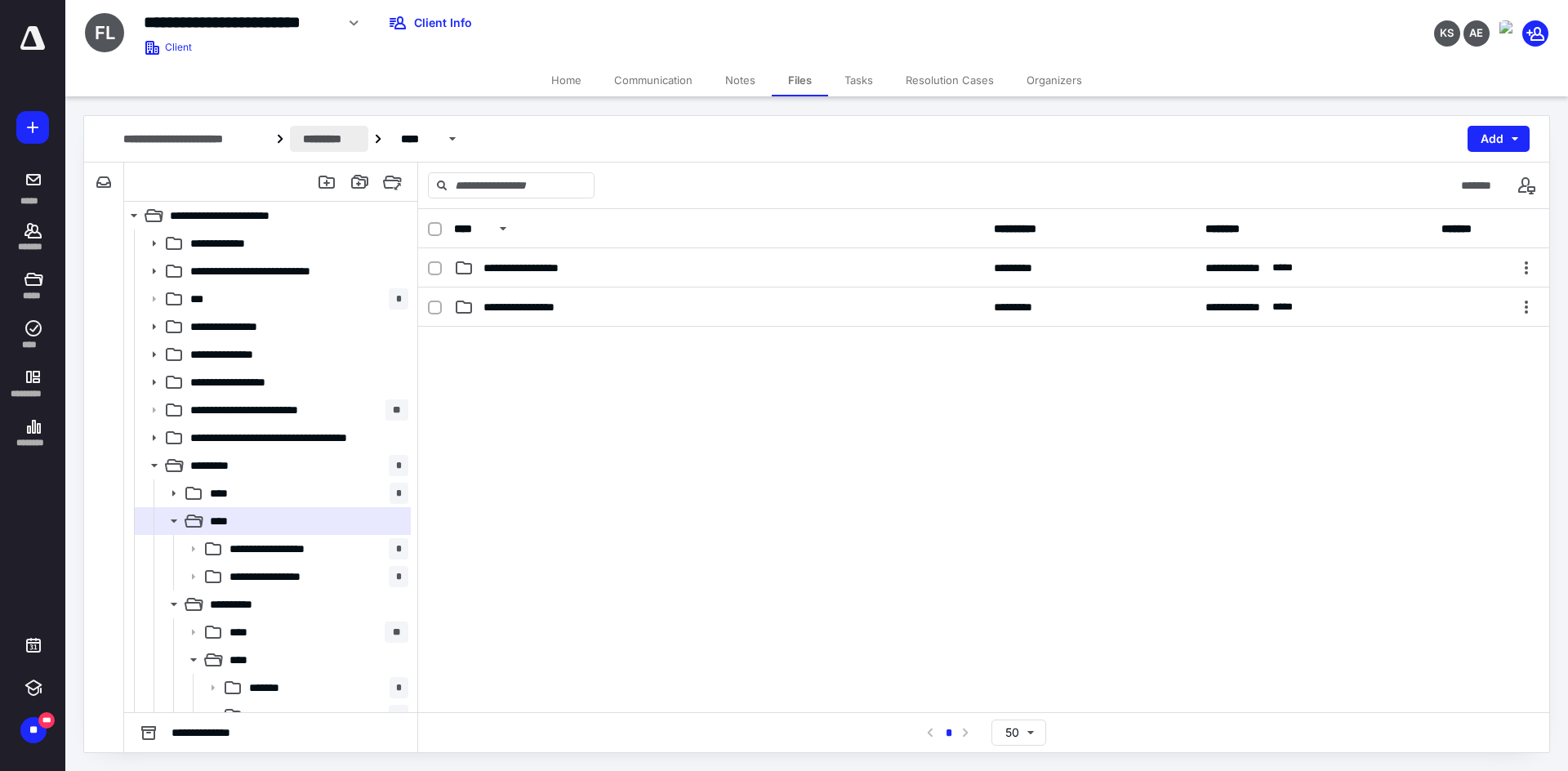 click on "*********" at bounding box center (329, 139) 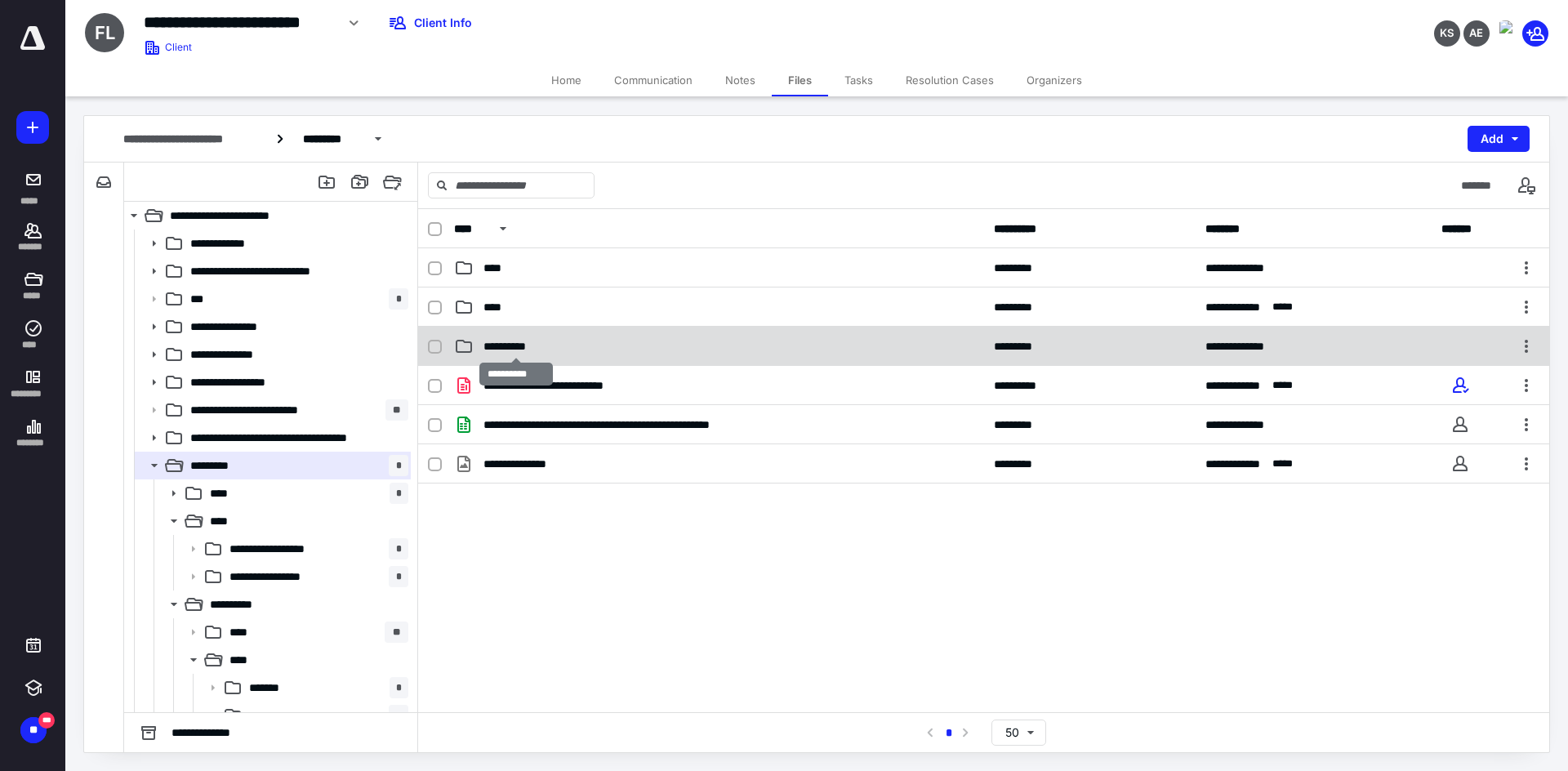 click on "**********" at bounding box center (516, 346) 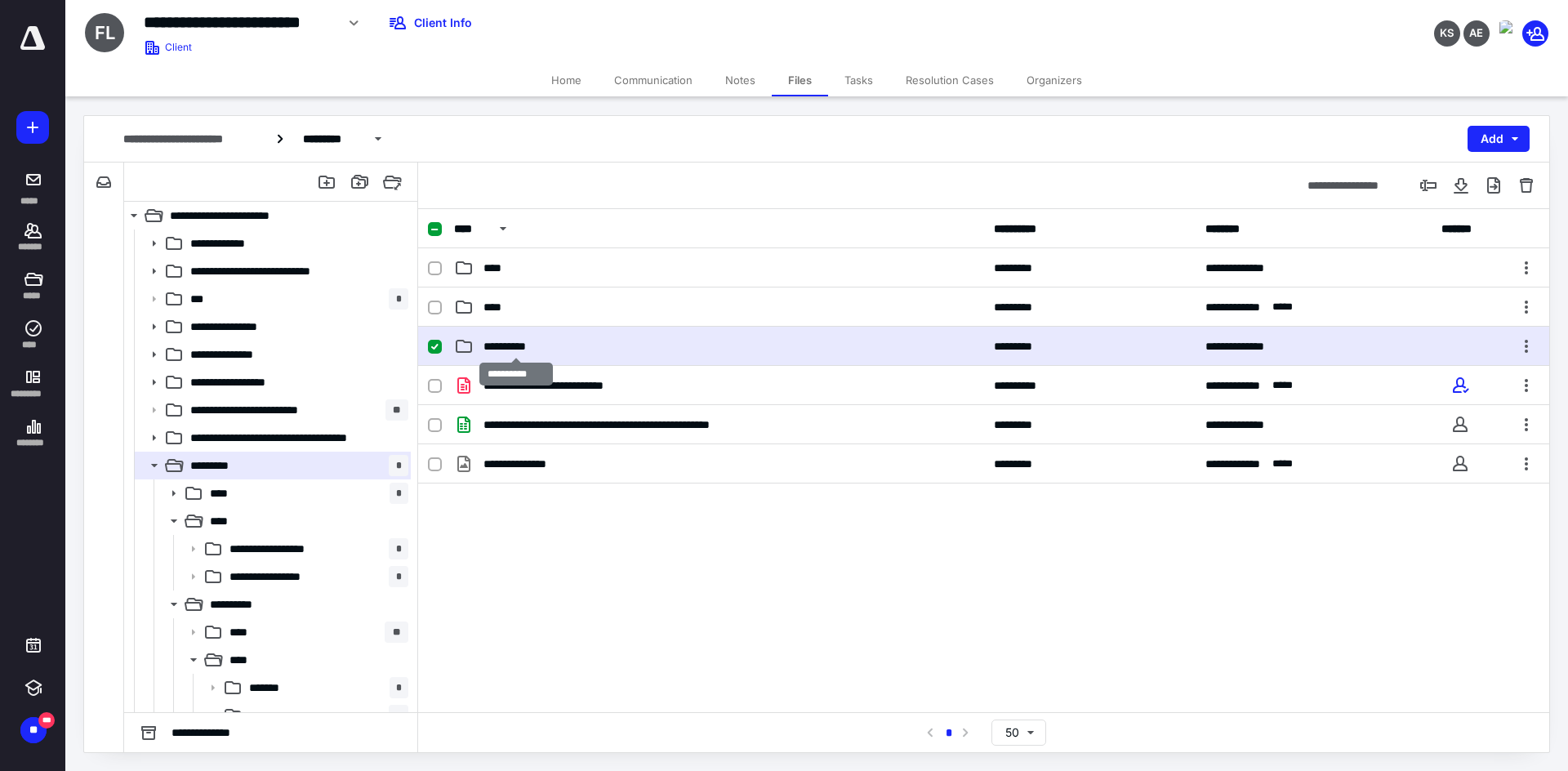 click on "**********" at bounding box center [516, 346] 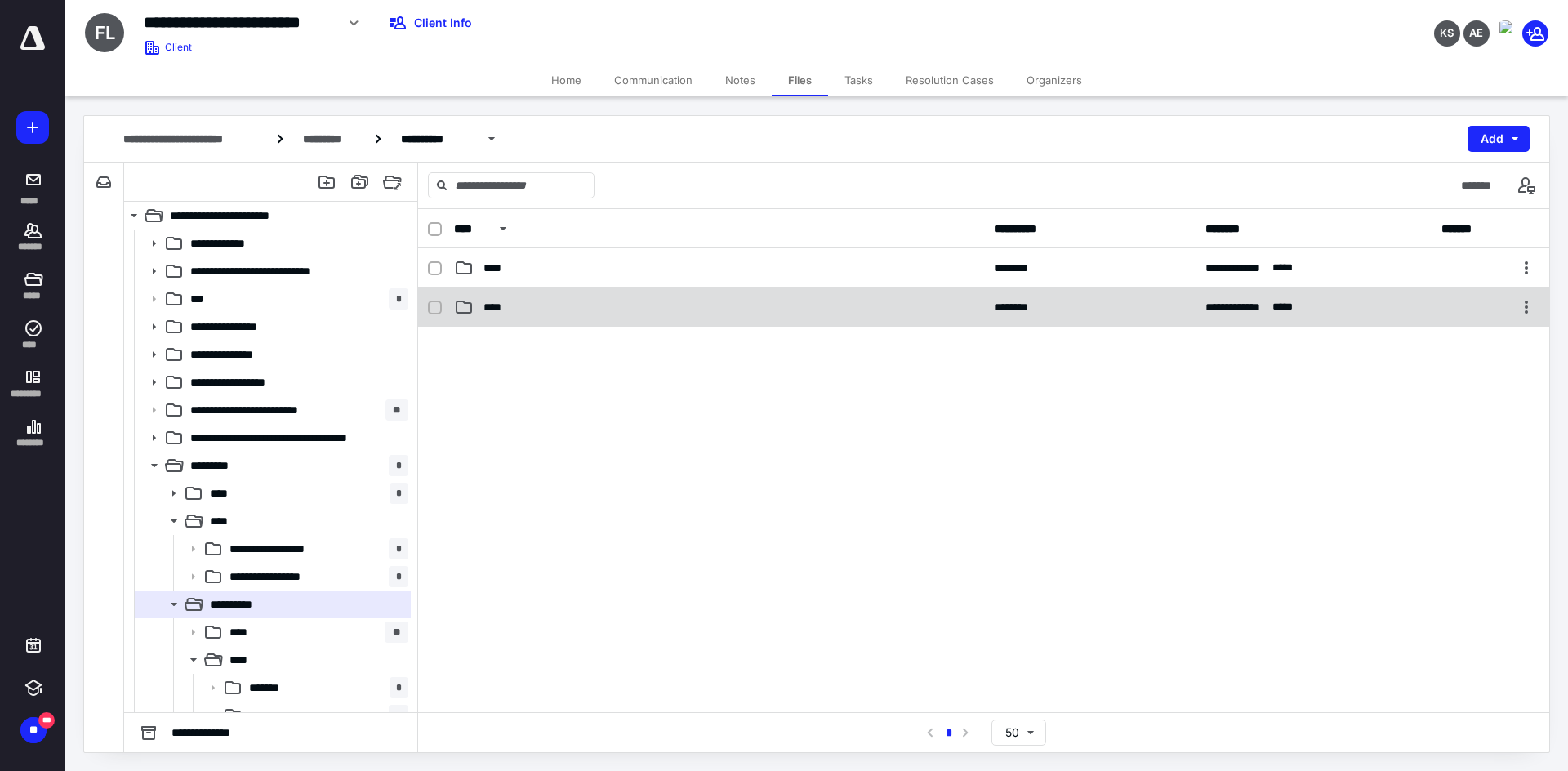 click 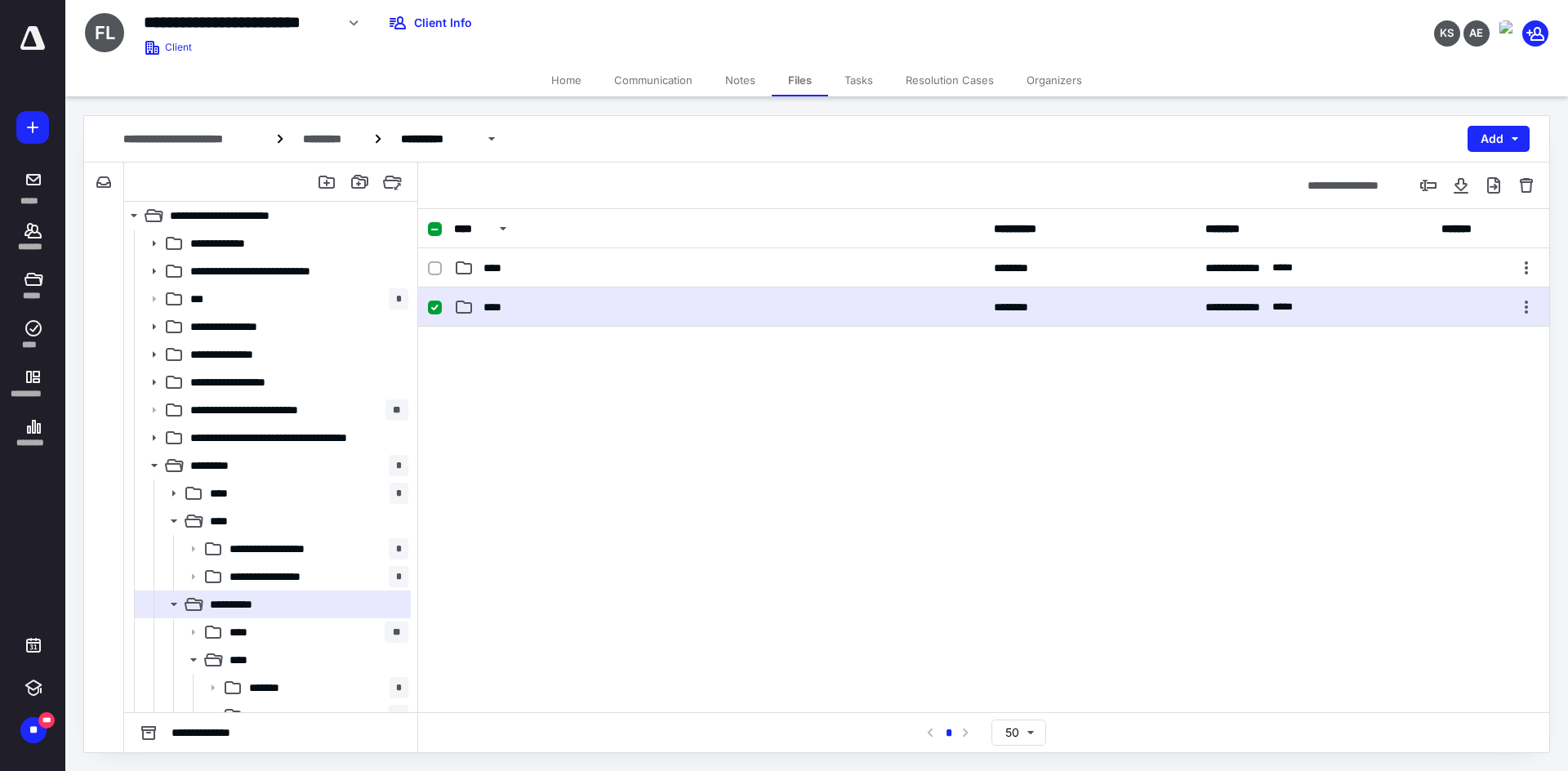 click 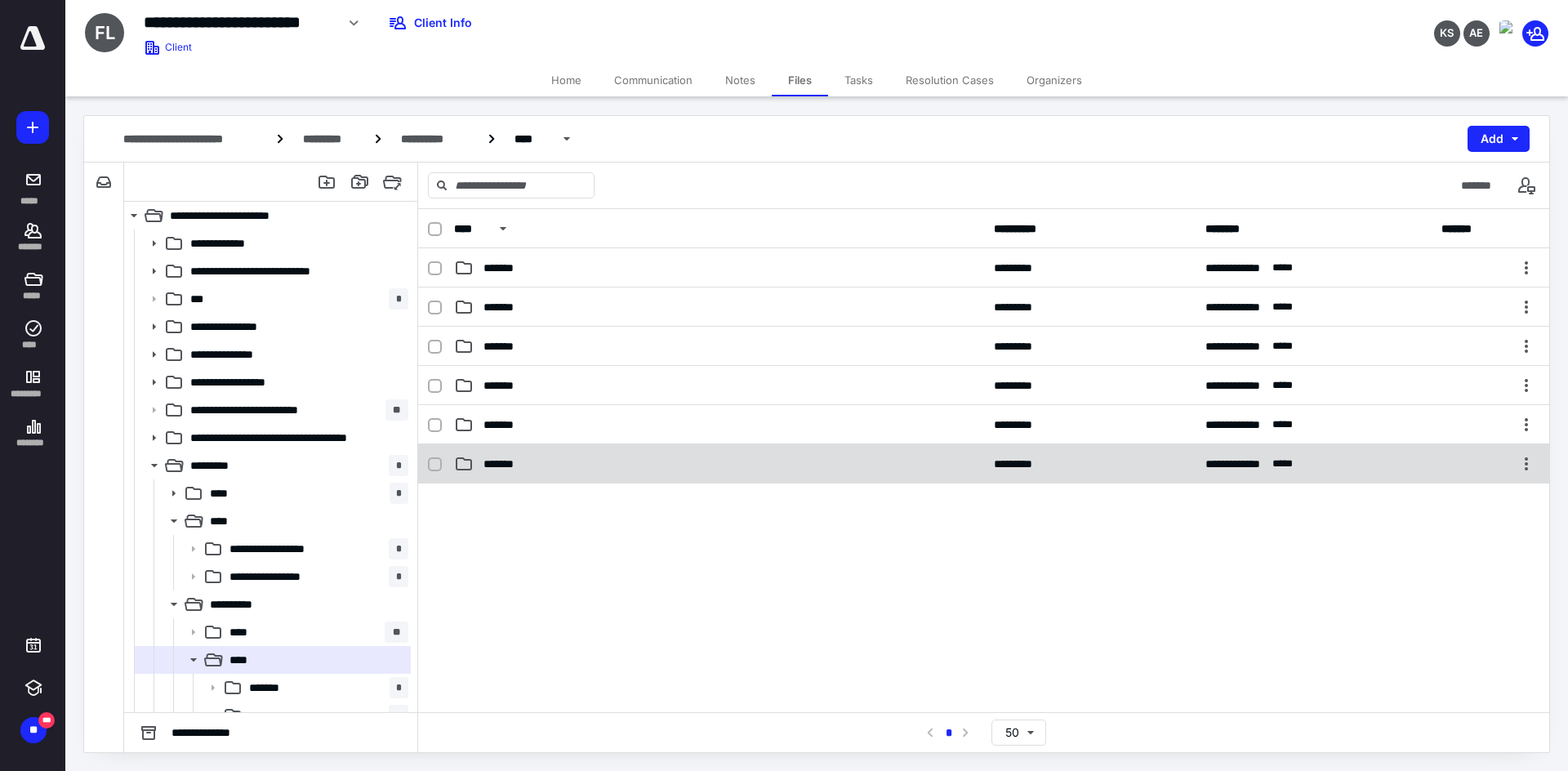 click on "*******" at bounding box center [506, 464] 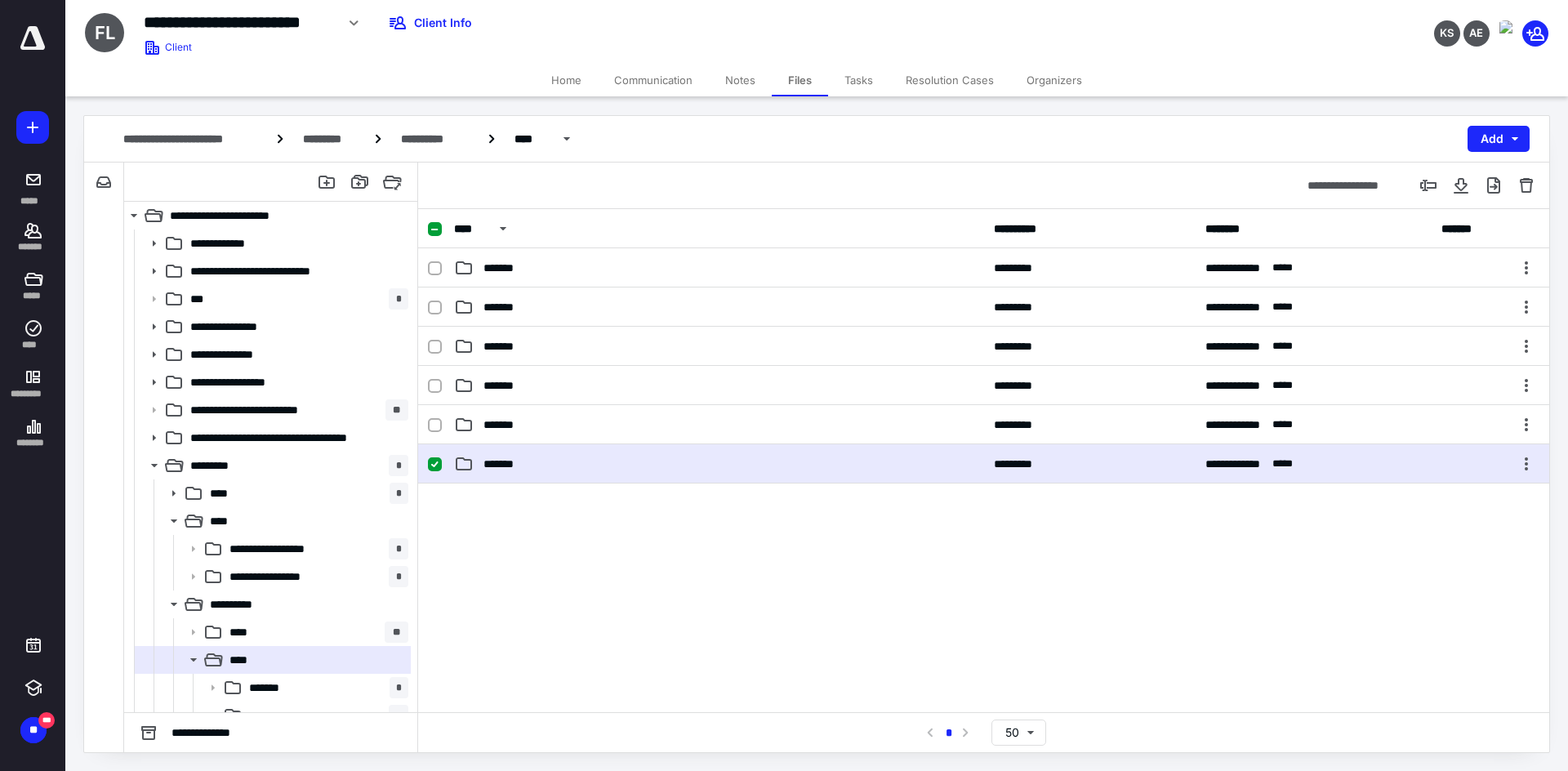 click on "*******" at bounding box center [506, 464] 